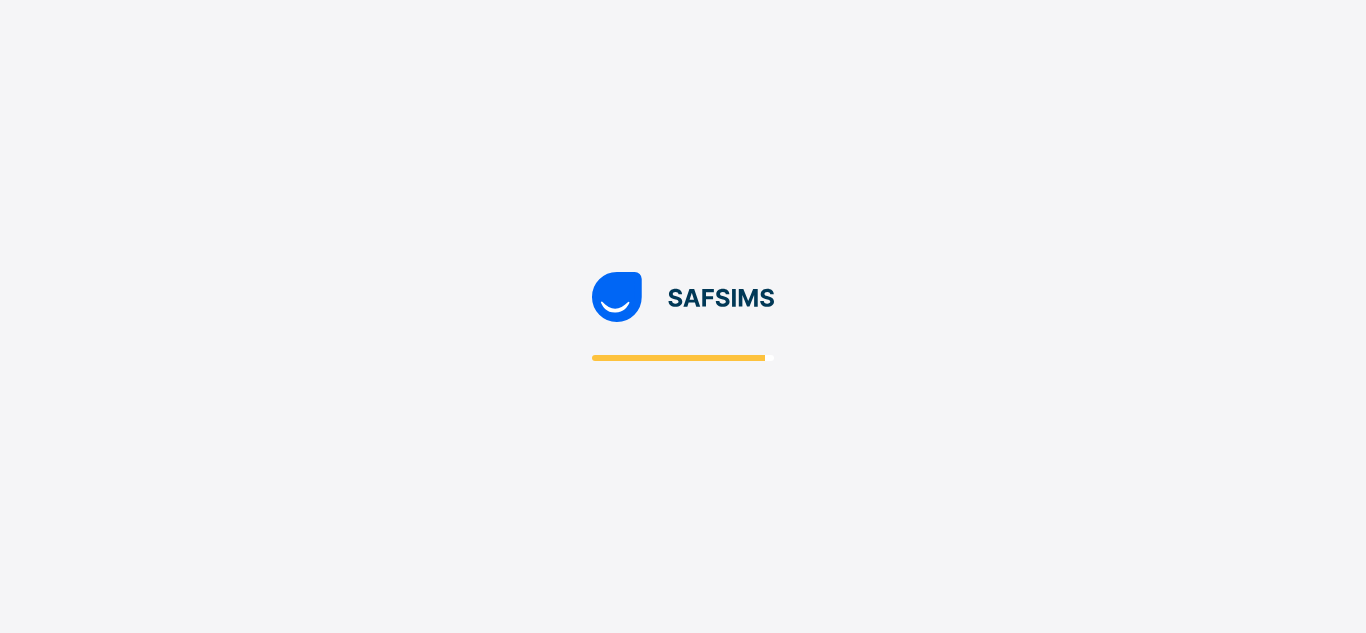 scroll, scrollTop: 0, scrollLeft: 0, axis: both 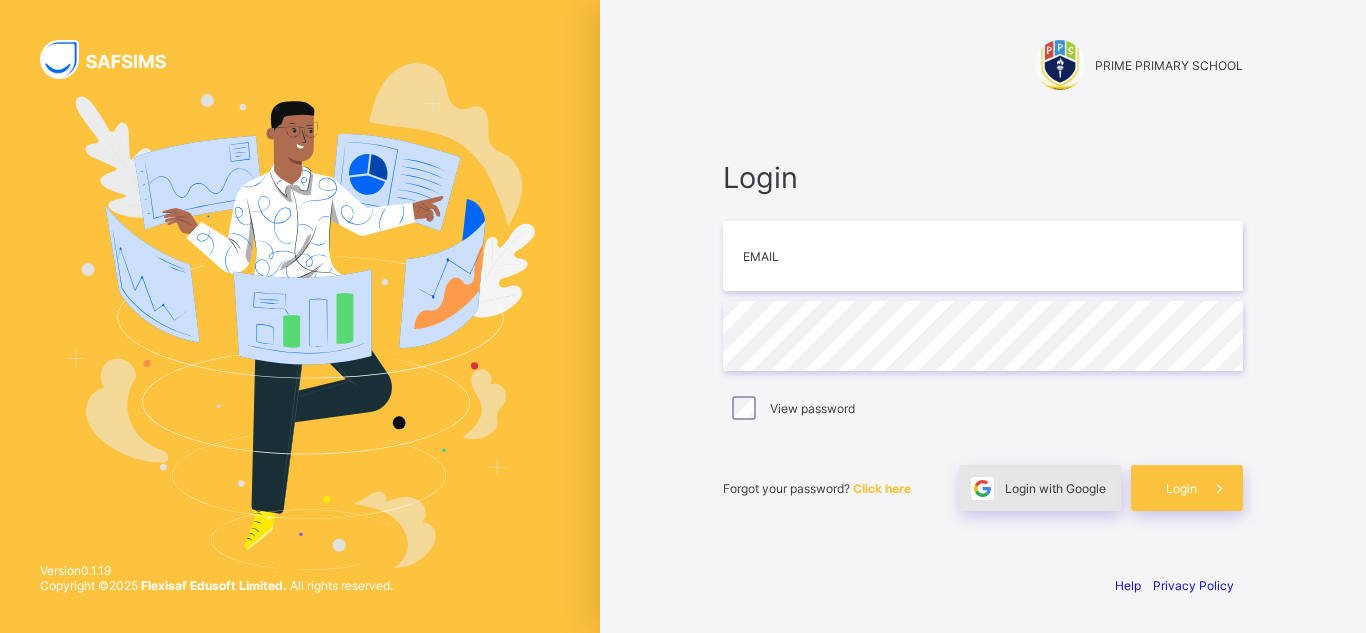 click on "Login with Google" at bounding box center (1040, 488) 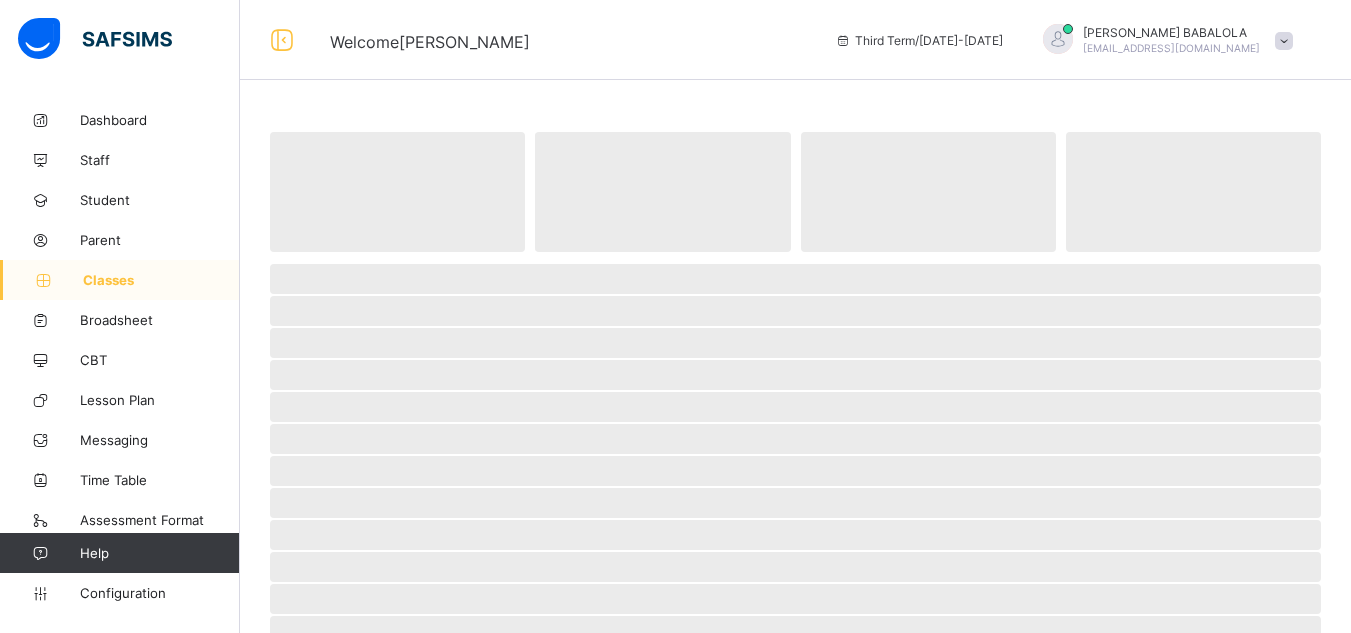 scroll, scrollTop: 0, scrollLeft: 0, axis: both 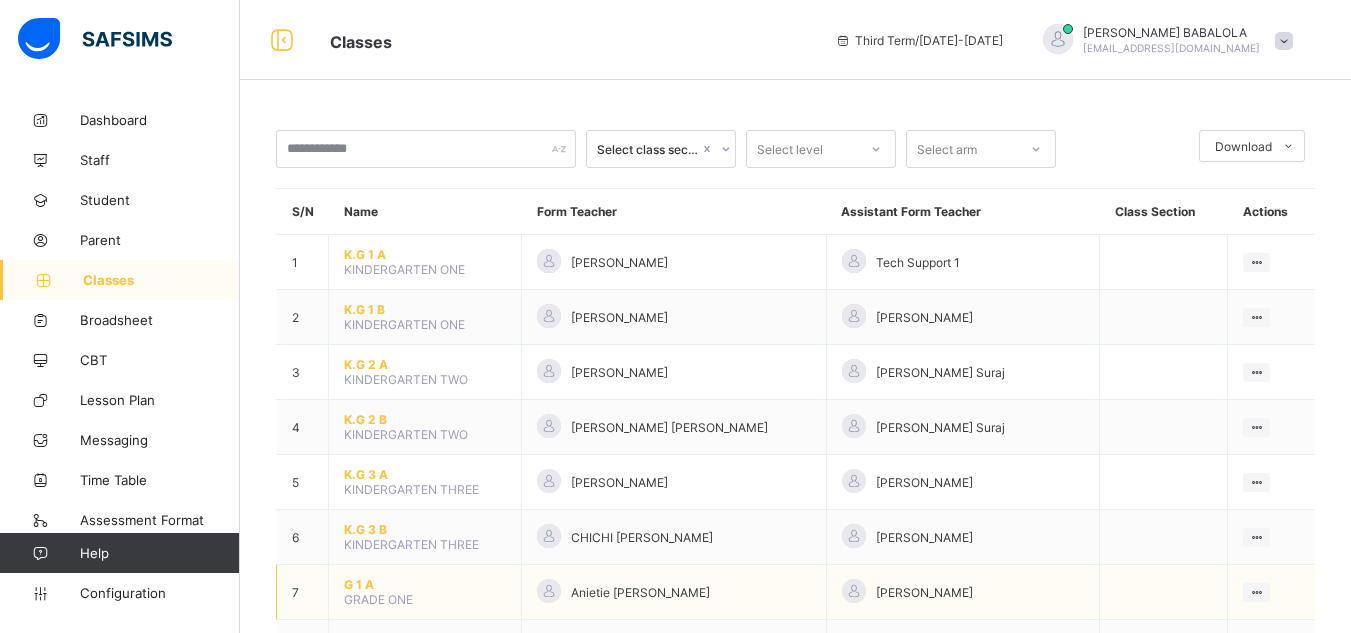 click on "G 1   A" at bounding box center [425, 584] 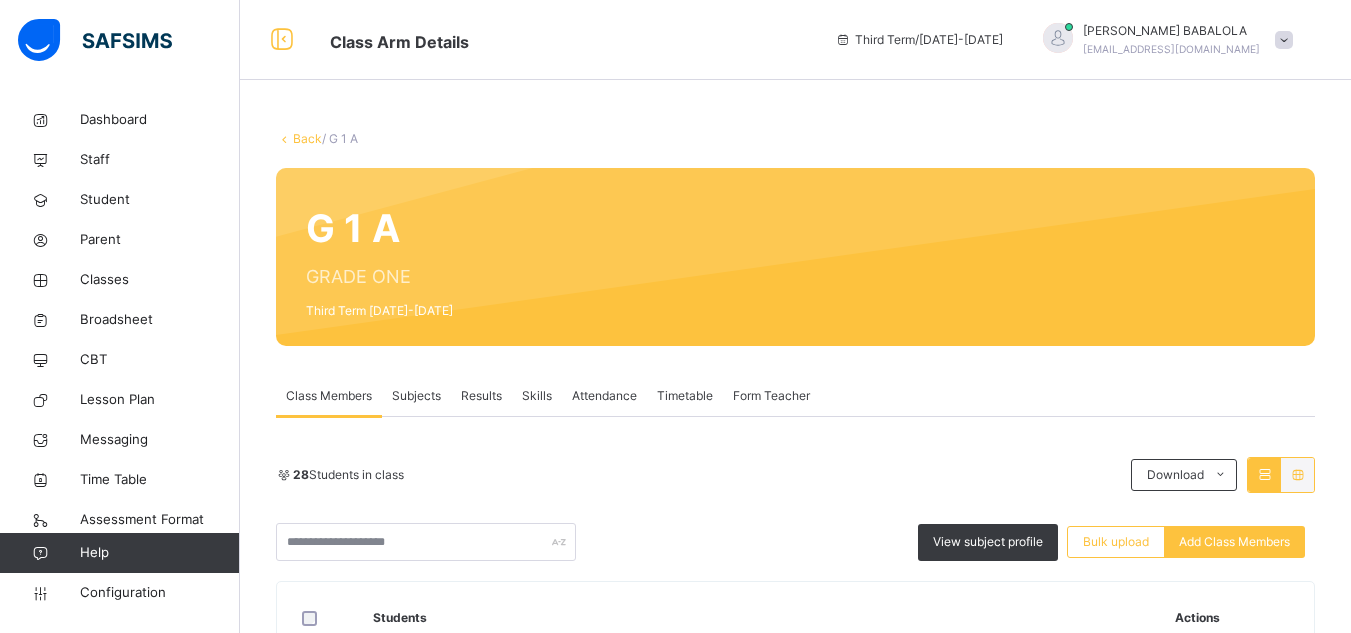 click on "Subjects" at bounding box center (416, 396) 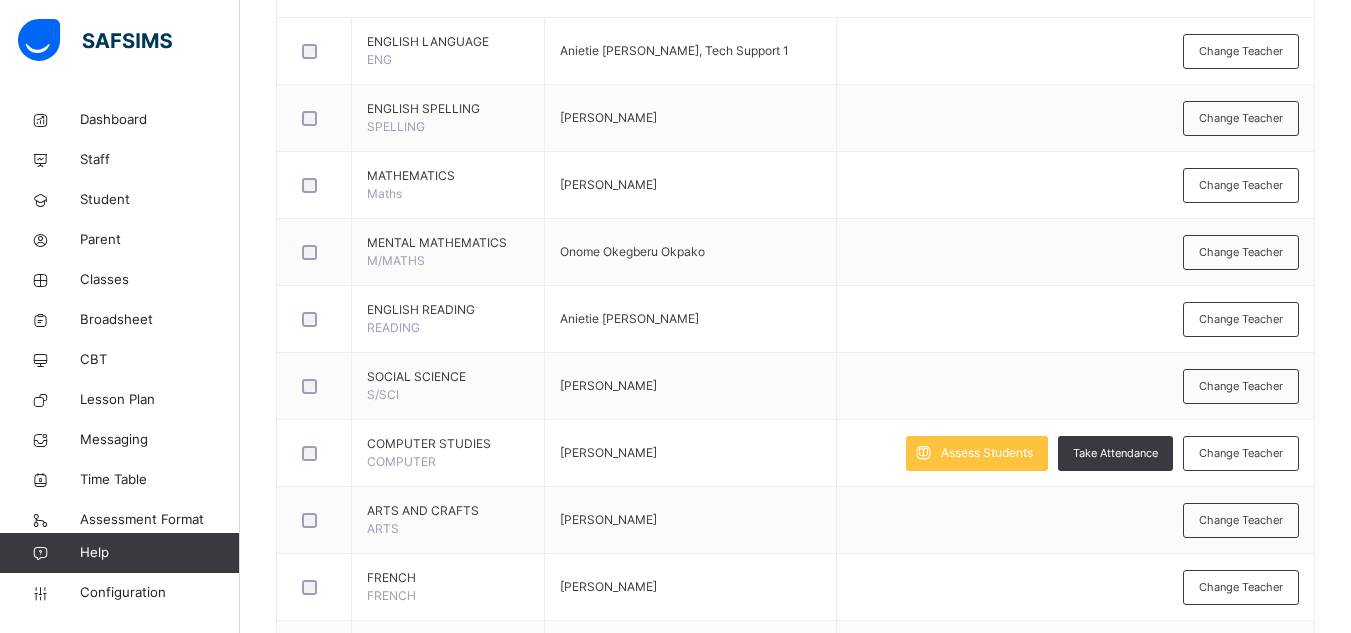 scroll, scrollTop: 560, scrollLeft: 0, axis: vertical 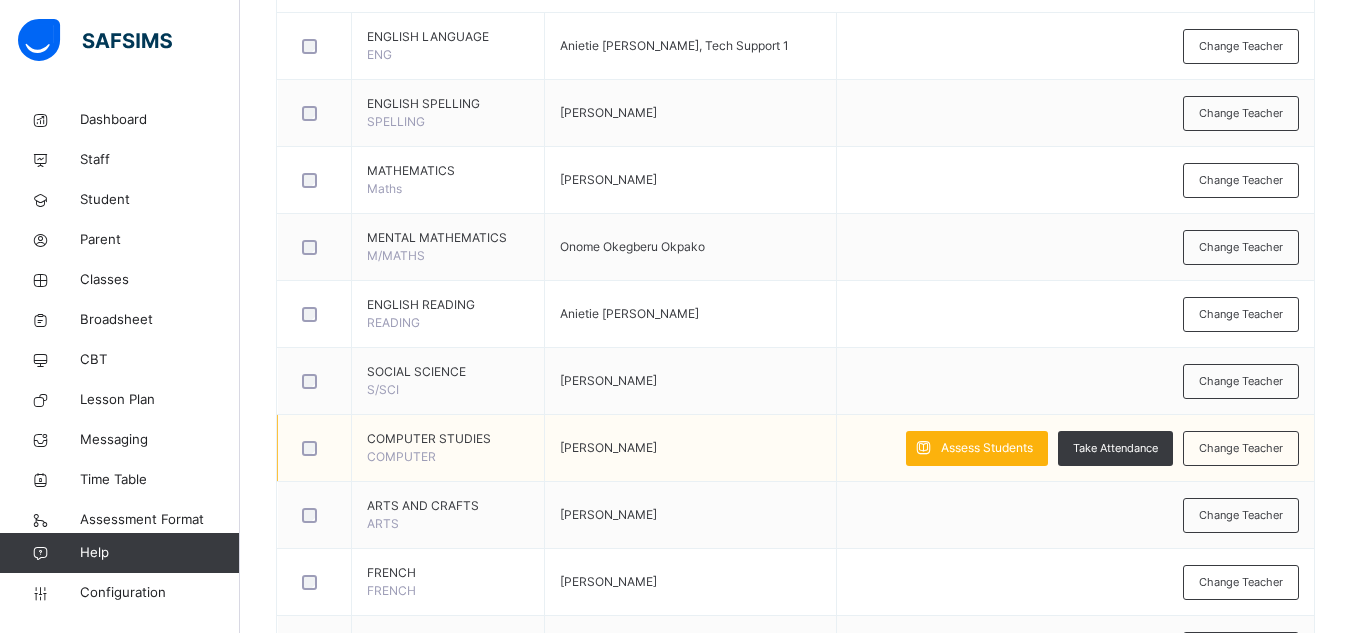 click on "Assess Students" at bounding box center [987, 448] 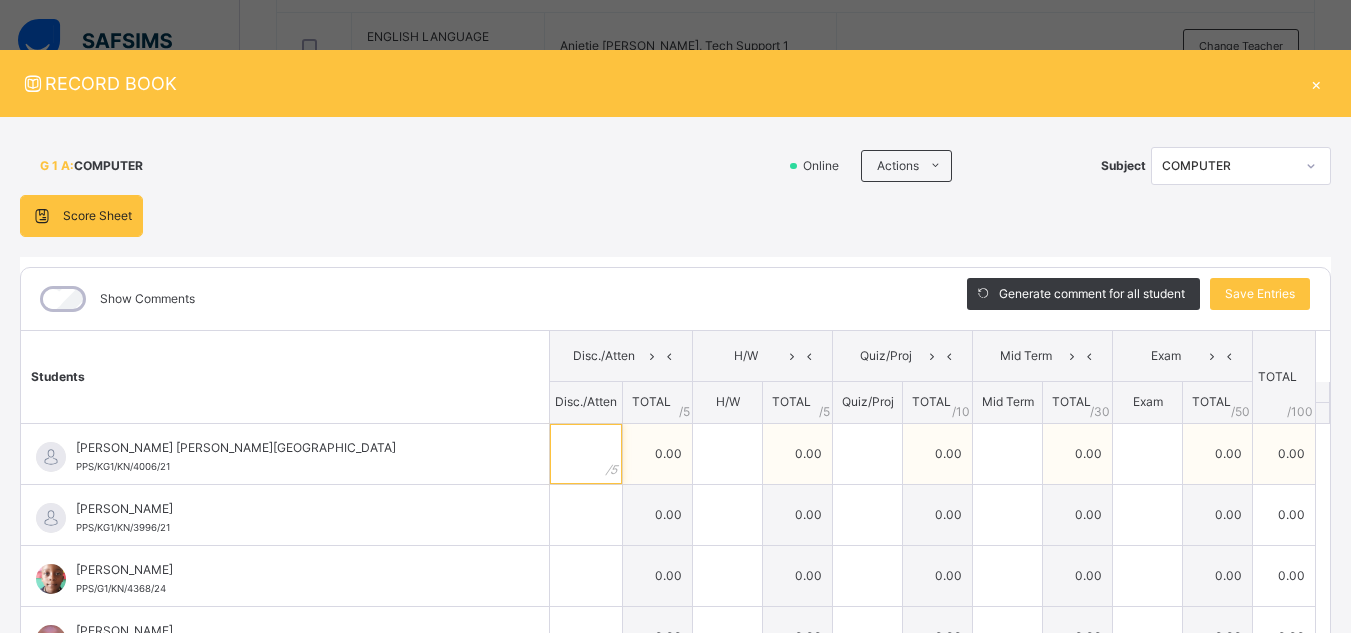 click at bounding box center (586, 454) 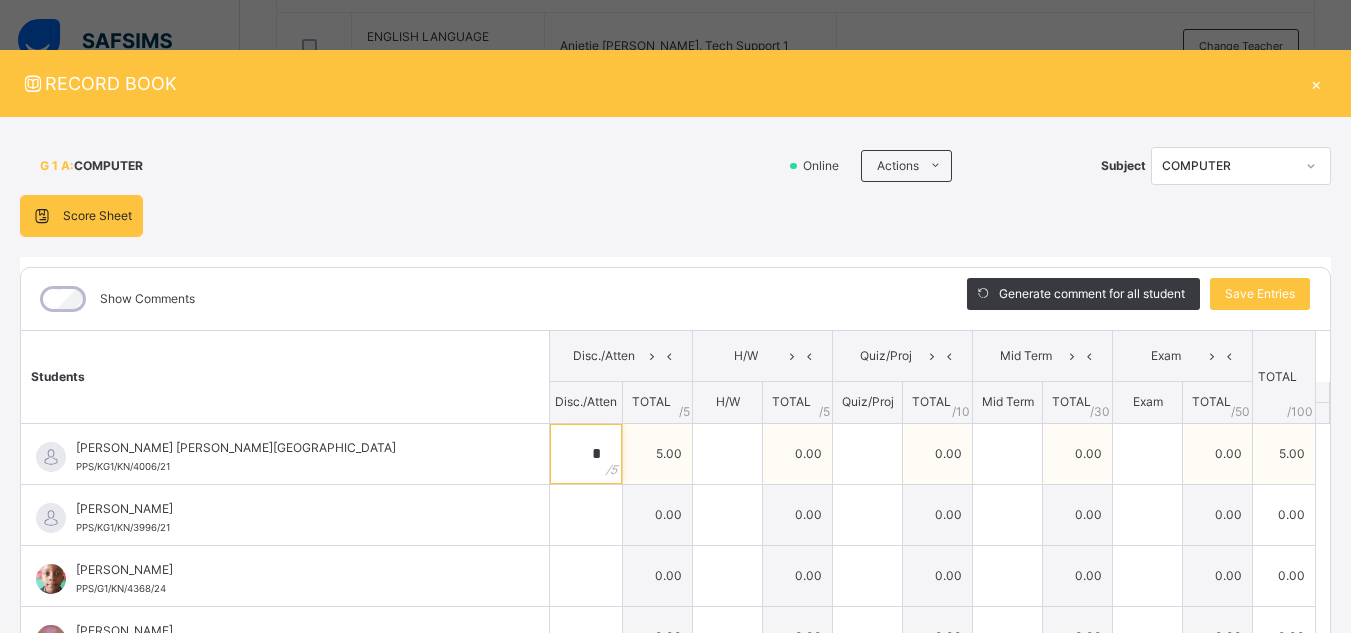 type on "*" 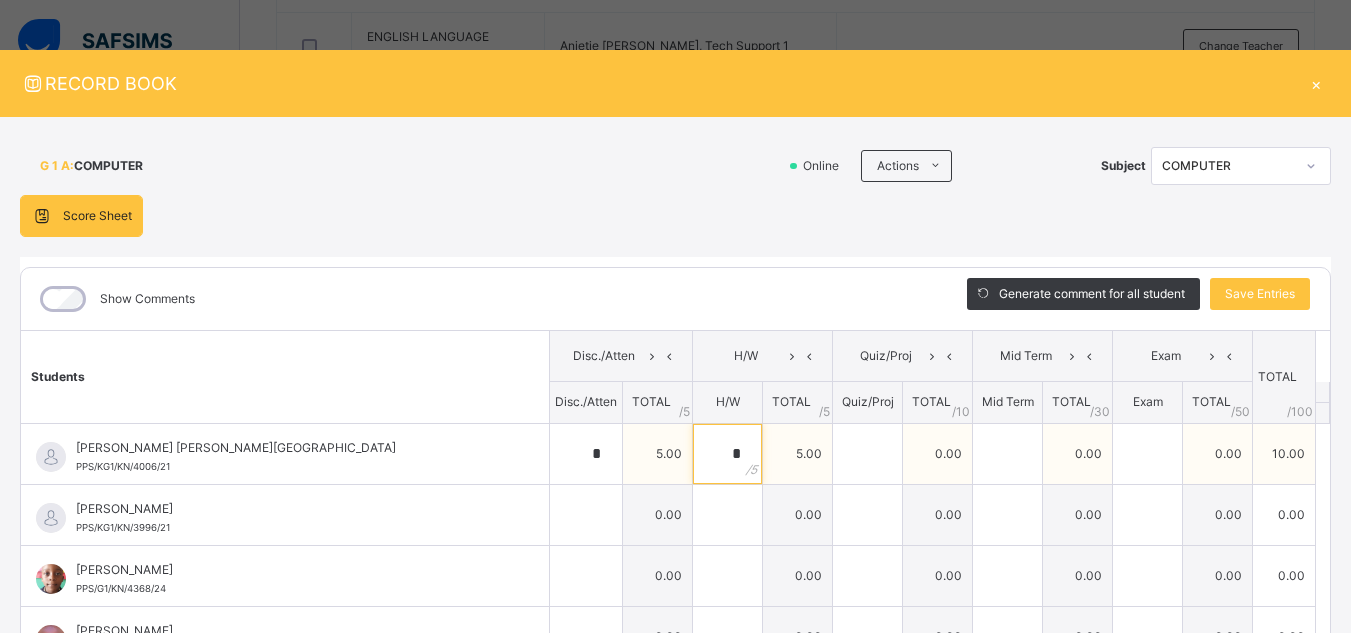 type on "*" 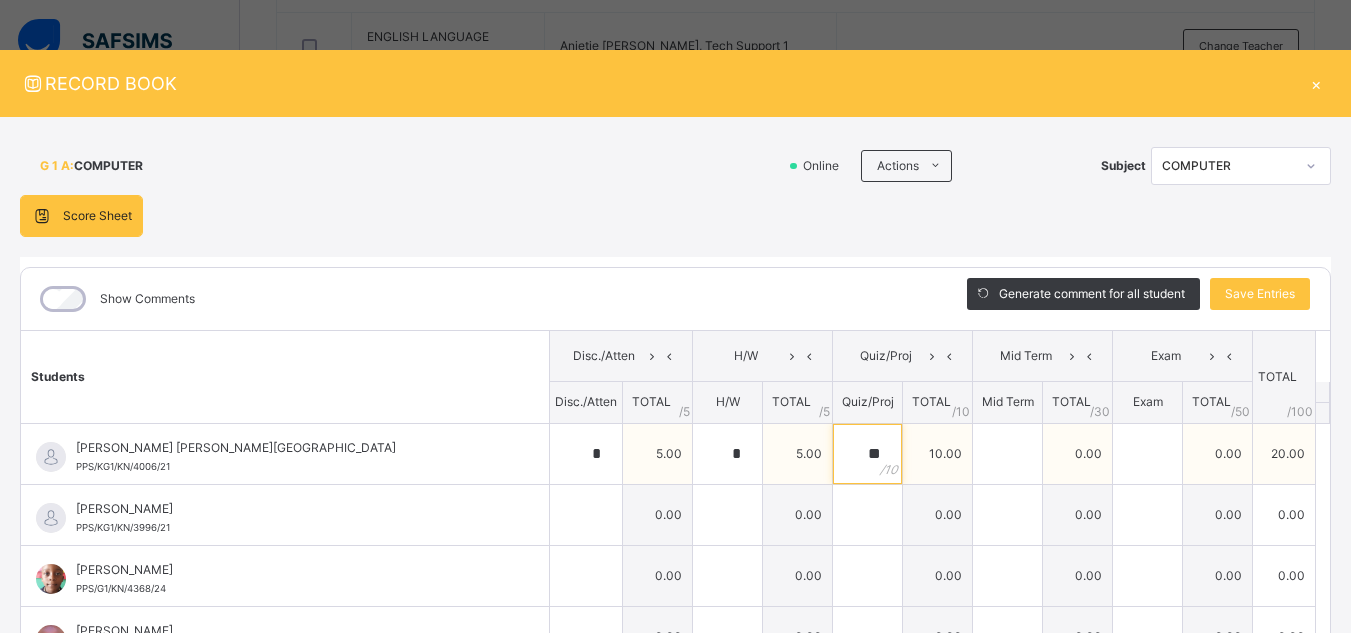 type on "**" 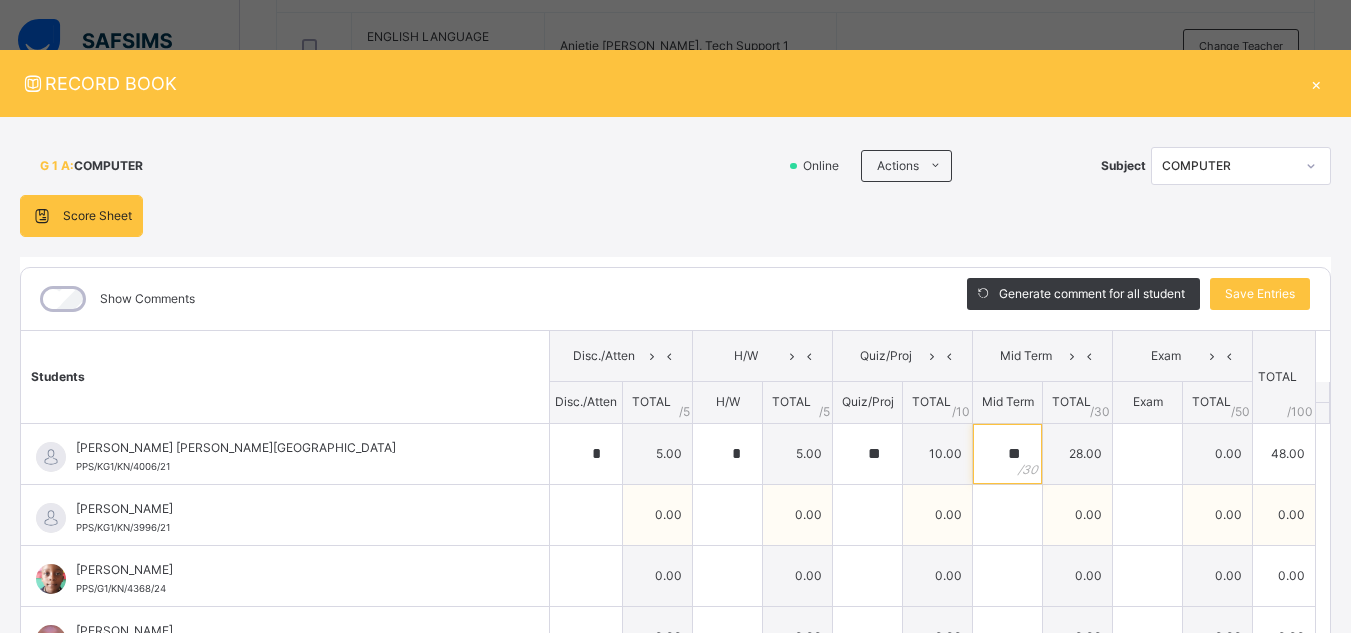 type on "**" 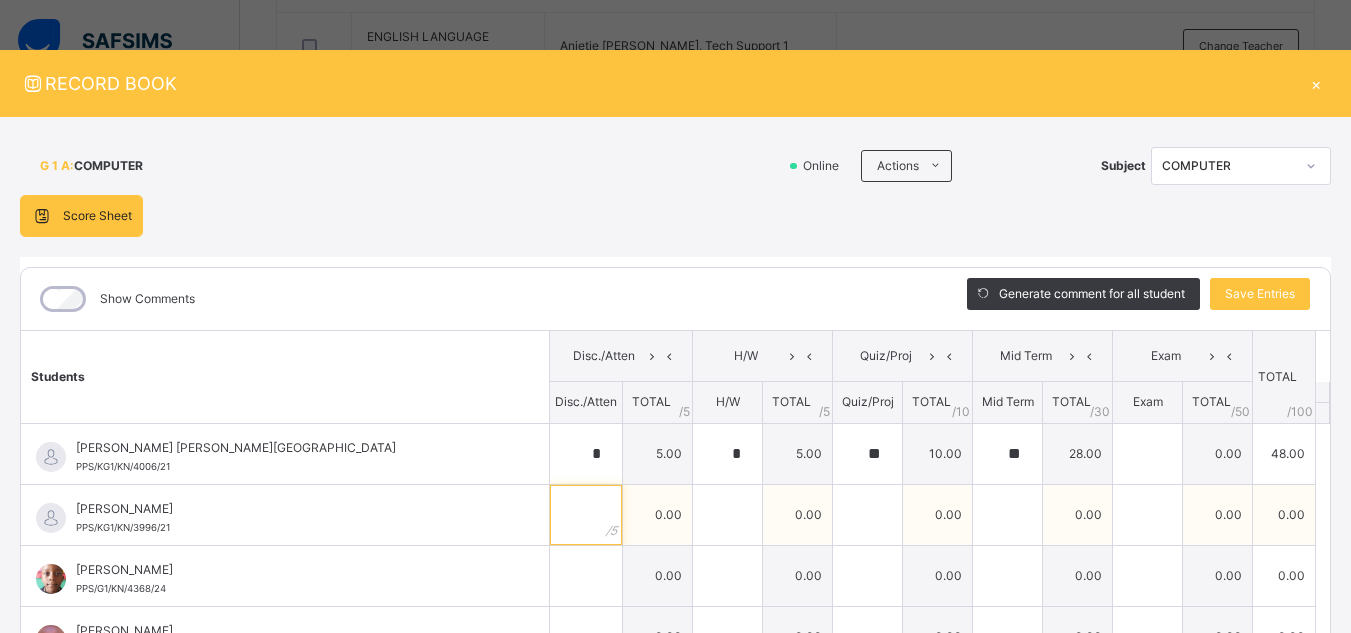 click at bounding box center (586, 515) 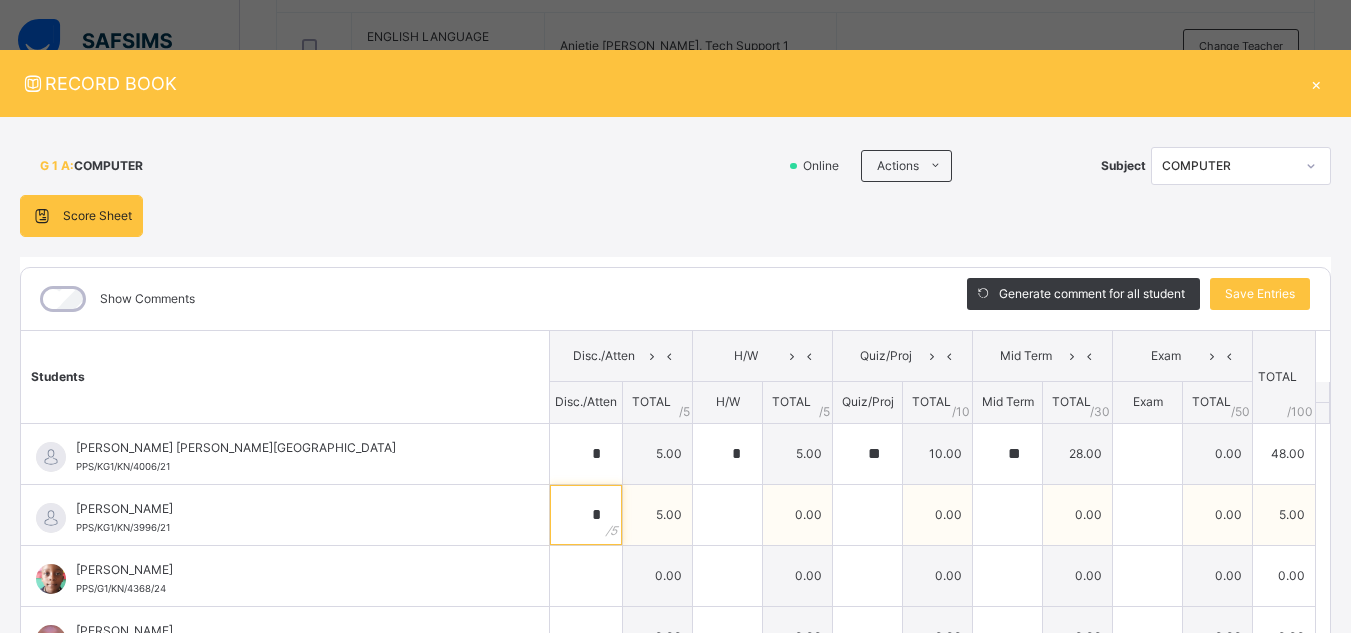 type on "*" 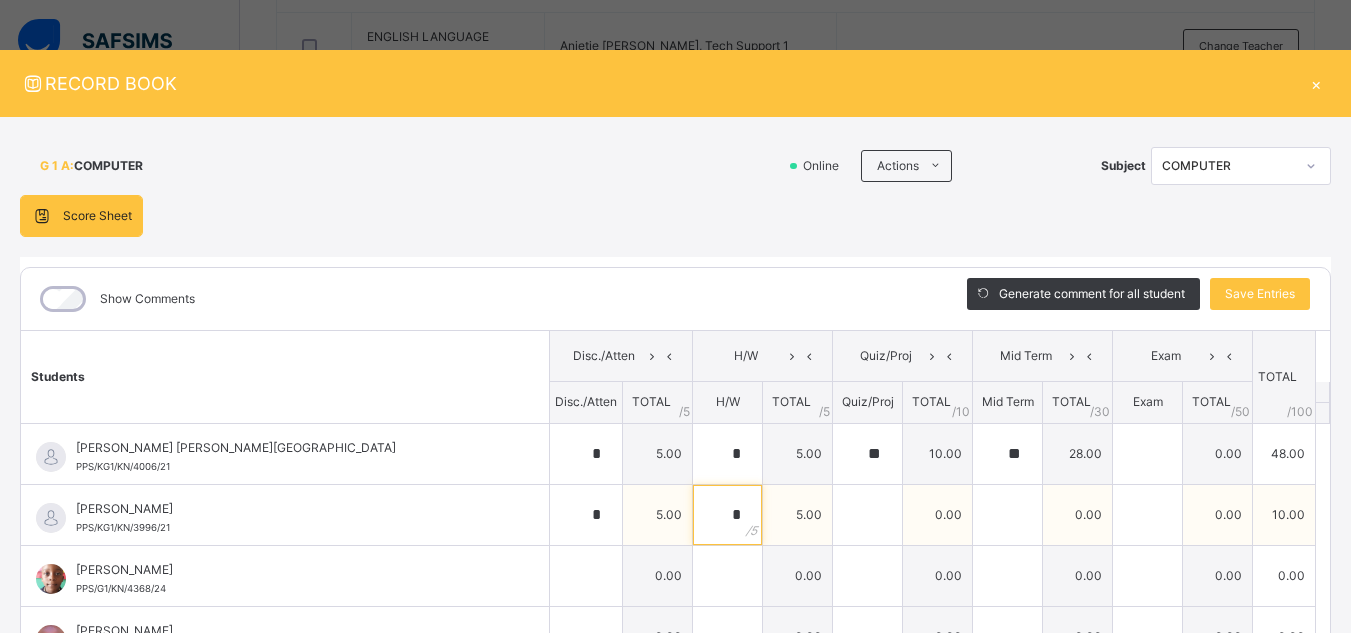 type on "*" 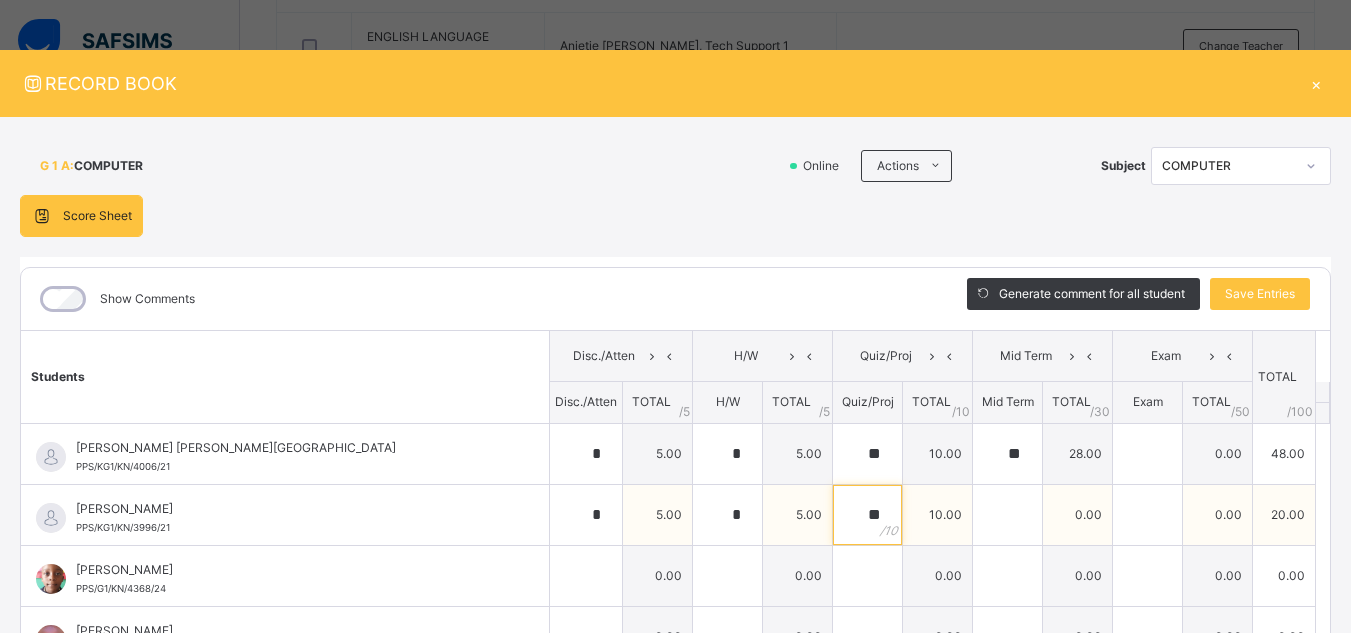 type on "**" 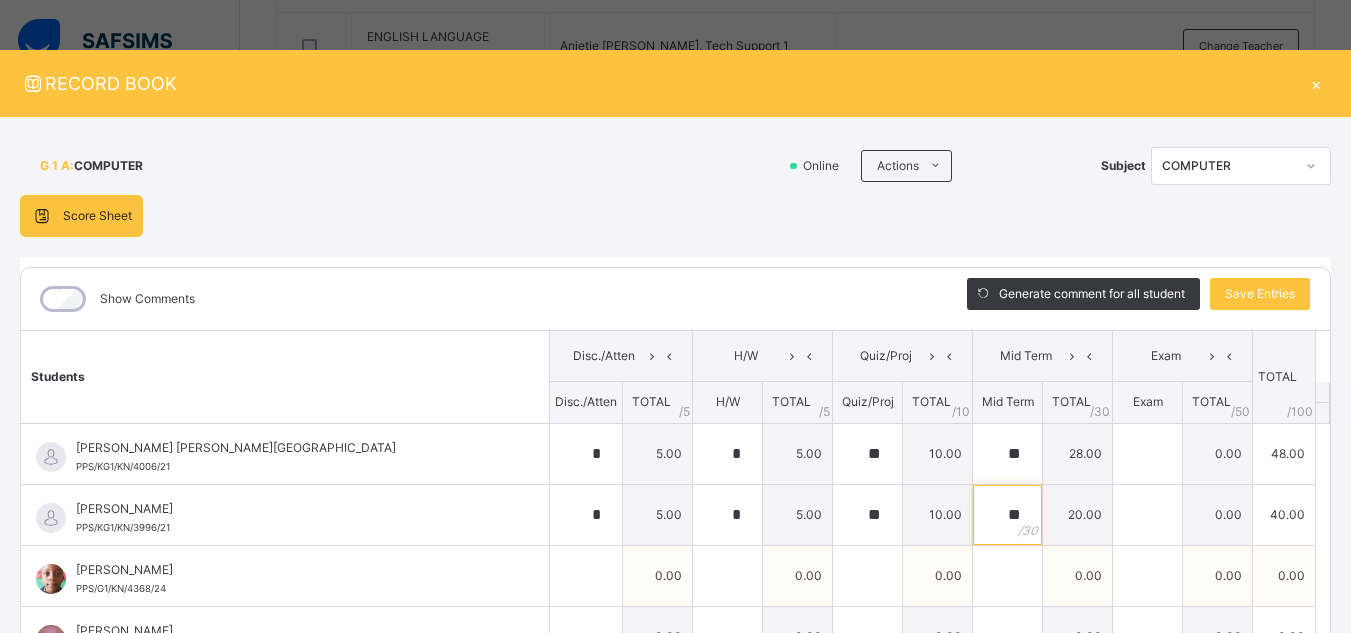 type on "**" 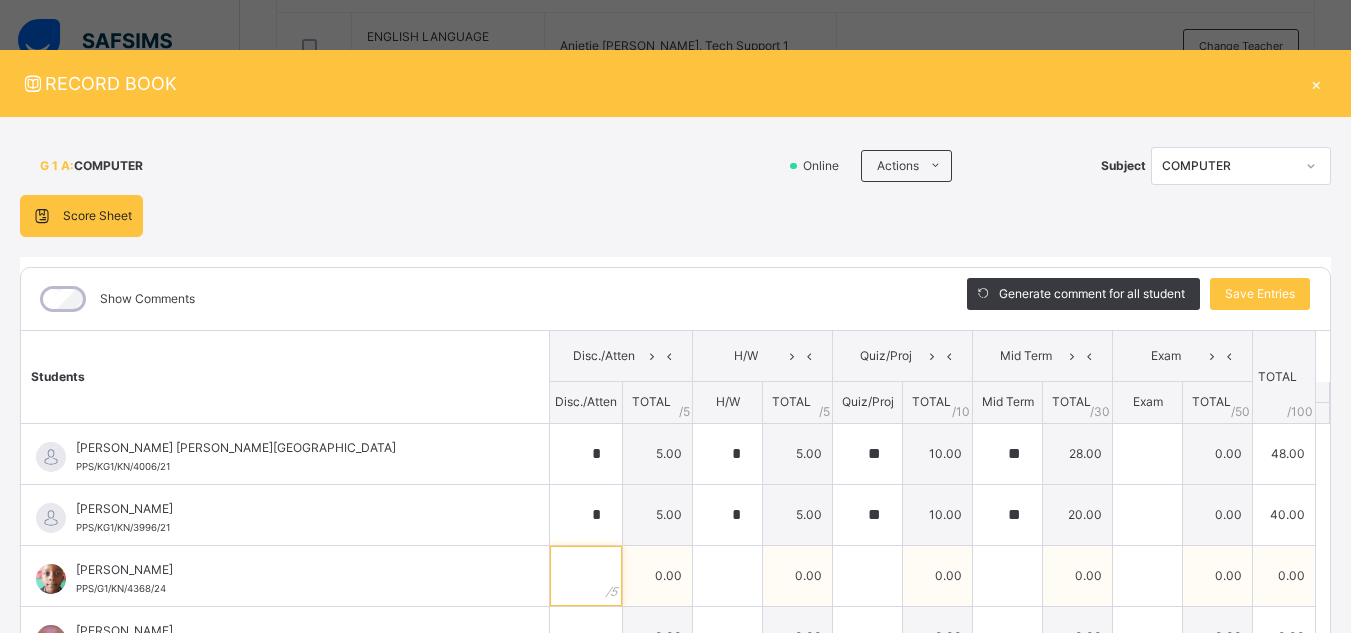 click at bounding box center [586, 576] 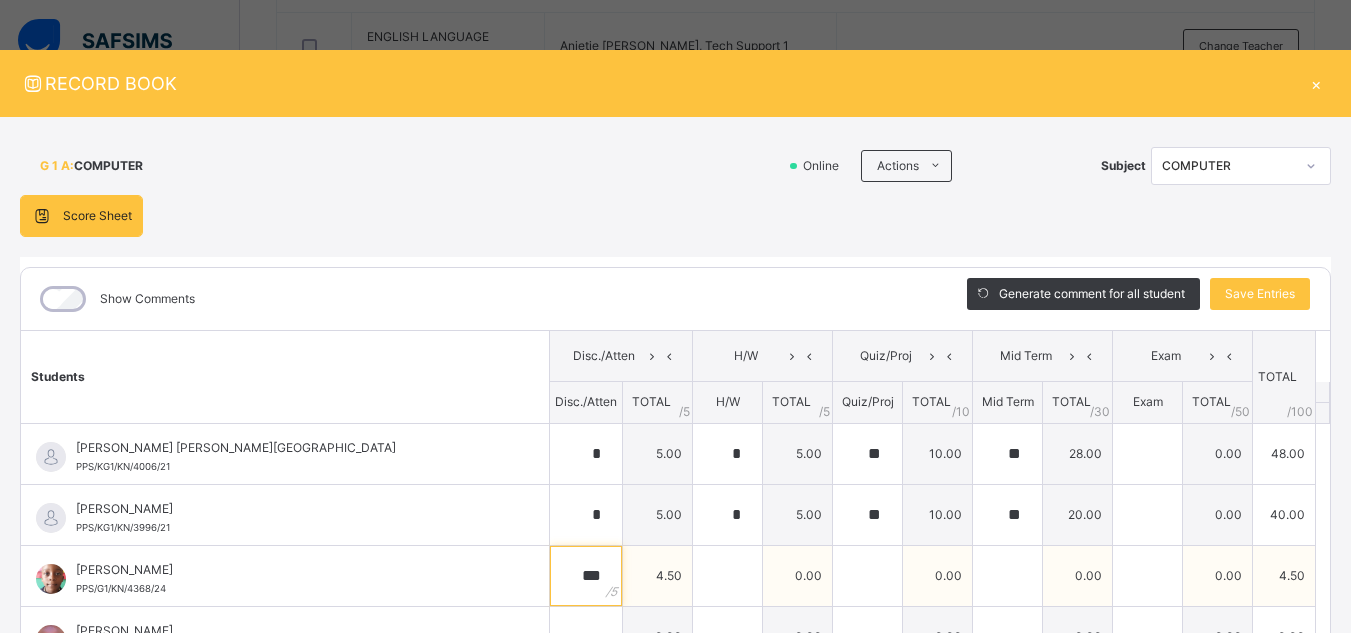 type on "***" 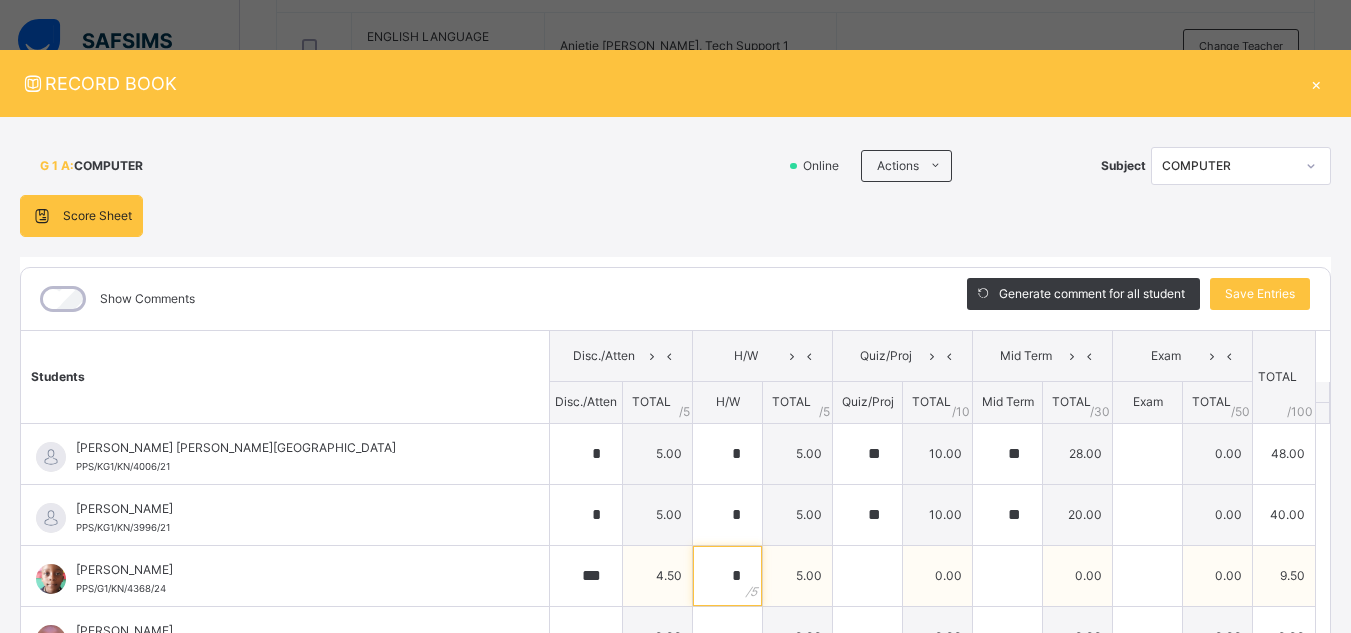 type on "*" 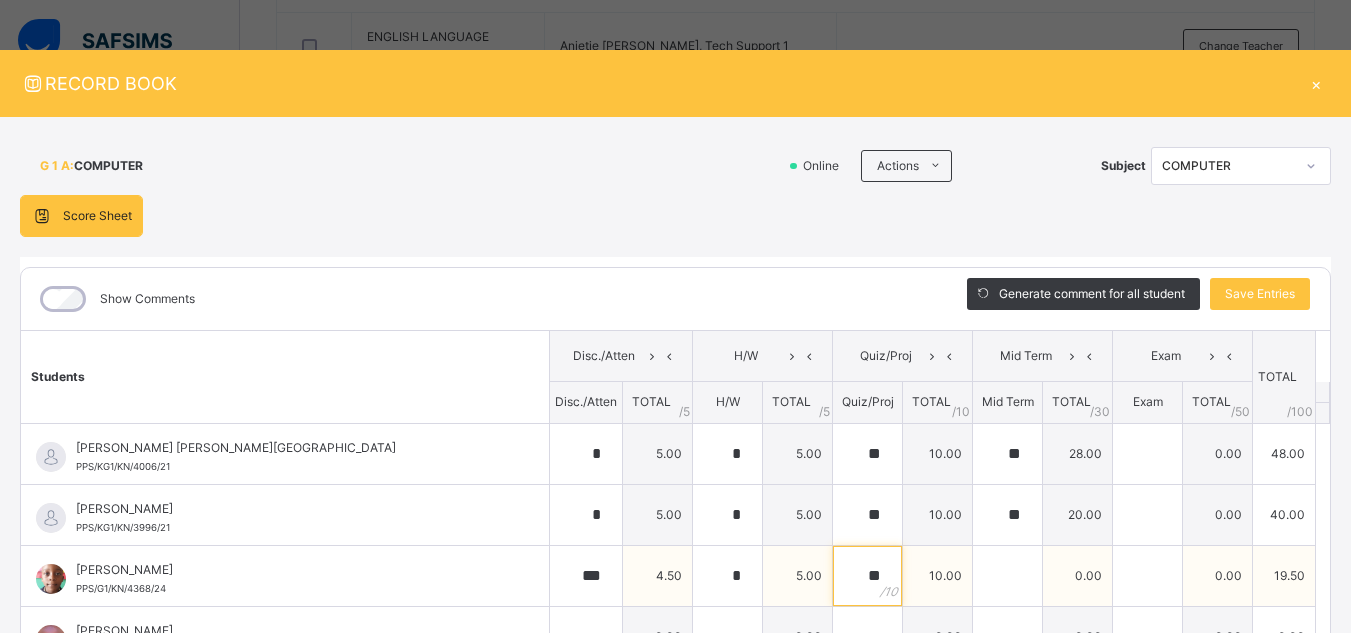 type on "**" 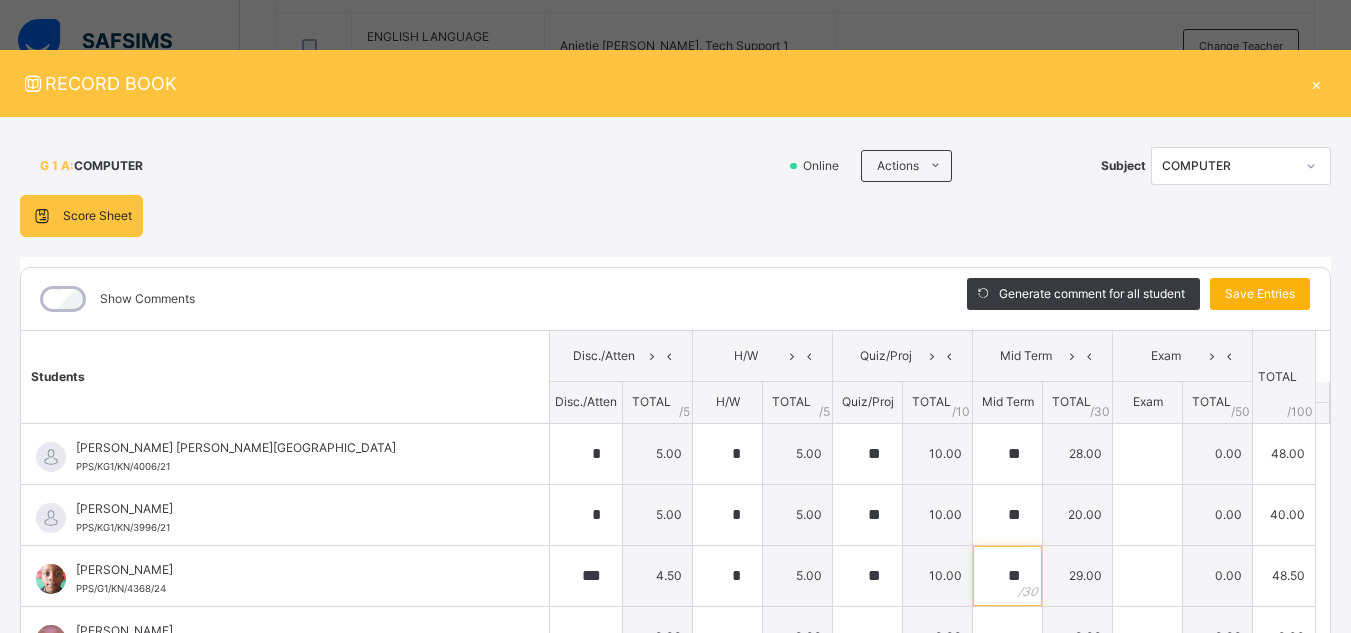type on "**" 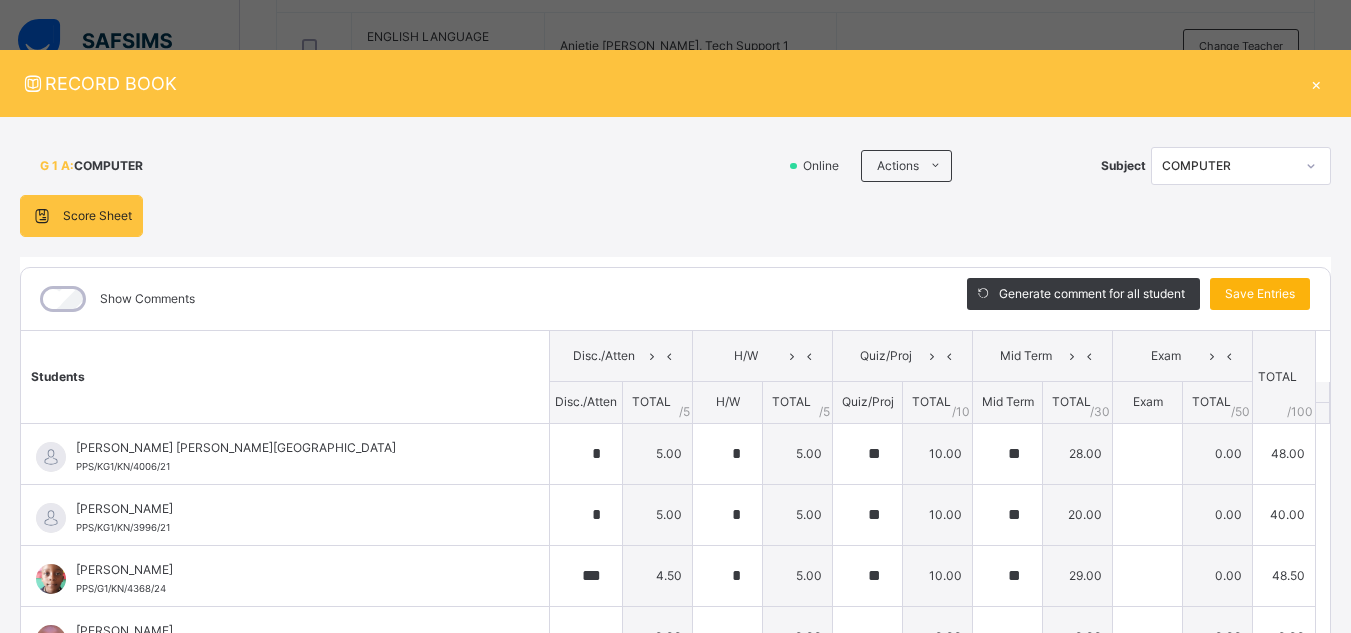 click on "Save Entries" at bounding box center [1260, 294] 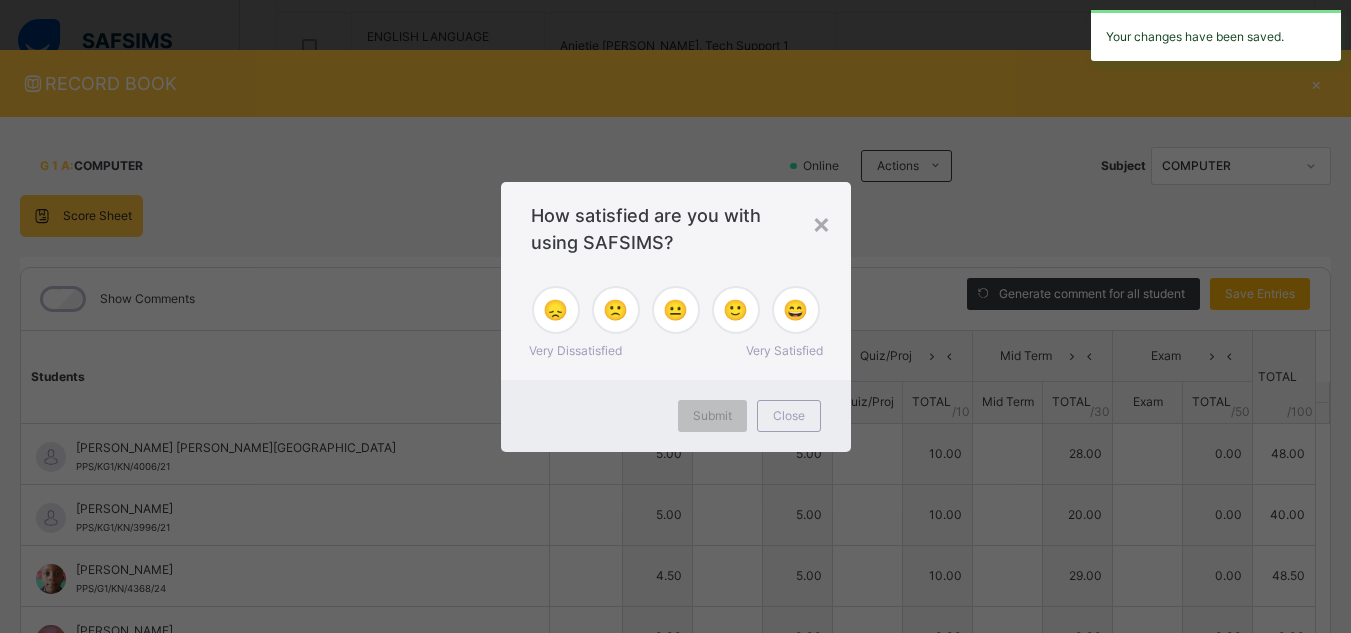 type on "*" 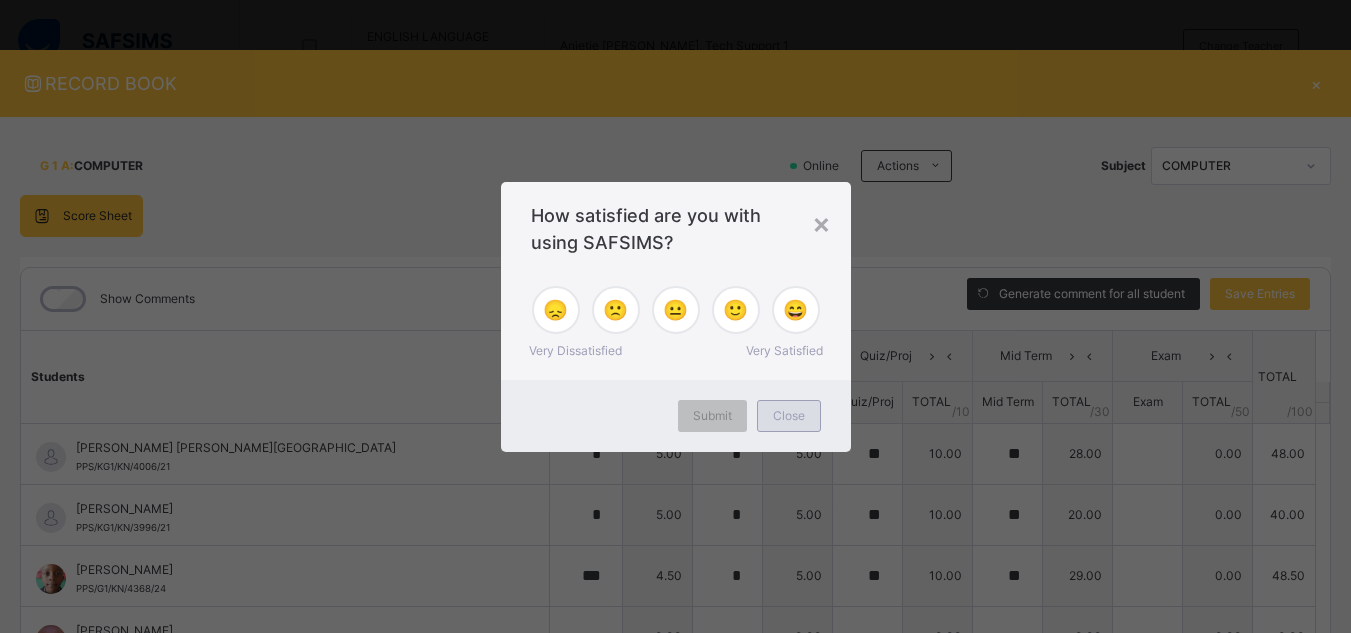 click on "Close" at bounding box center [789, 416] 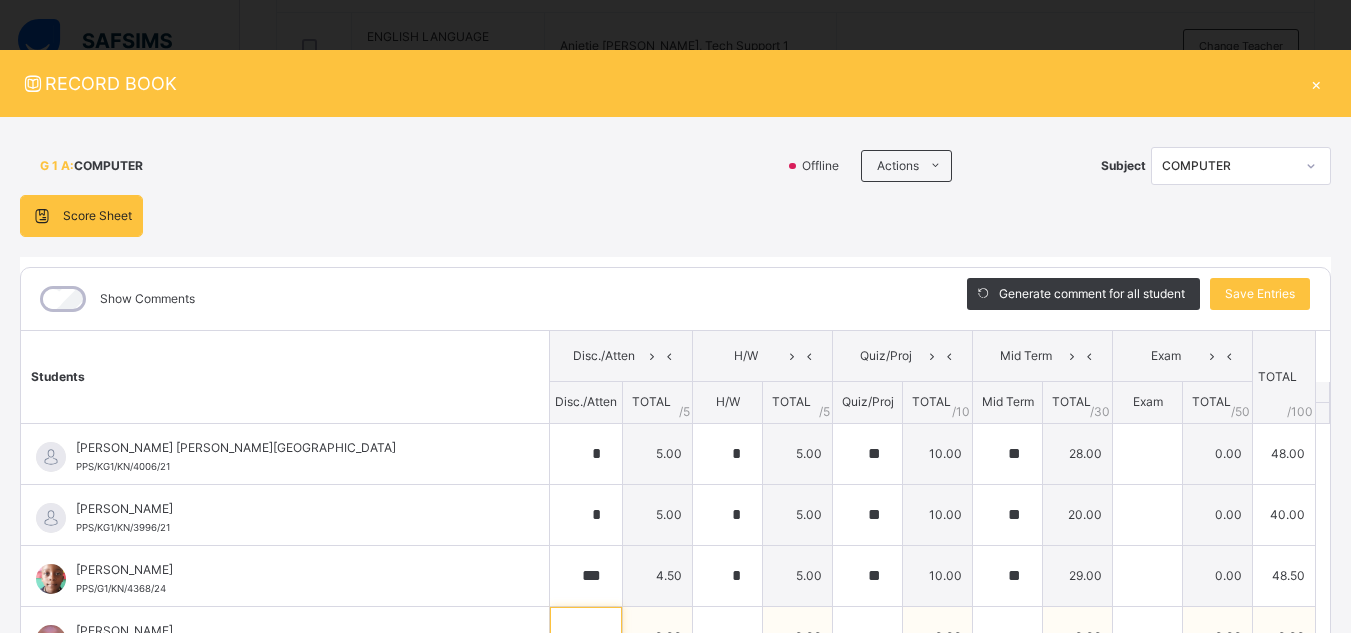click at bounding box center [586, 637] 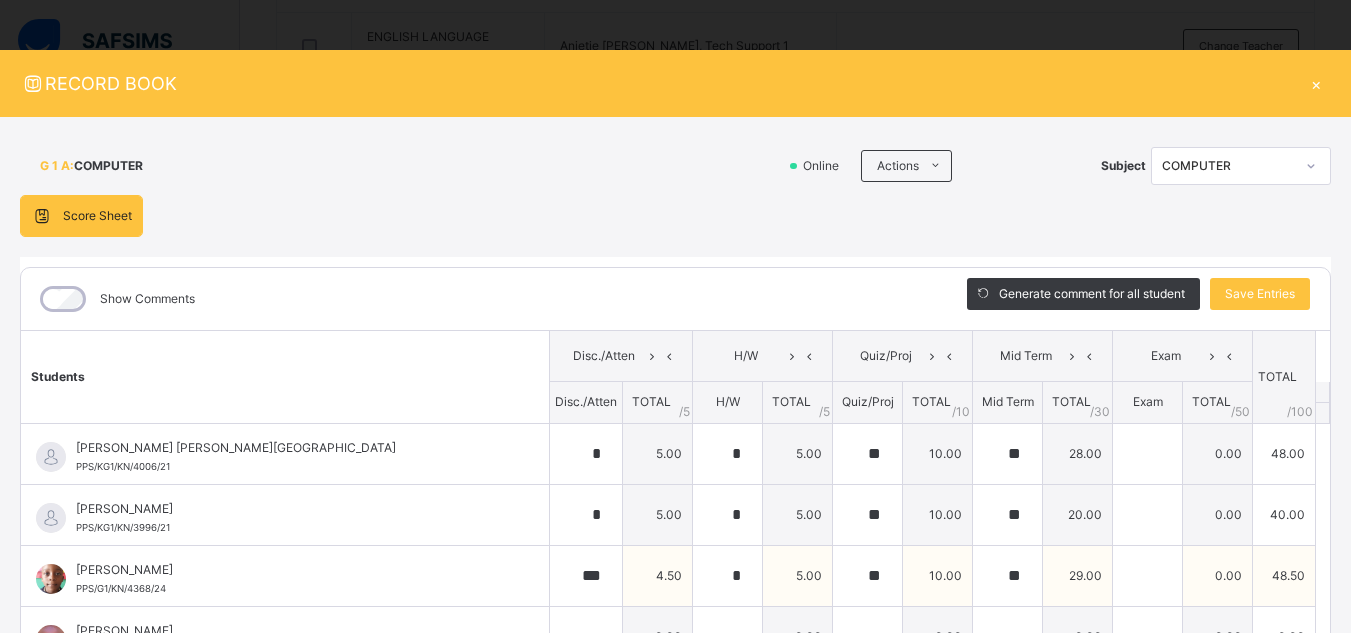 click on "Abubakar  Adil Abubakar PPS/G1/KN/4368/24" at bounding box center [285, 576] 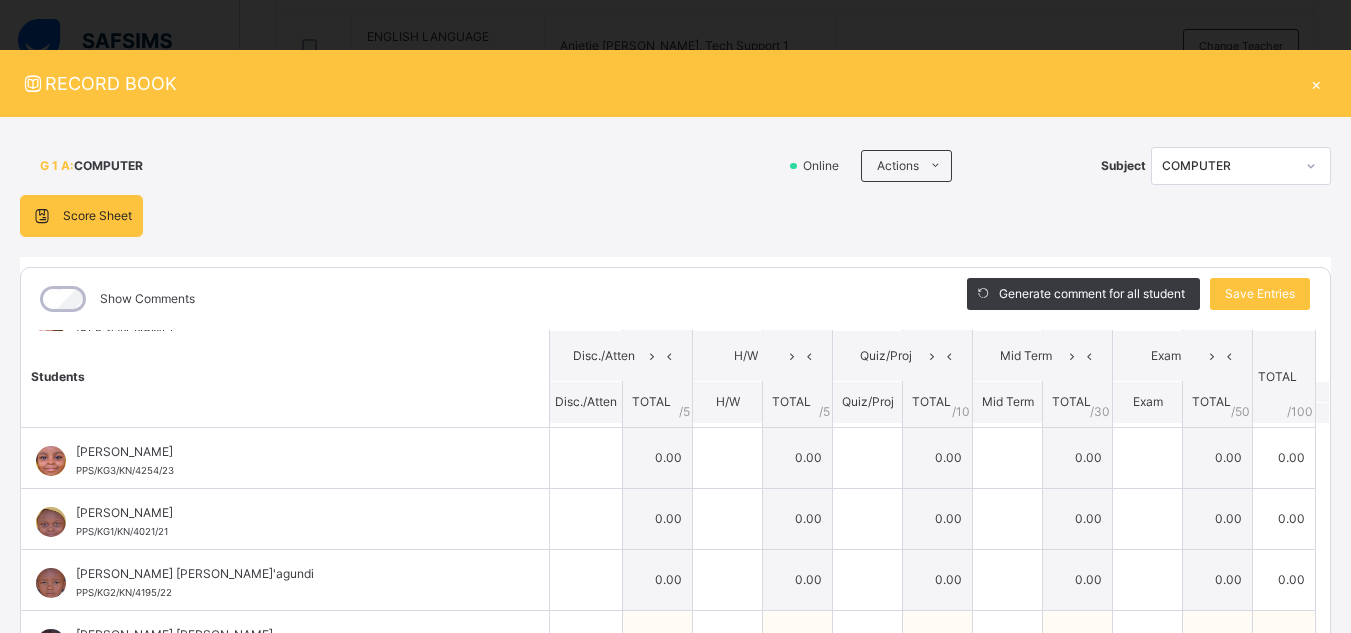 scroll, scrollTop: 200, scrollLeft: 0, axis: vertical 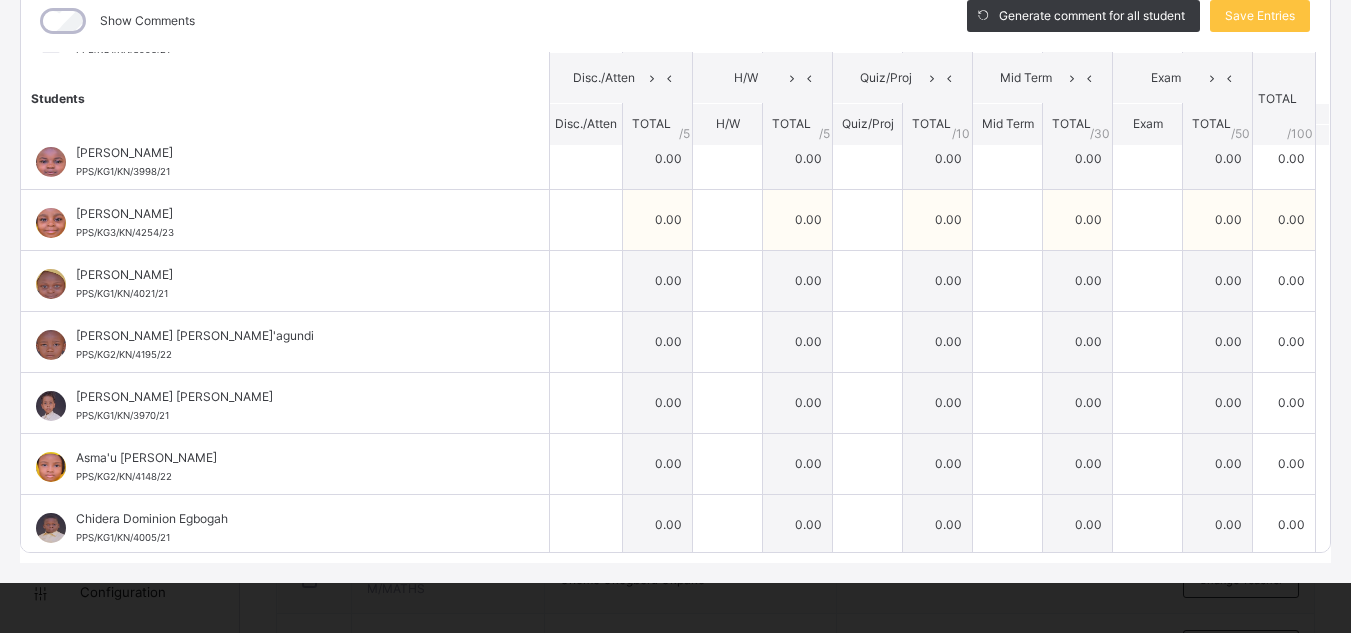 click on "Aisha Abubakar Jada" at bounding box center [290, 214] 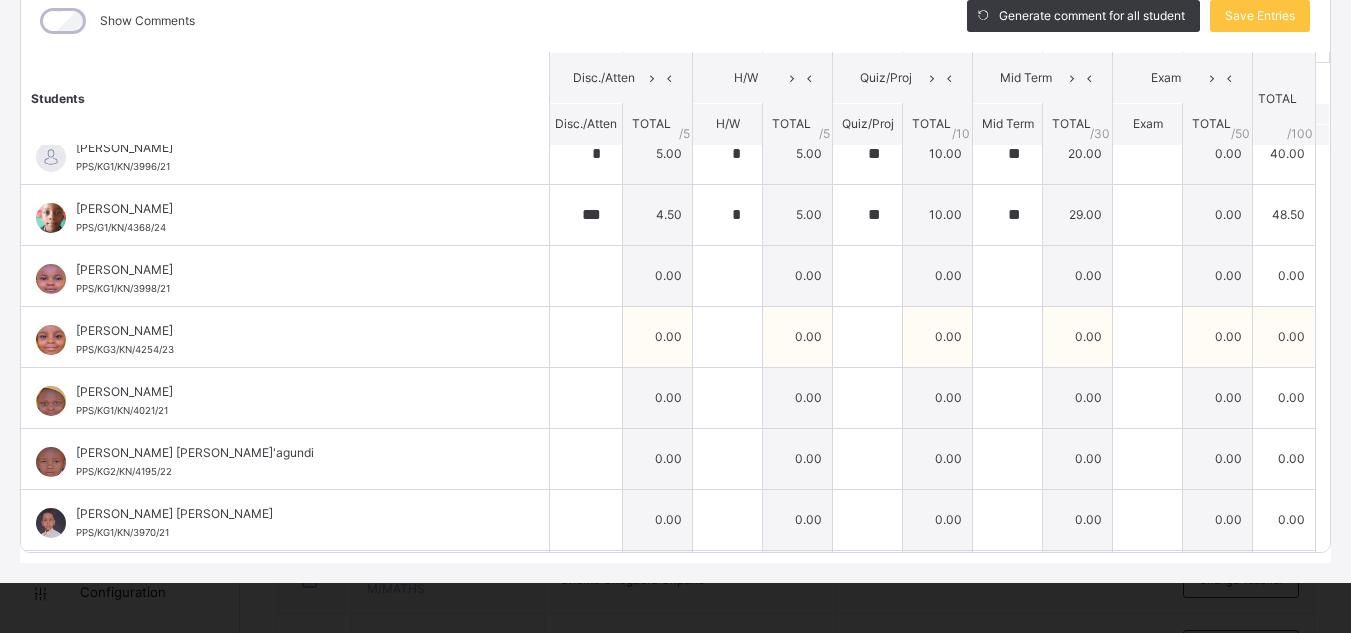 scroll, scrollTop: 80, scrollLeft: 0, axis: vertical 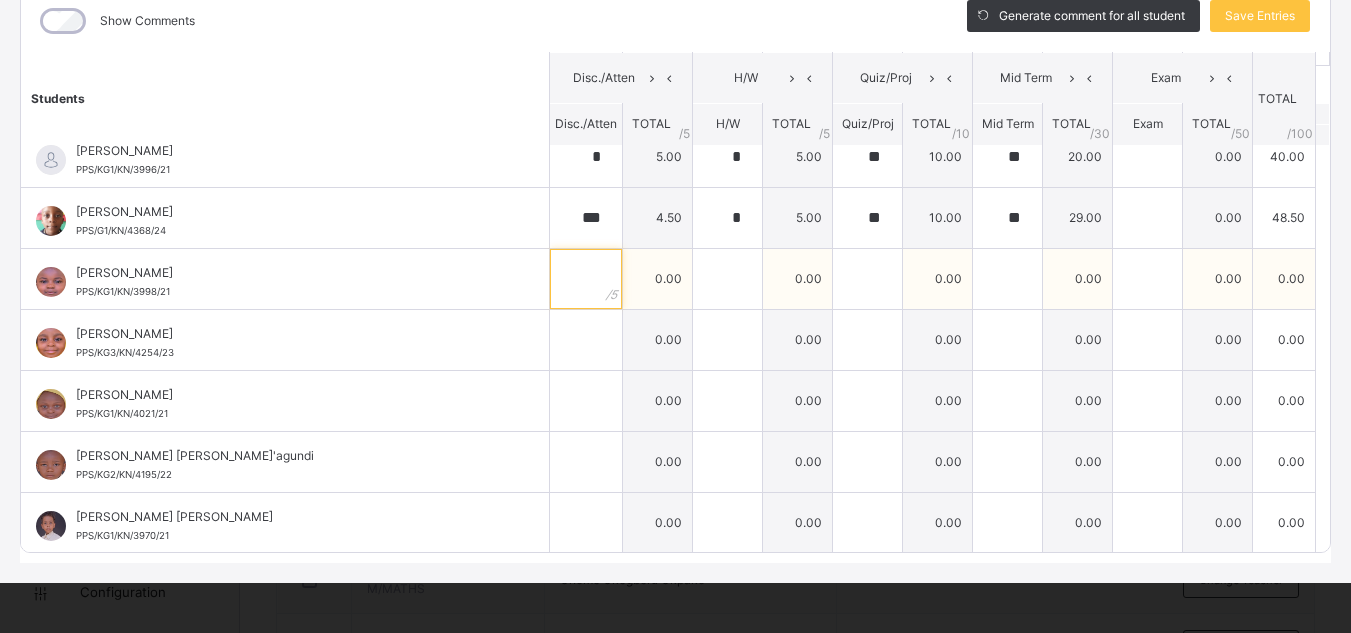 click at bounding box center (586, 279) 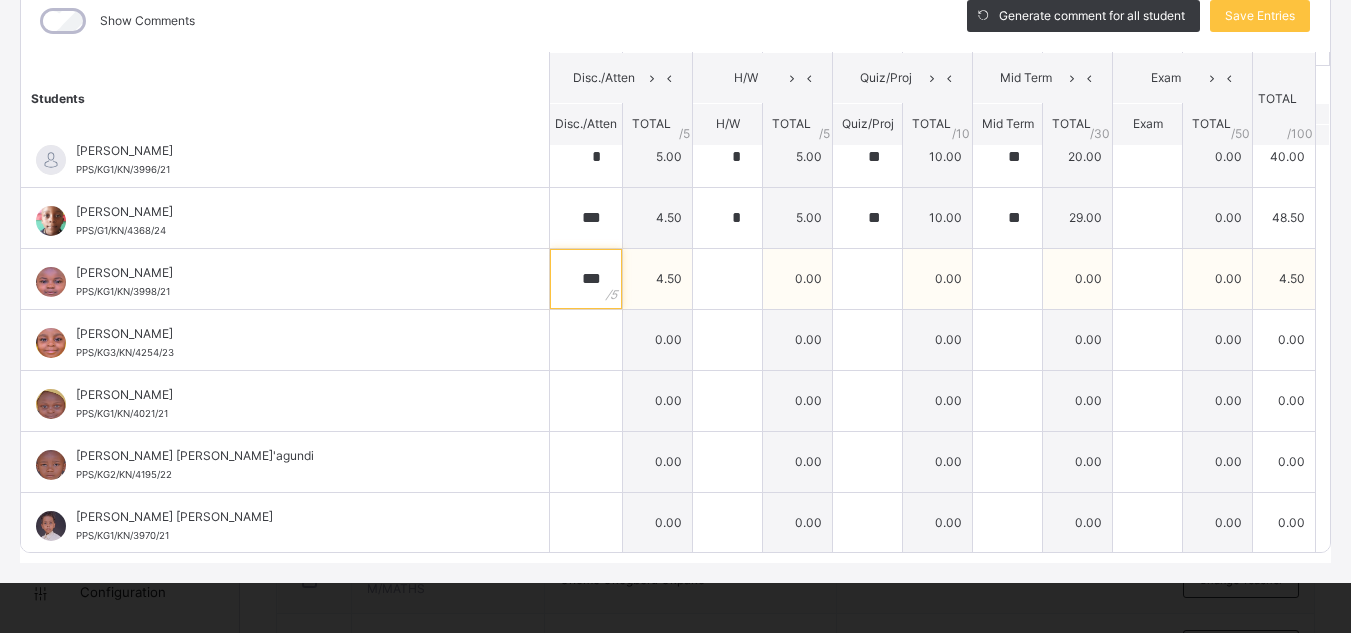 type on "***" 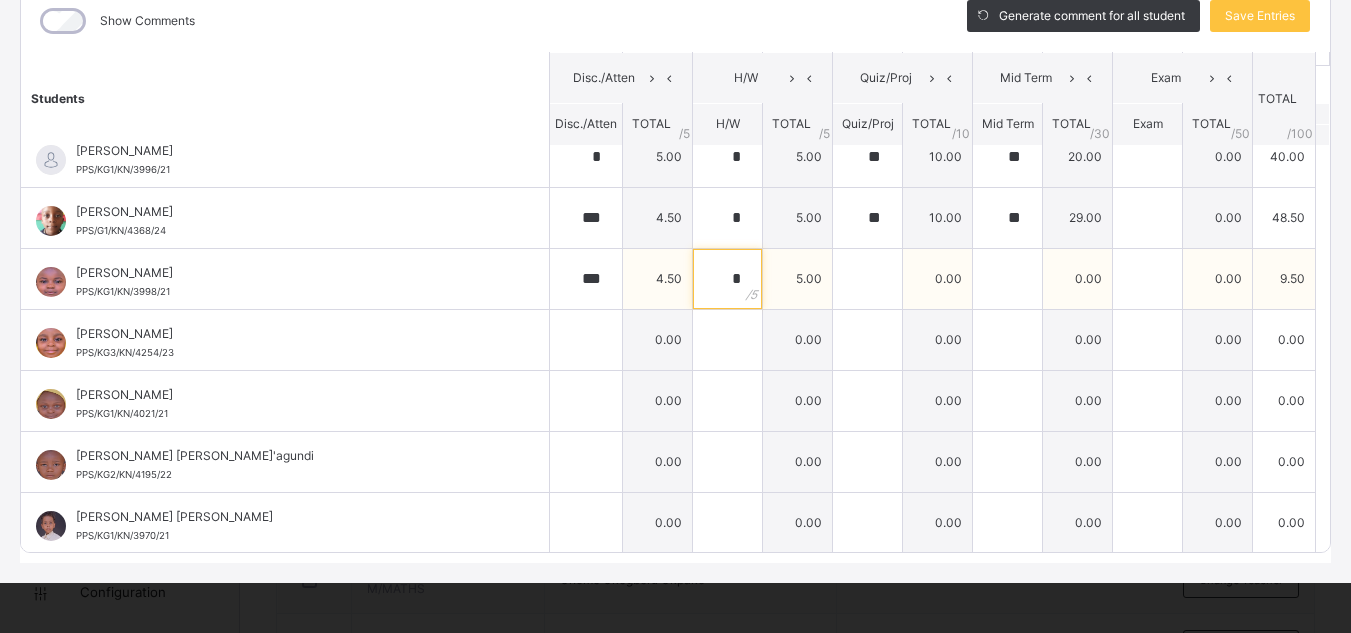 type on "*" 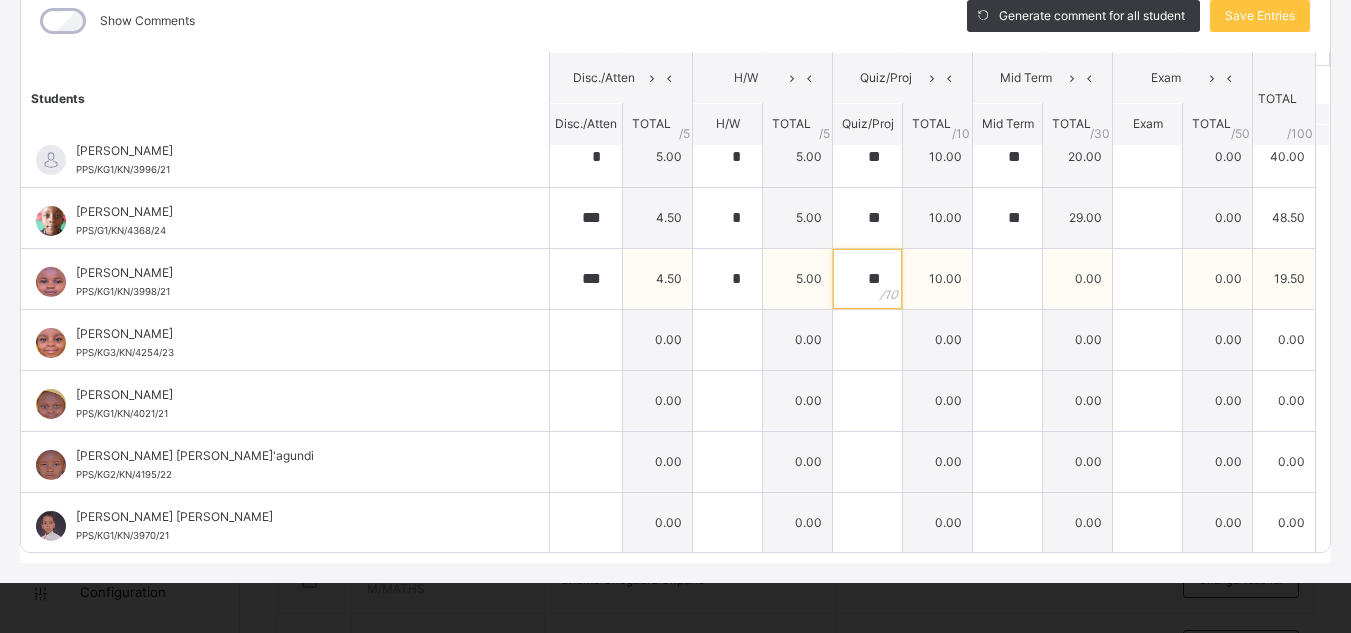 type on "**" 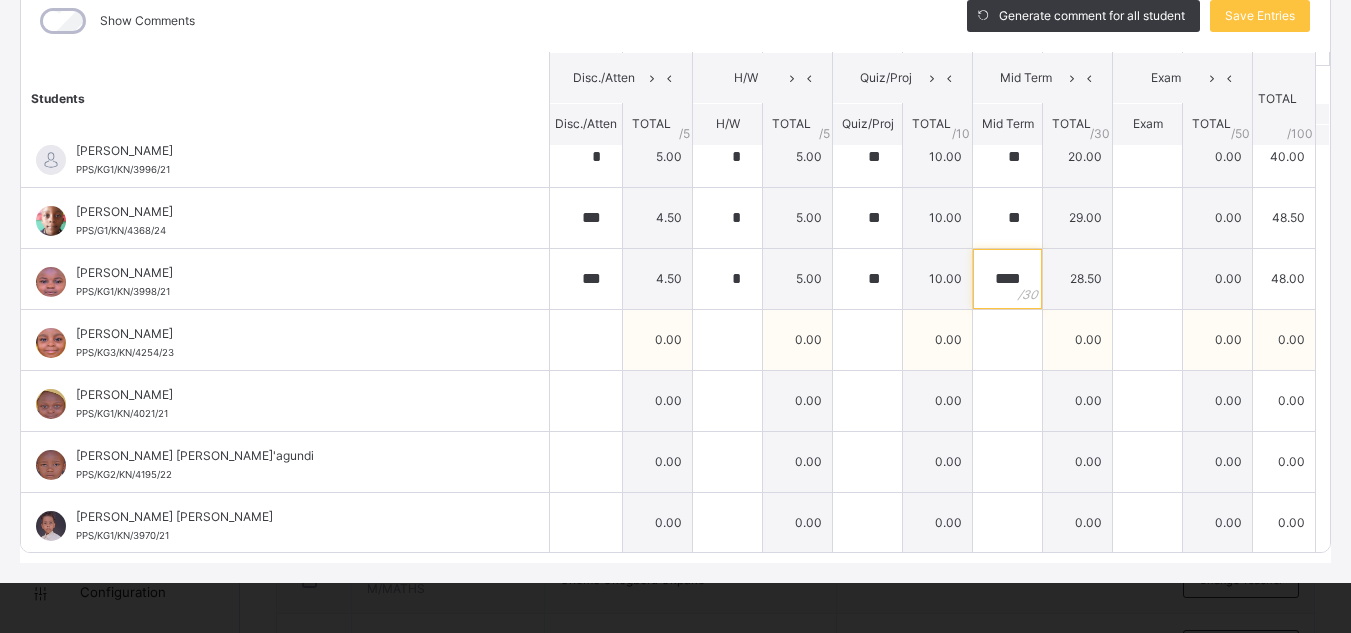 type on "****" 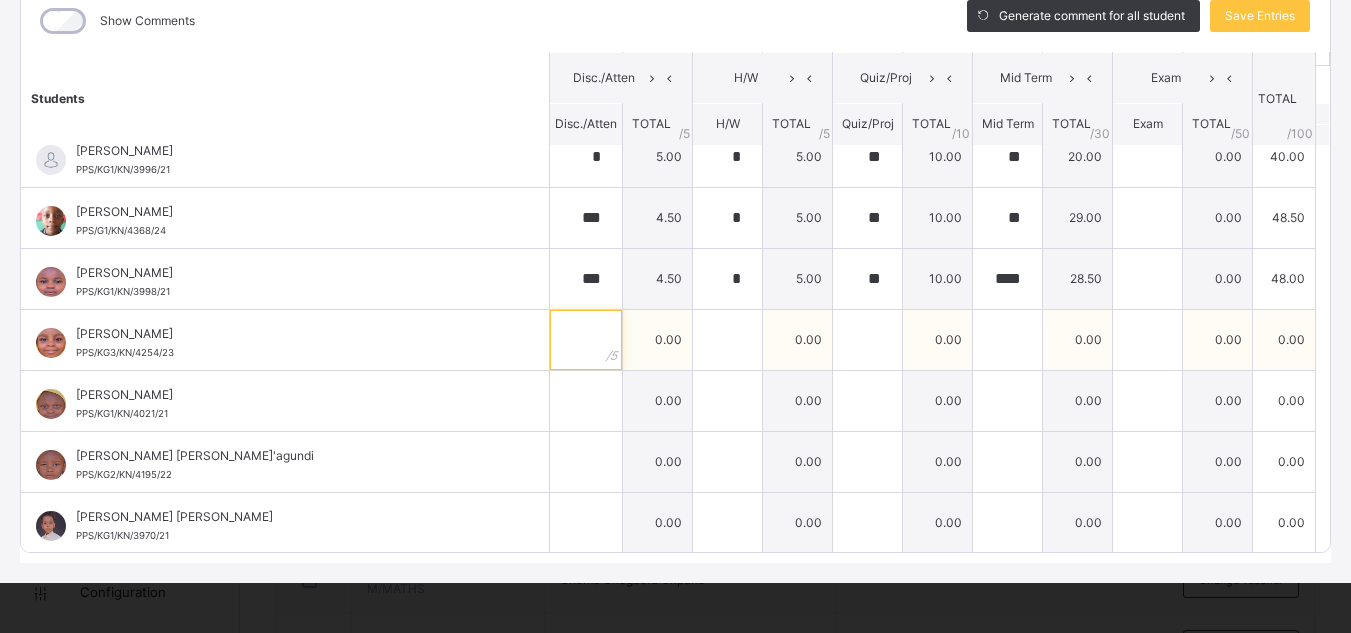 click at bounding box center [586, 340] 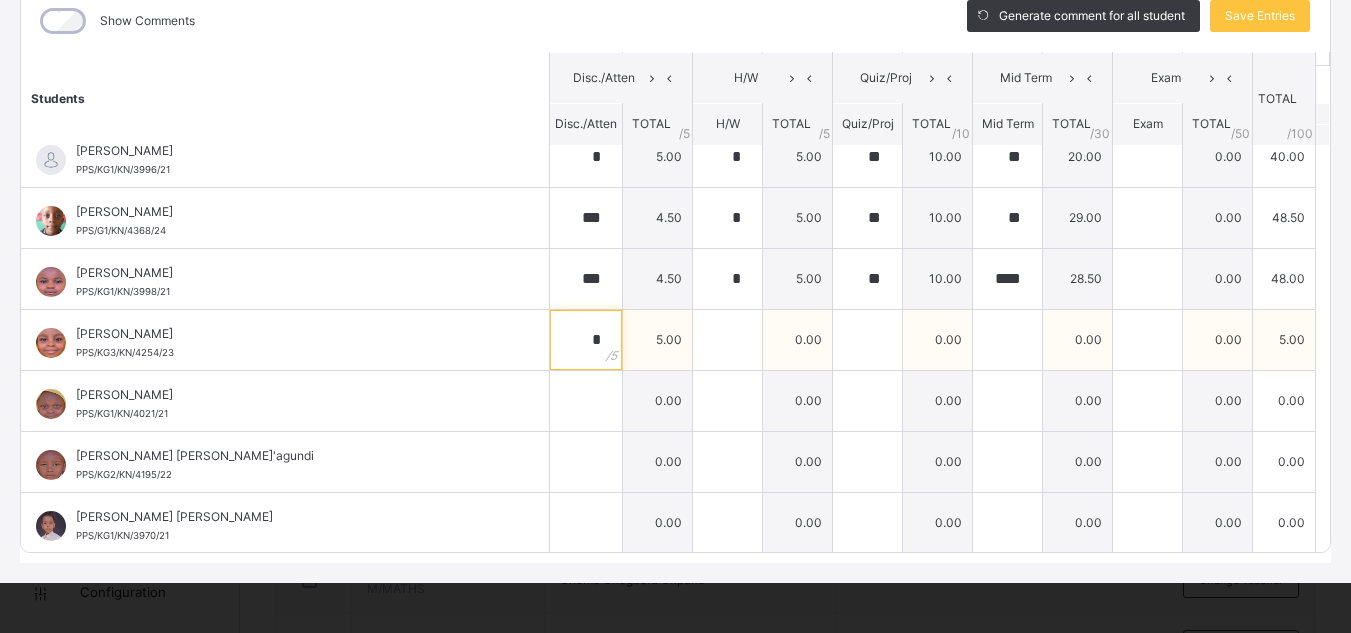 type on "*" 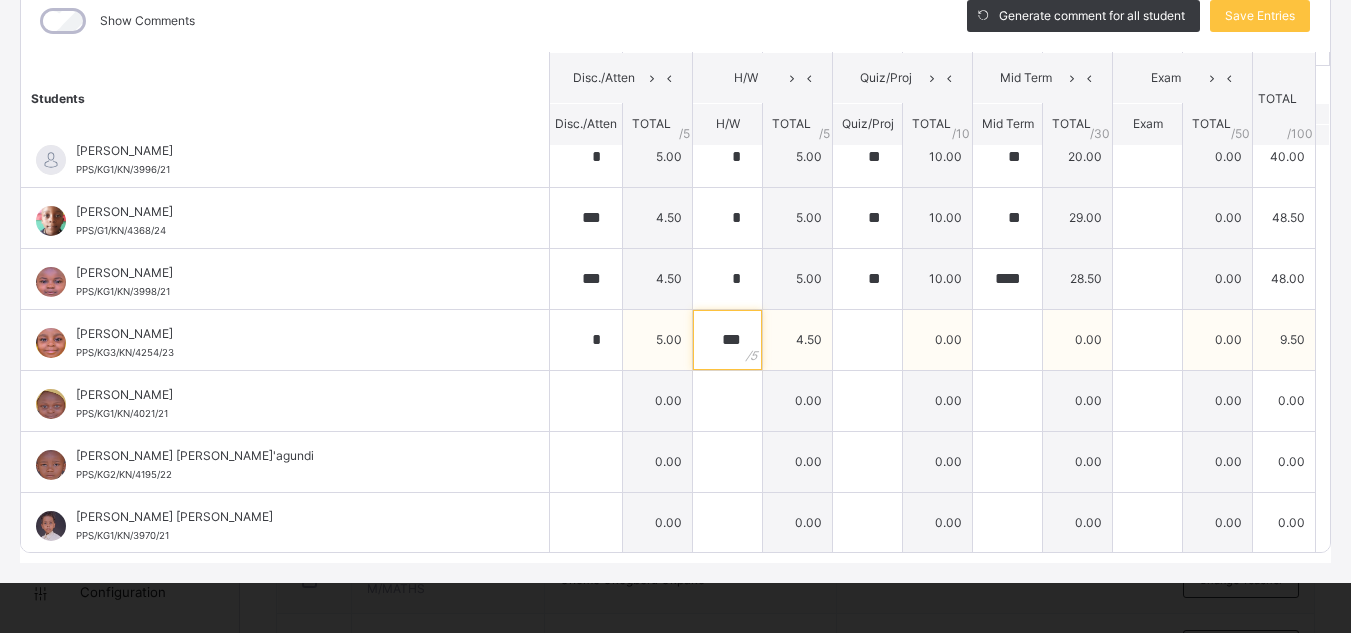 type on "***" 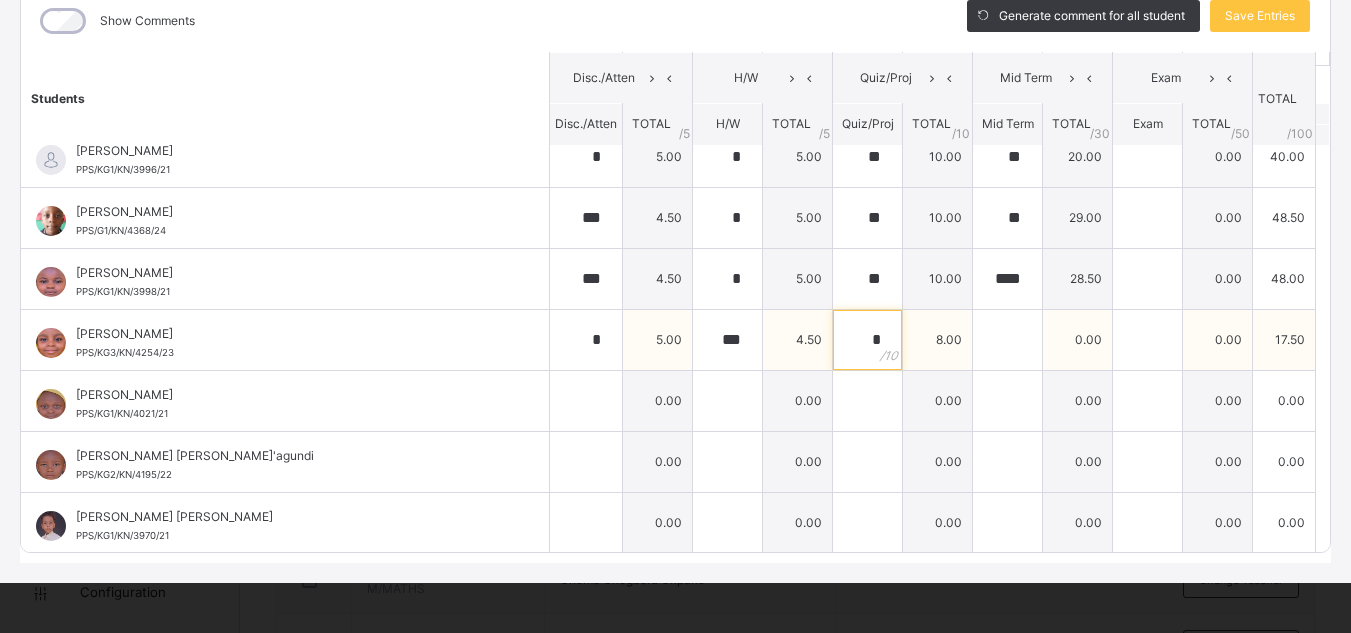 type on "*" 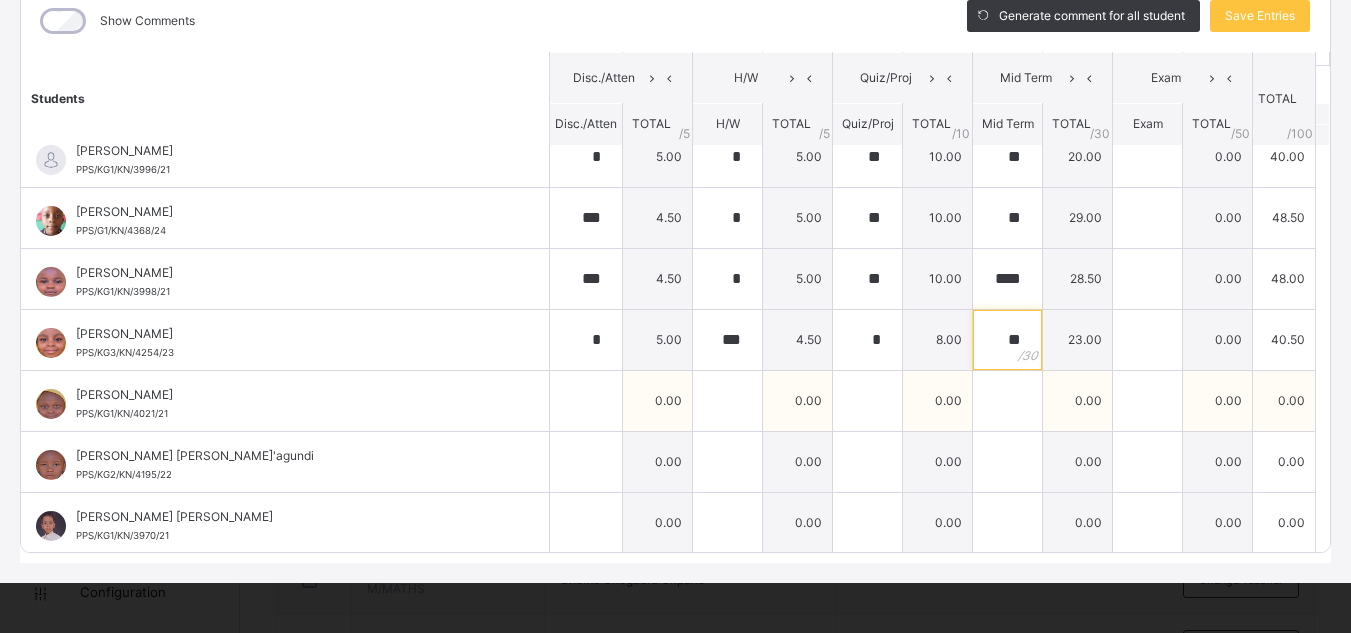 type on "**" 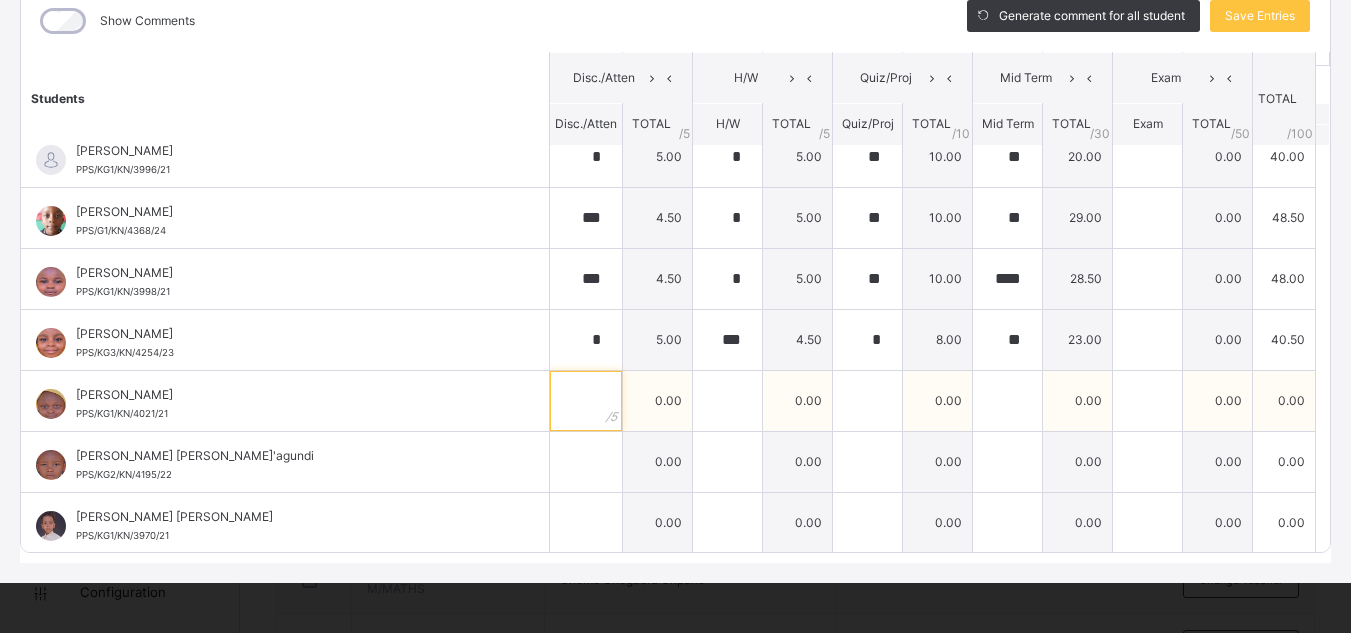 click at bounding box center [586, 401] 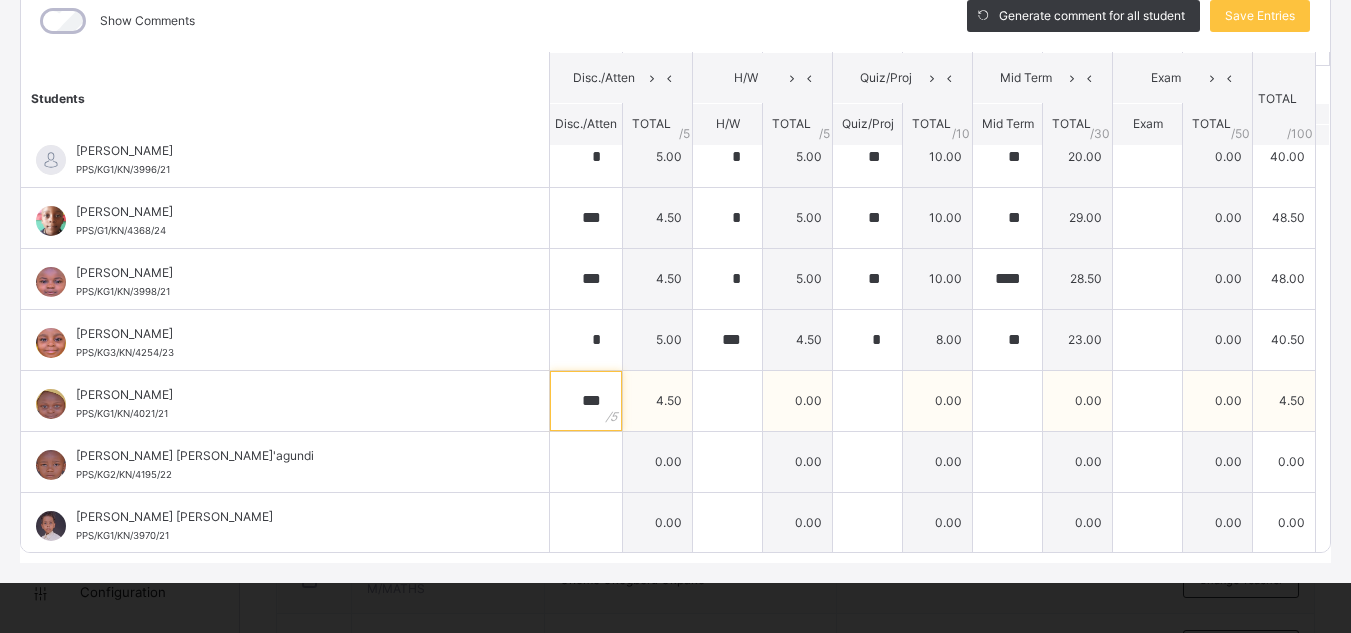 type on "***" 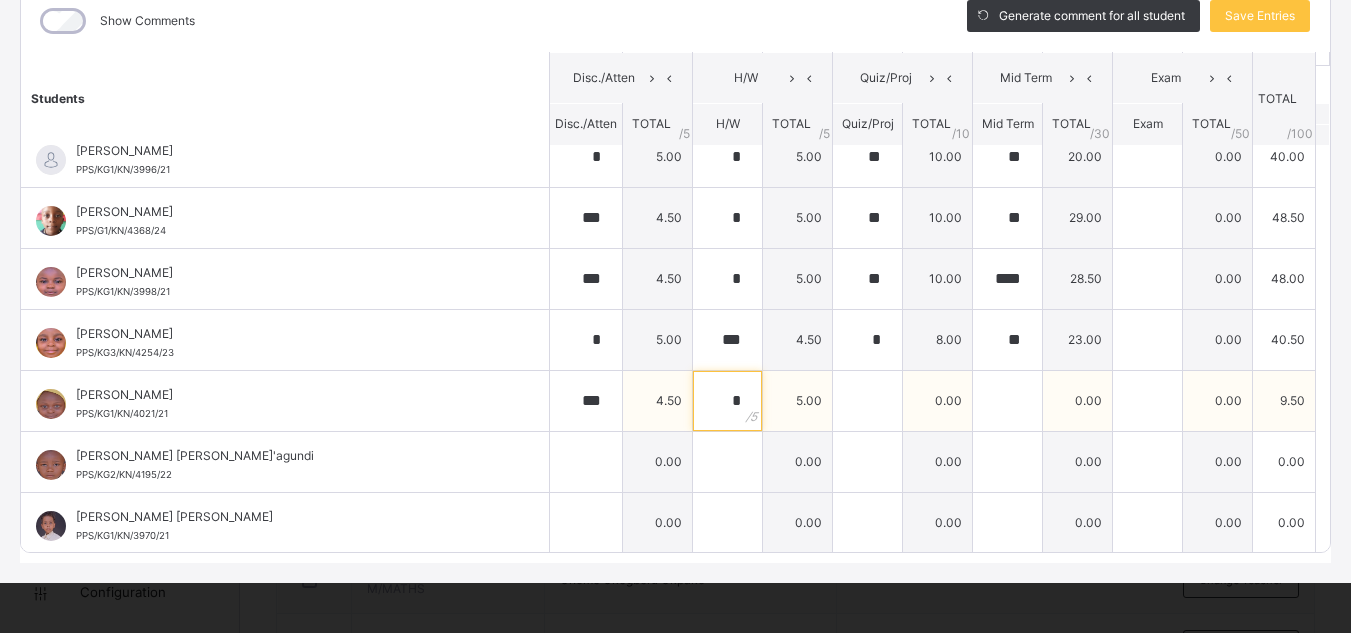 type on "*" 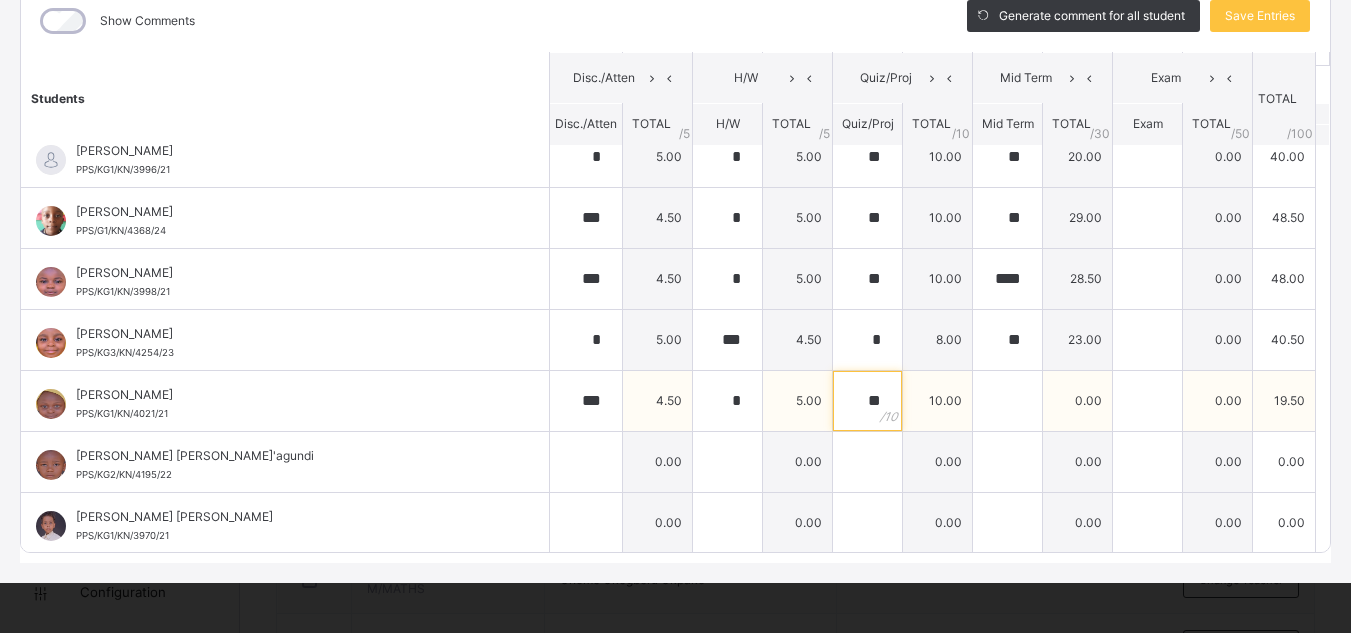 type on "**" 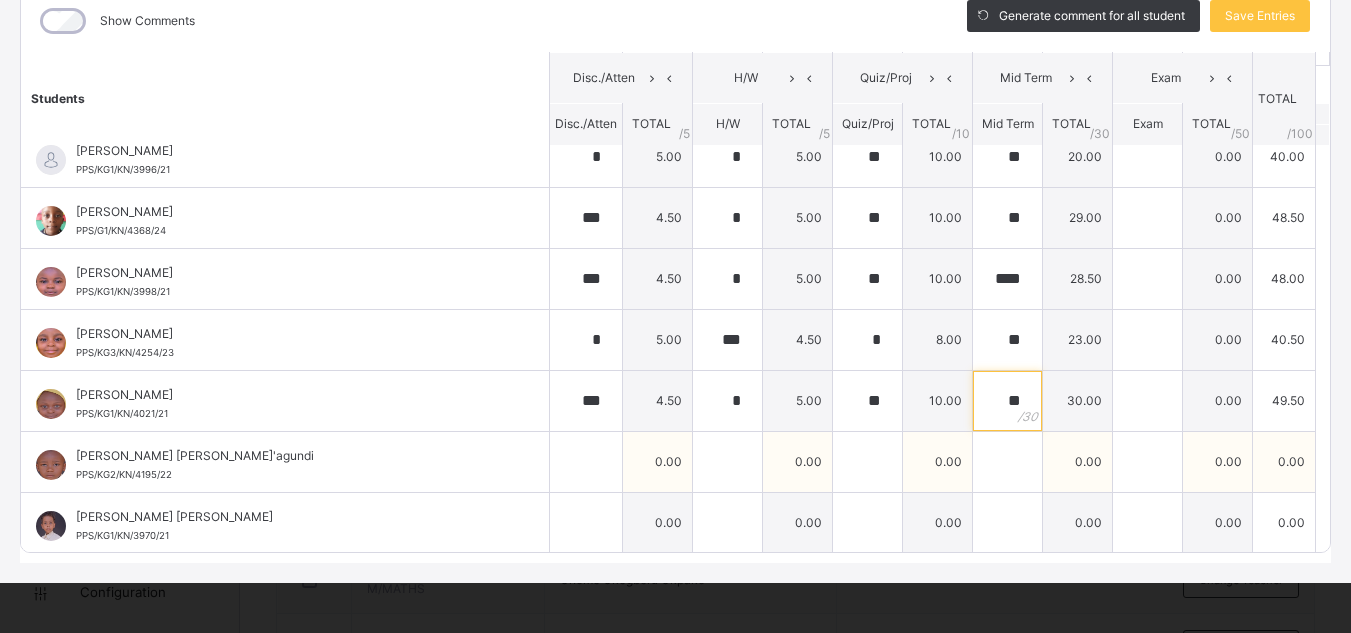 type on "**" 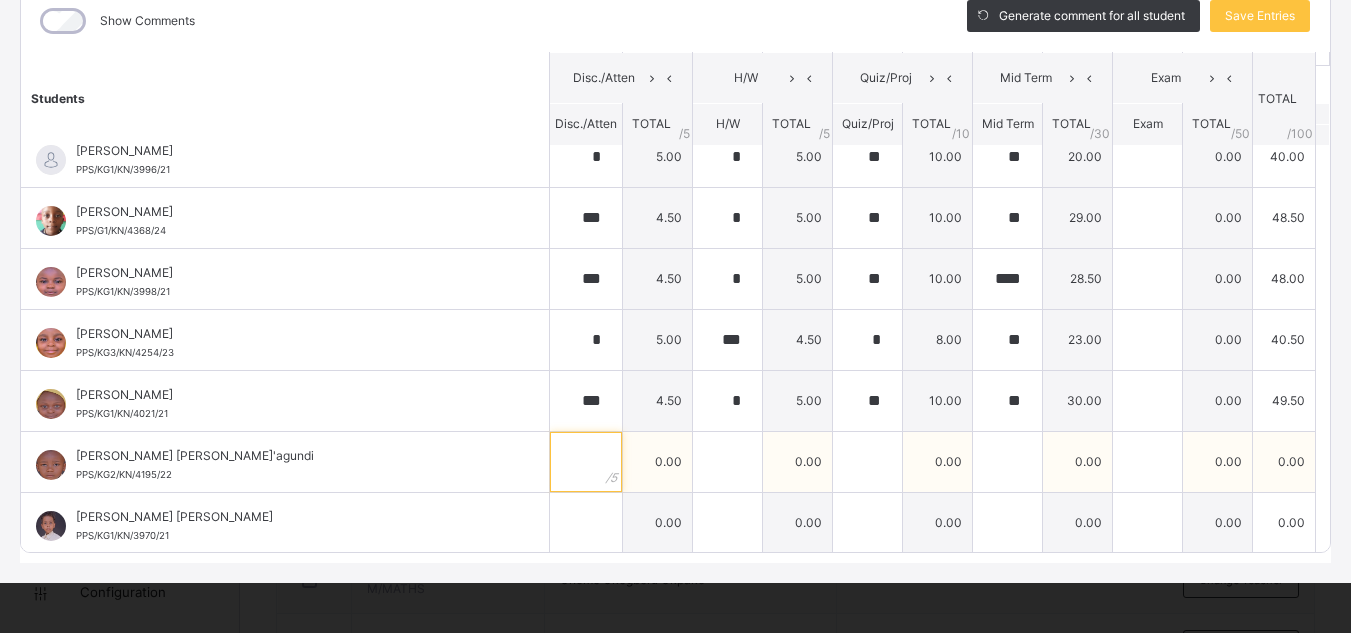 click at bounding box center [586, 462] 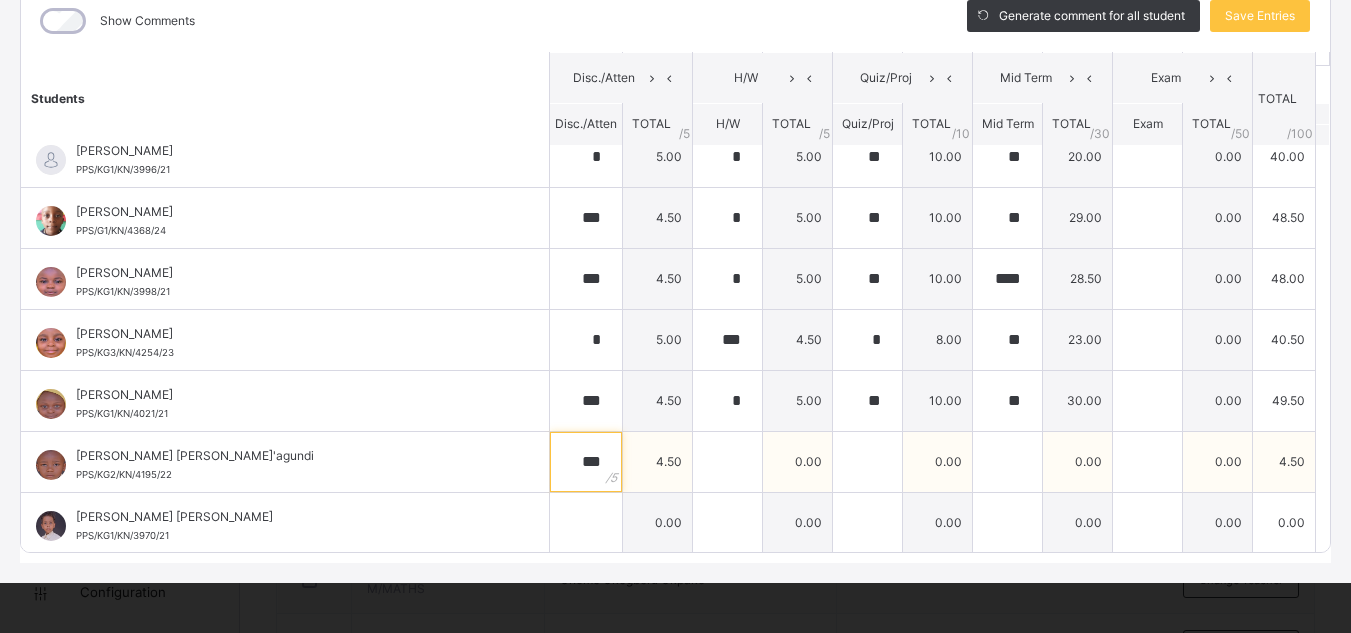 type on "***" 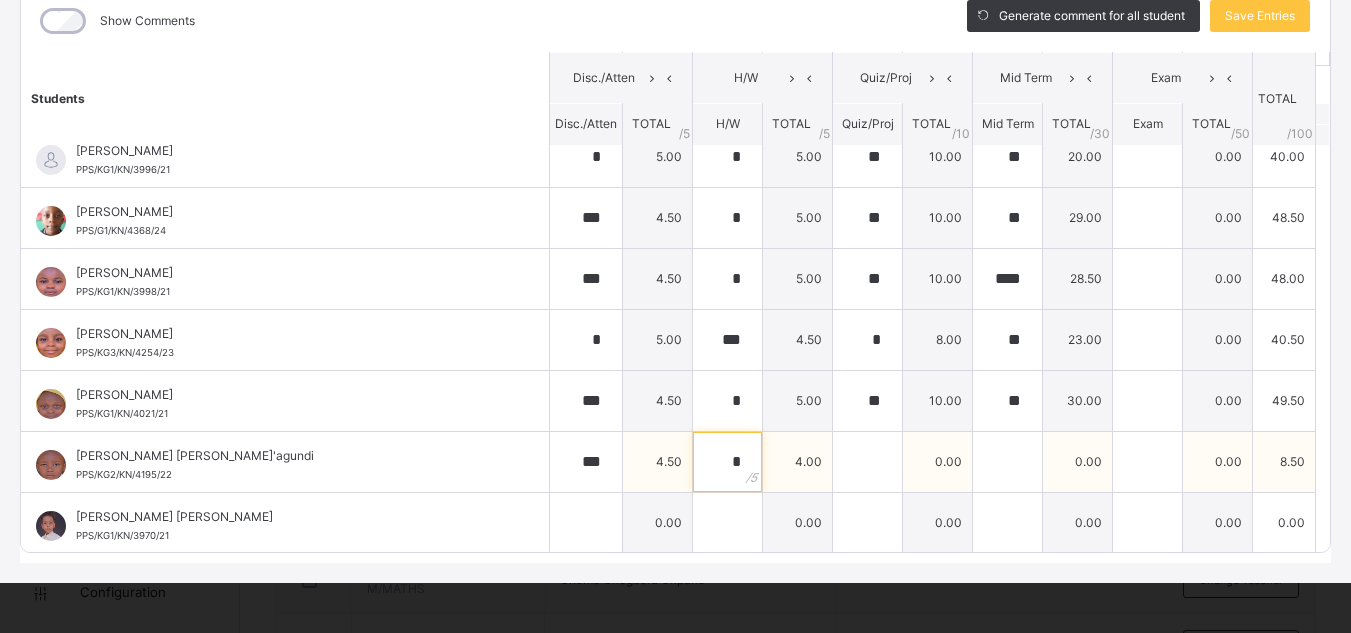 type on "*" 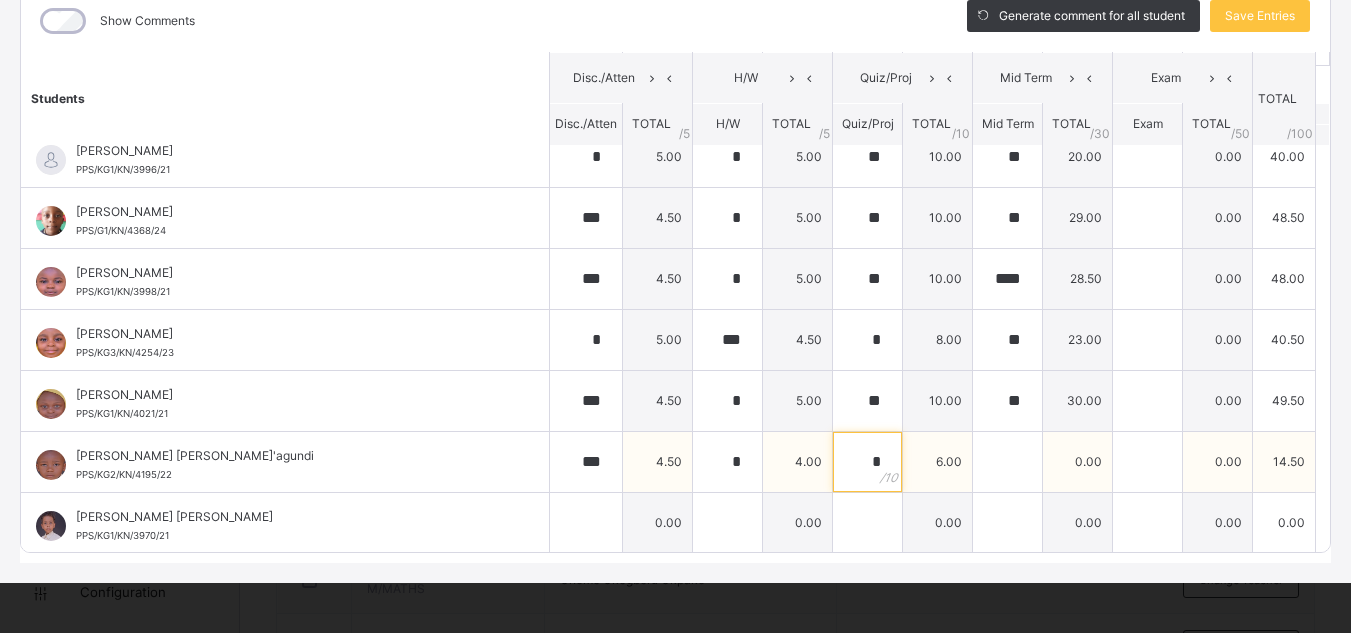type on "*" 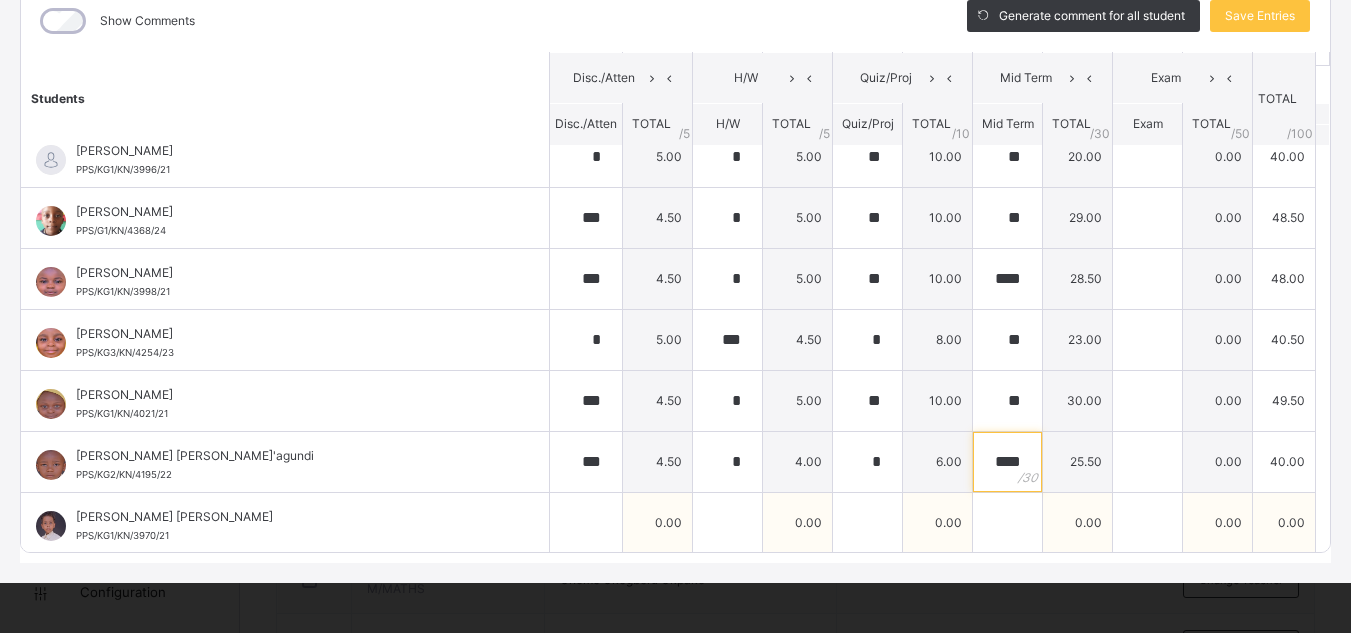 type on "****" 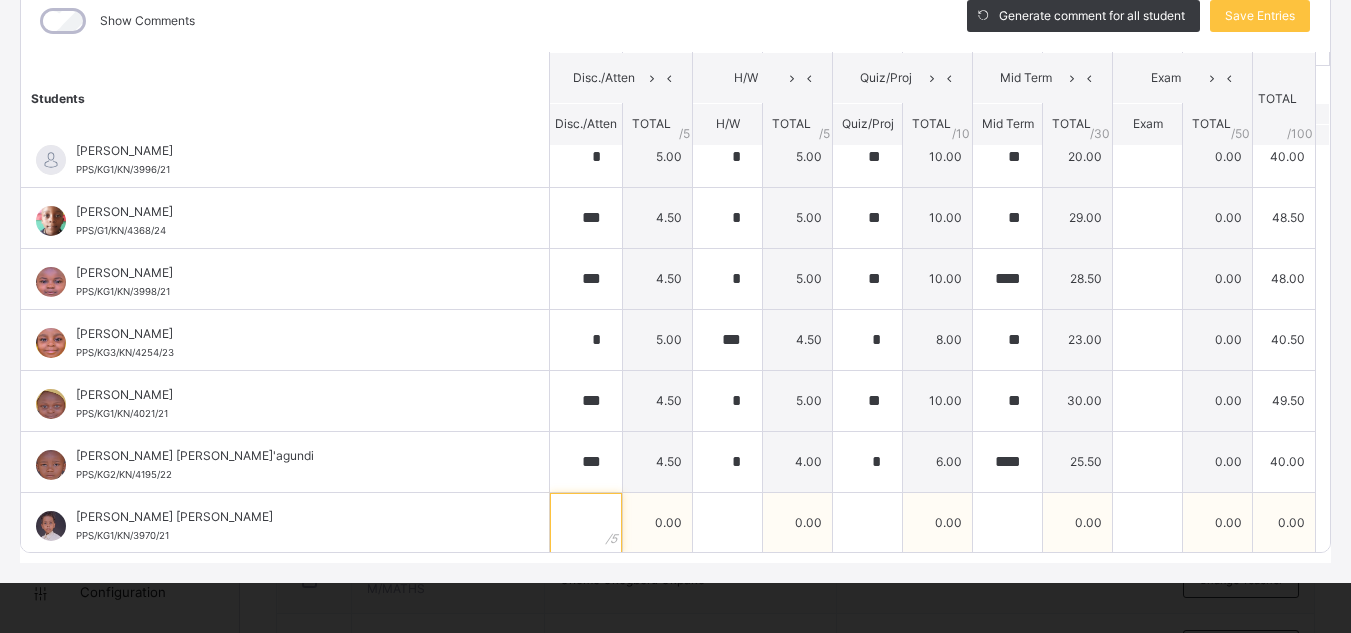click at bounding box center [586, 523] 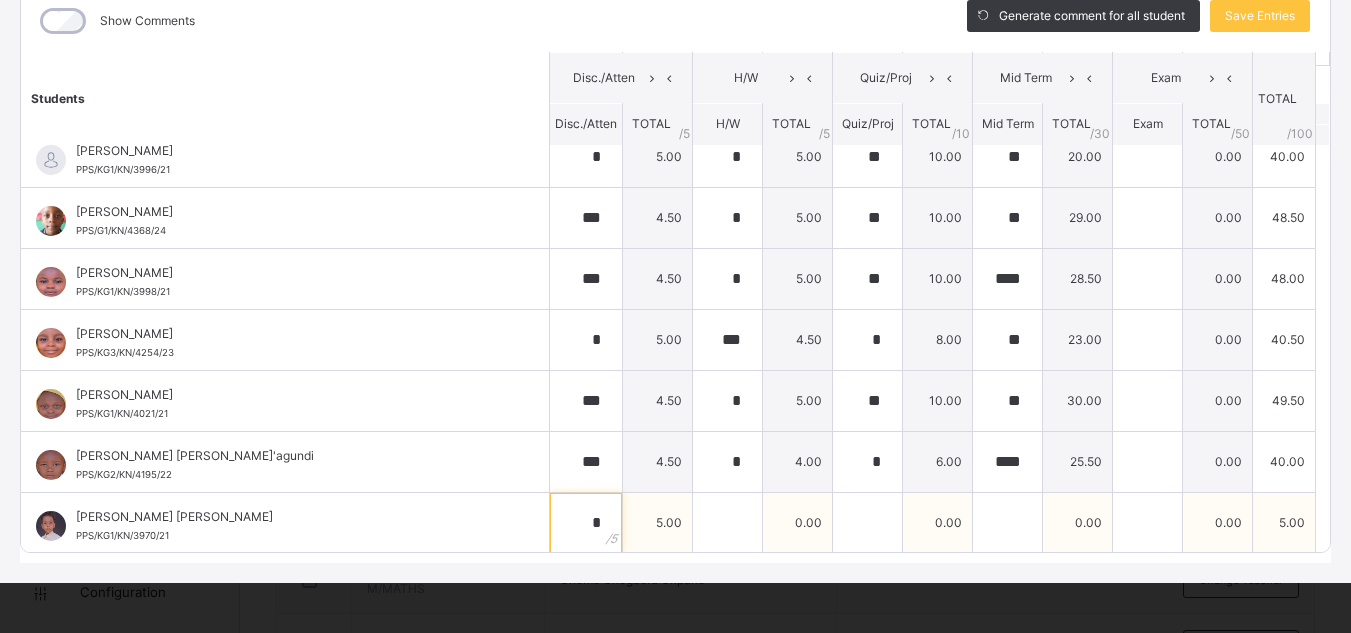 type on "*" 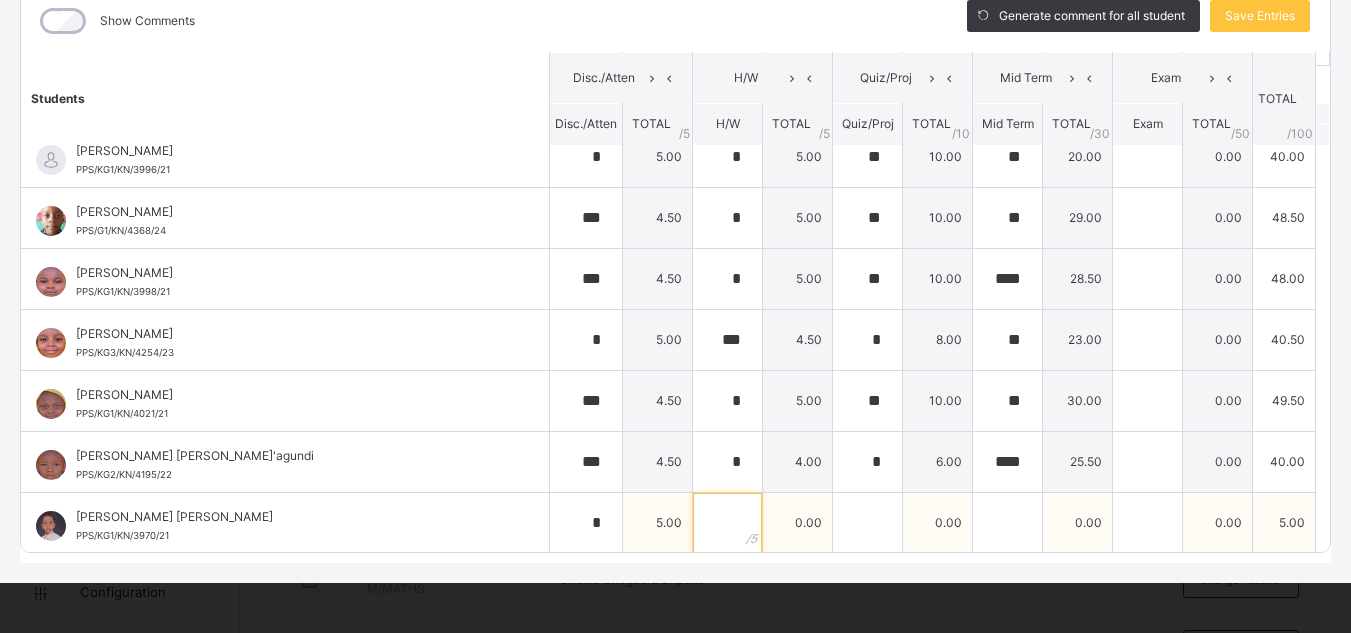 scroll, scrollTop: 81, scrollLeft: 0, axis: vertical 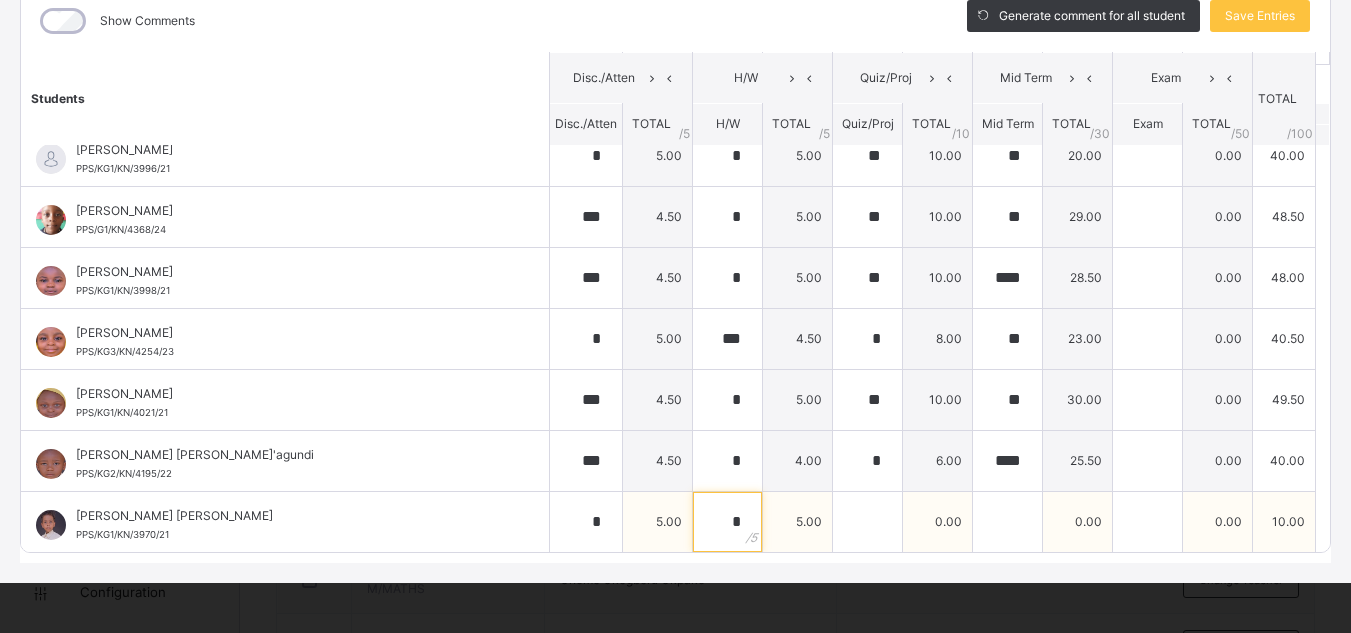 type on "*" 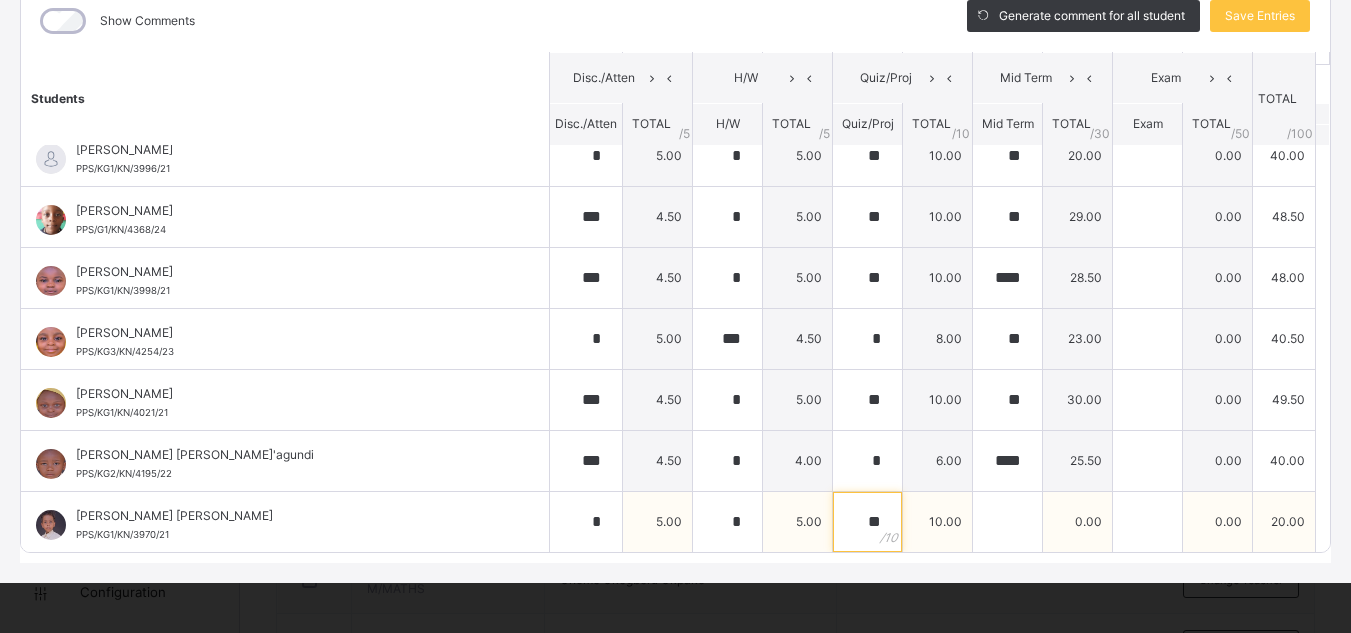type on "**" 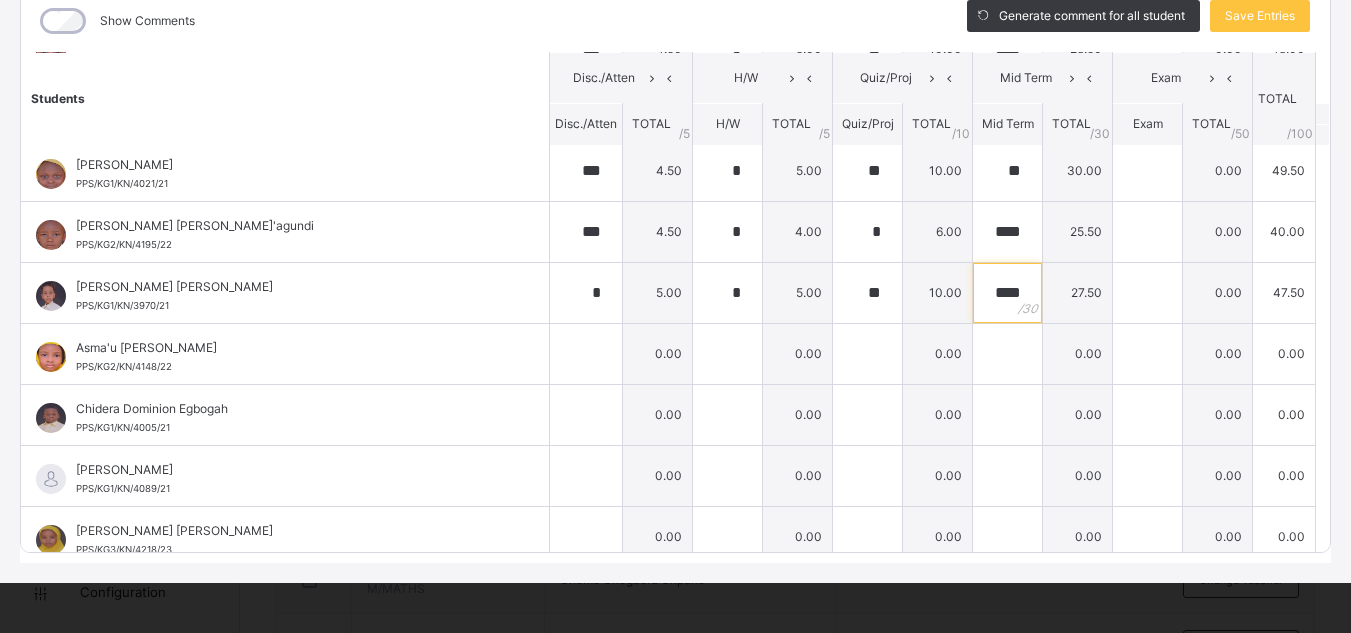 scroll, scrollTop: 321, scrollLeft: 0, axis: vertical 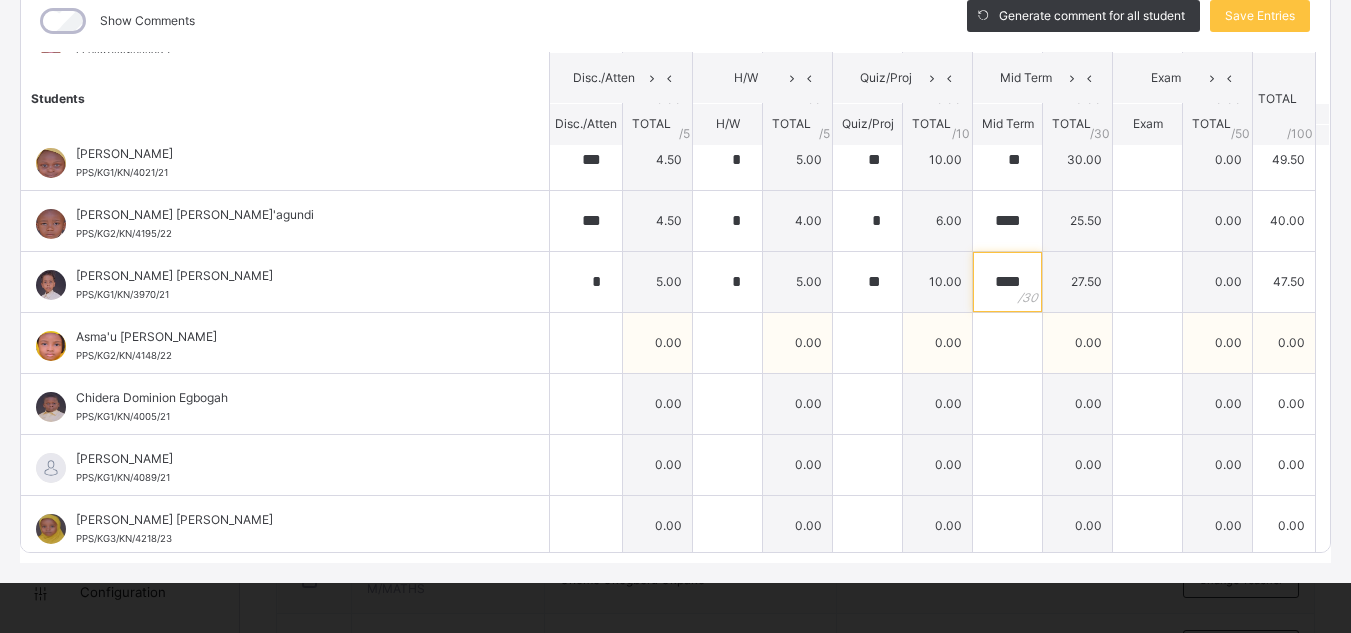 type on "****" 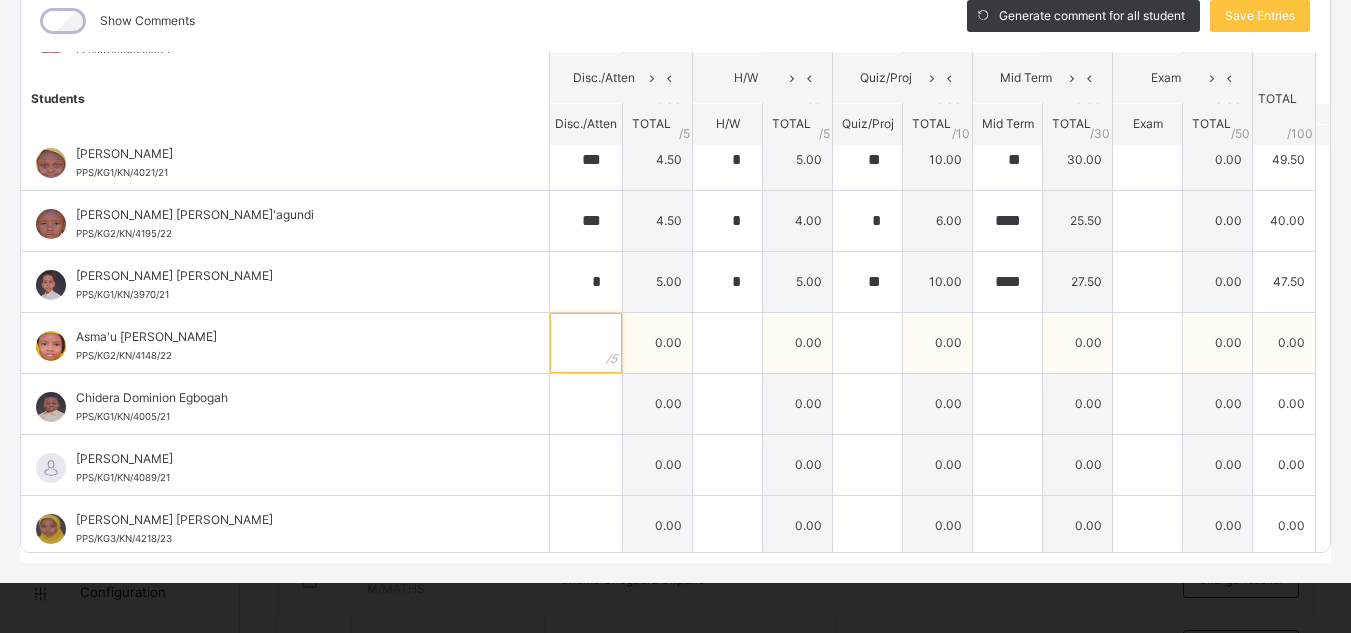 click at bounding box center [586, 343] 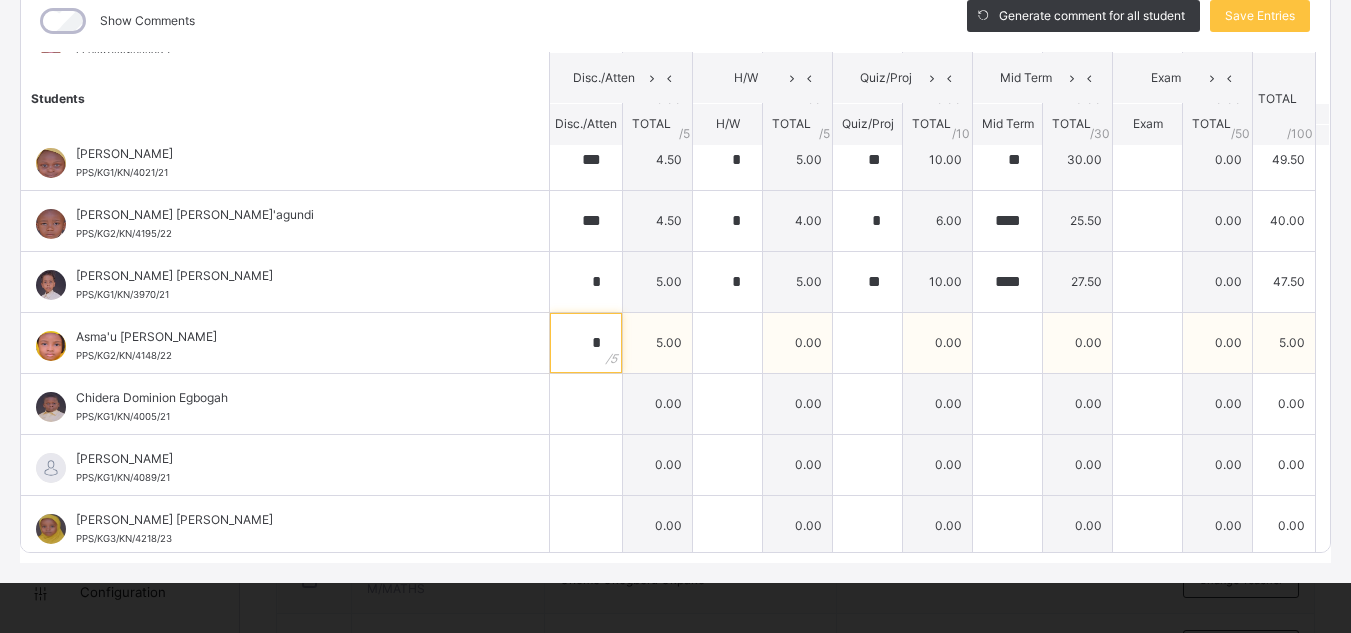 type on "*" 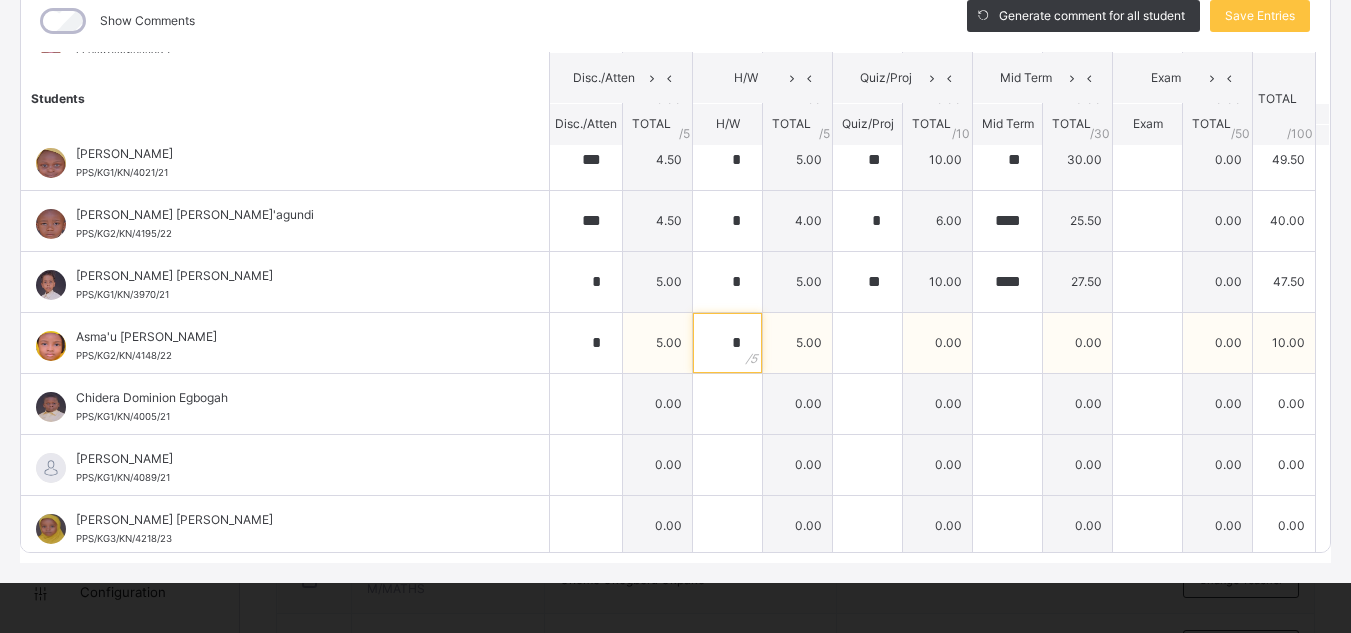 type on "*" 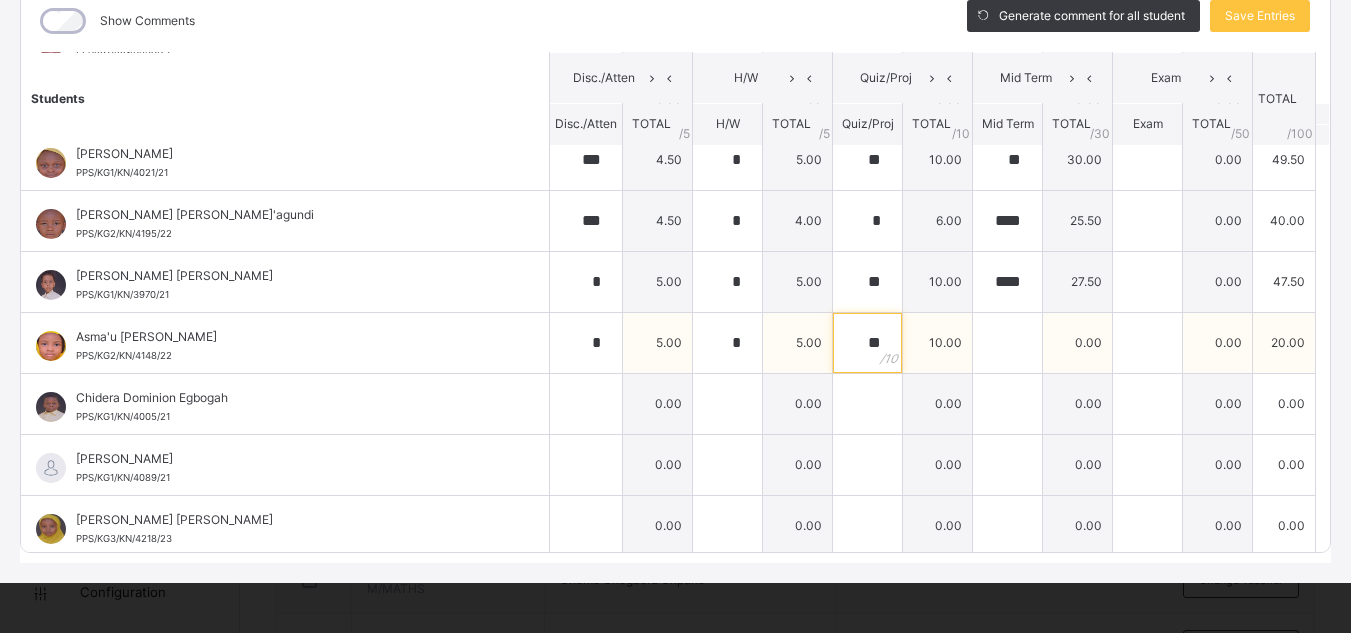 type on "**" 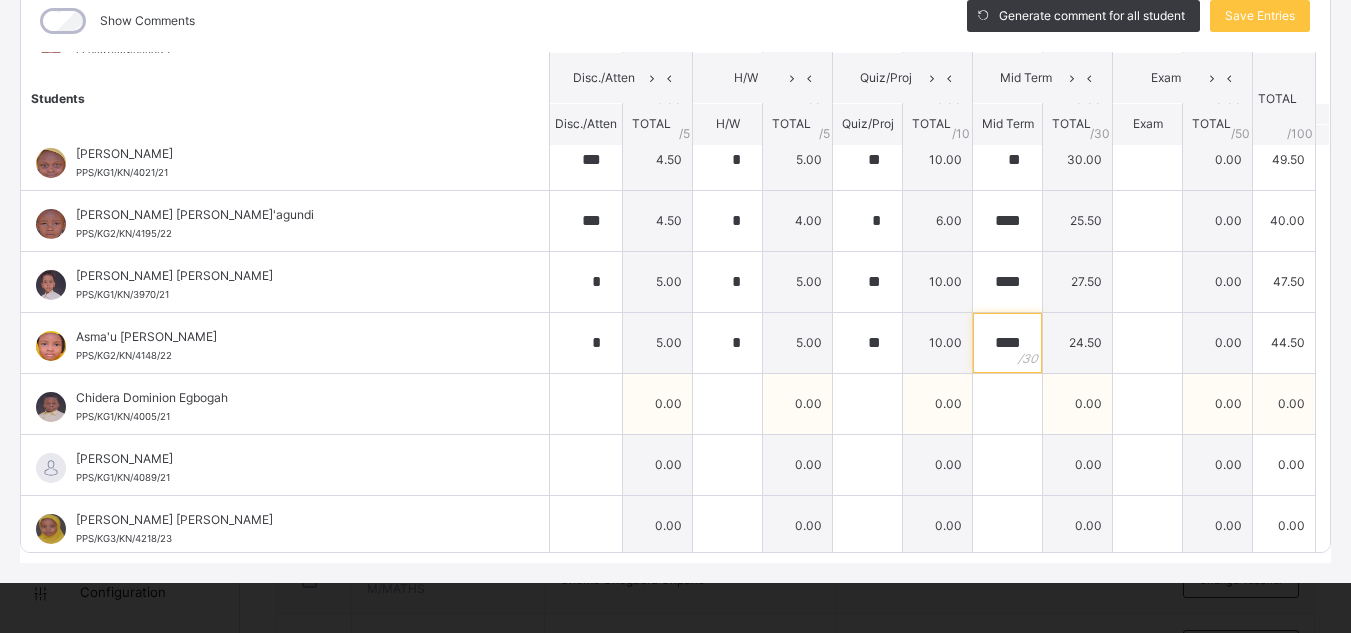type on "****" 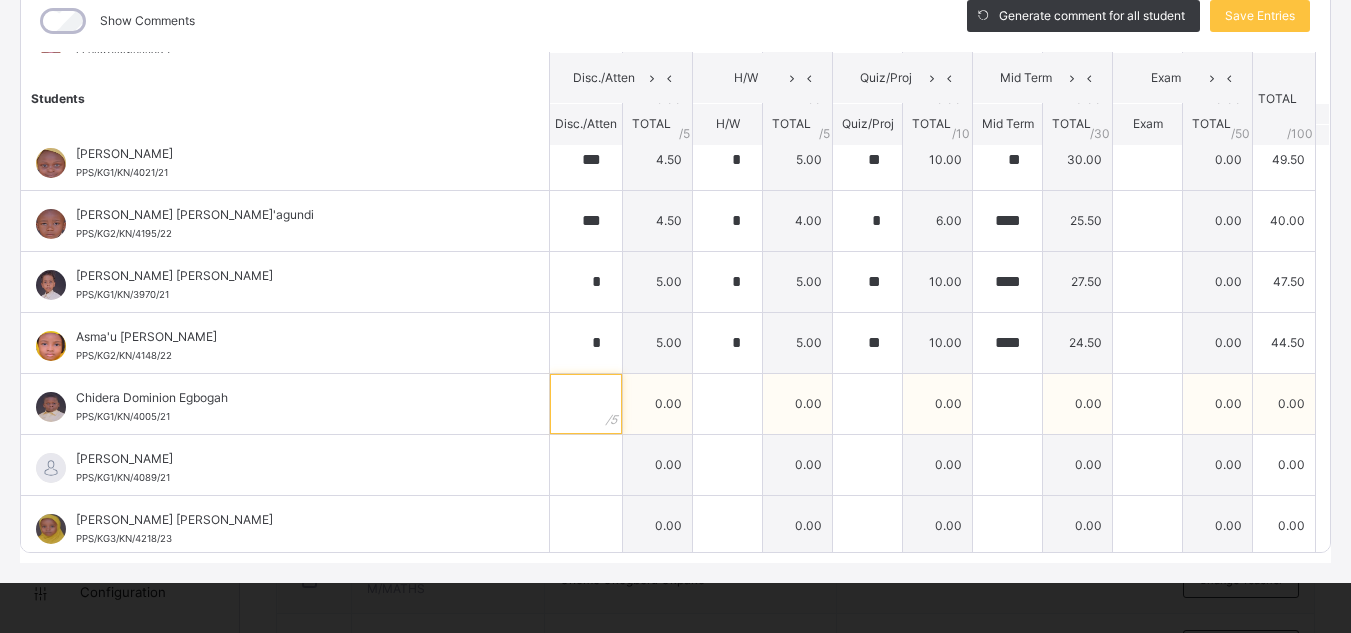 click at bounding box center [586, 404] 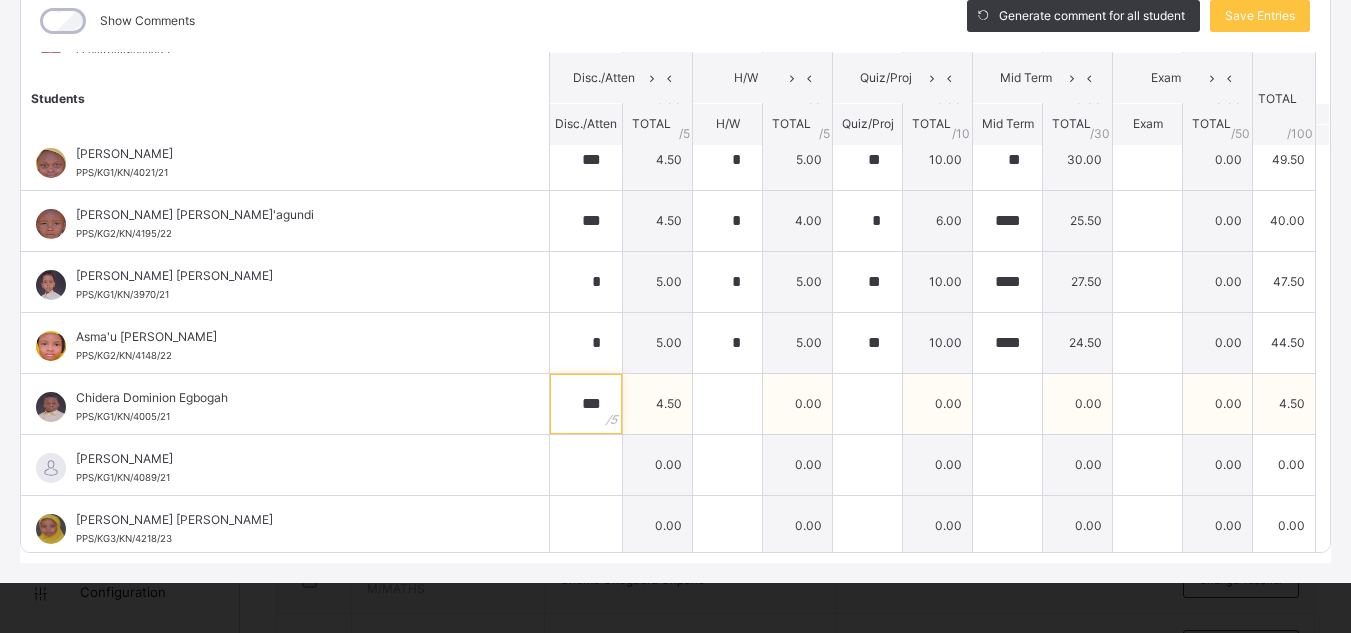 type on "***" 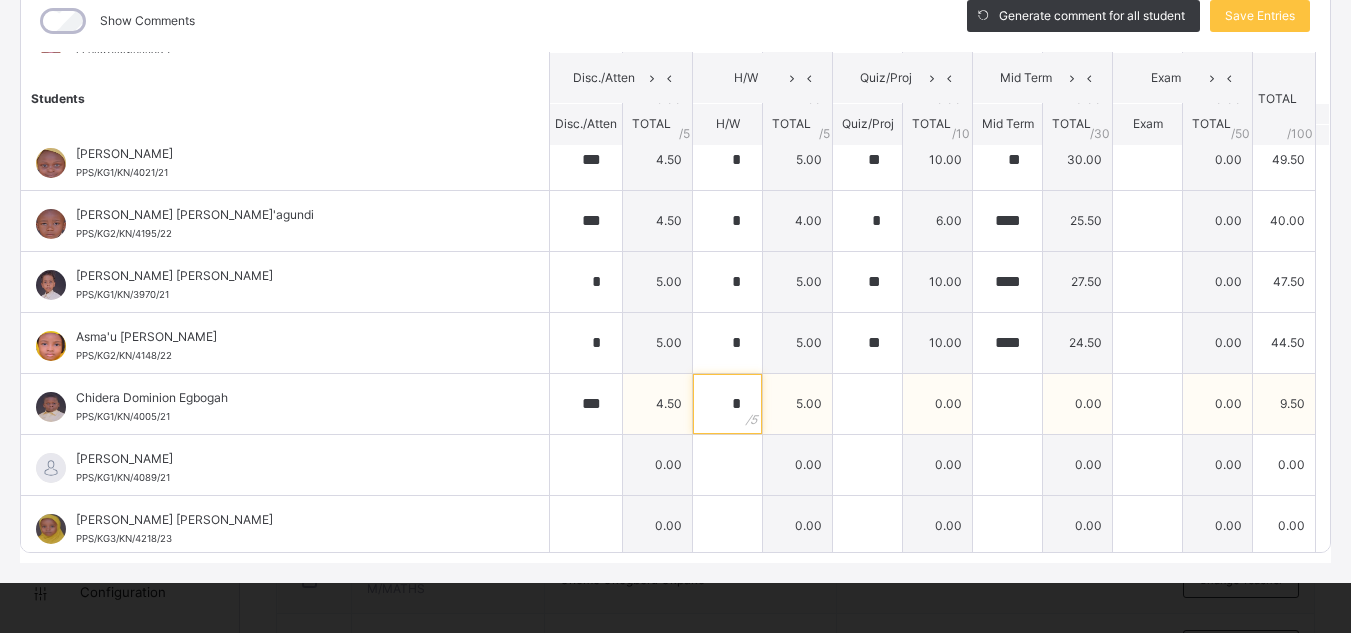 type on "*" 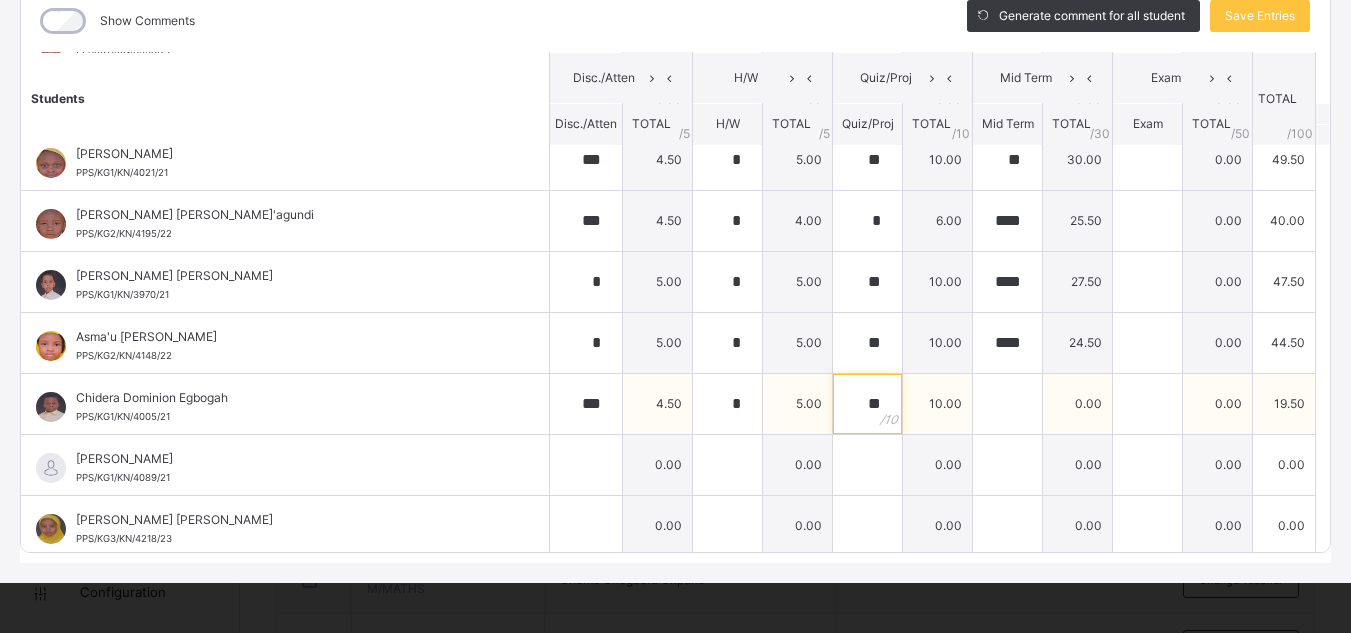 type on "**" 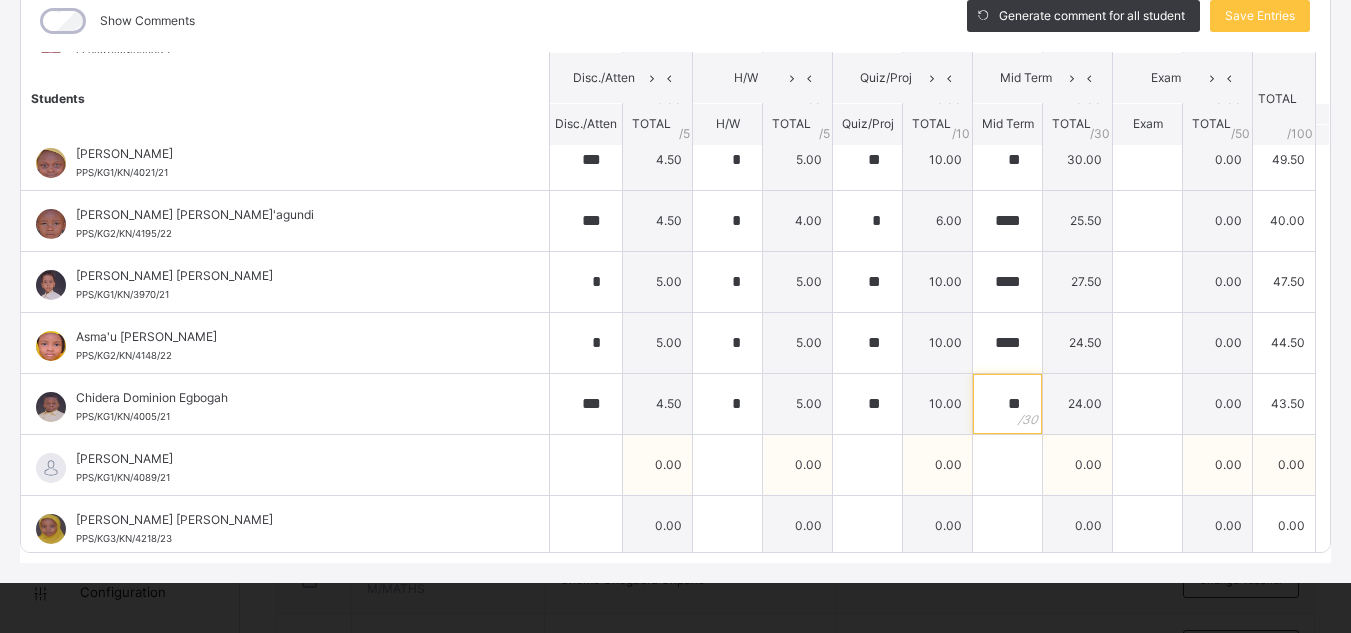 type on "**" 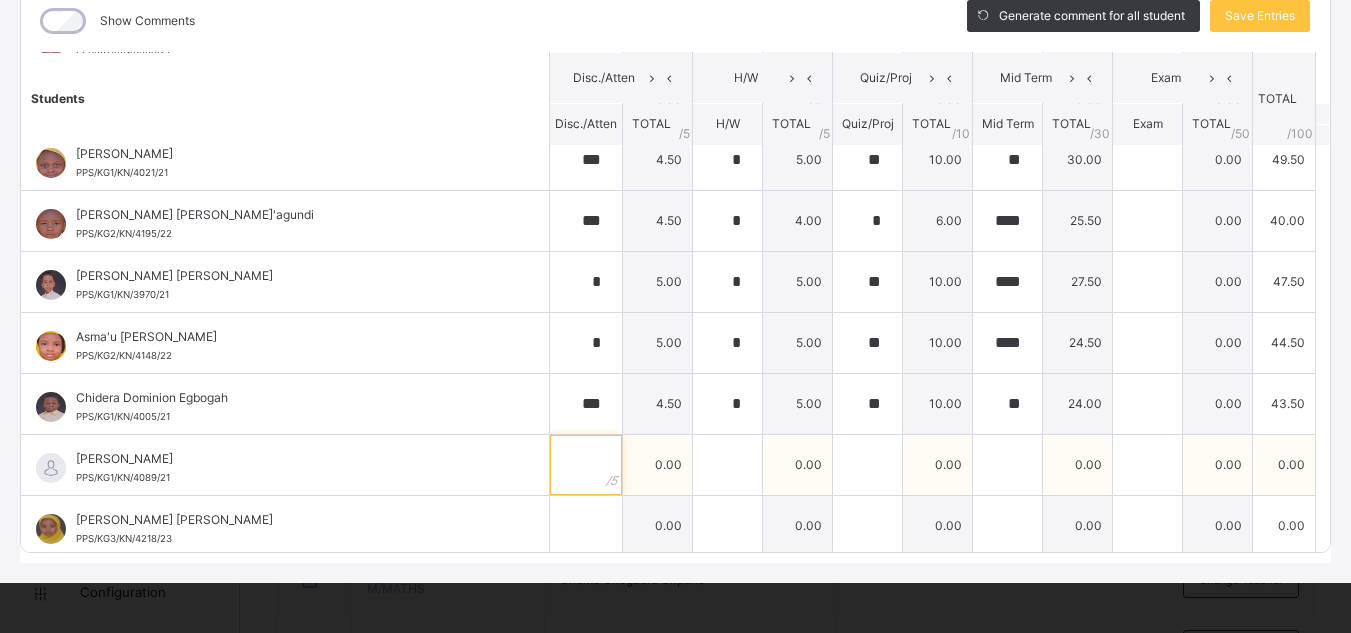 click at bounding box center (586, 465) 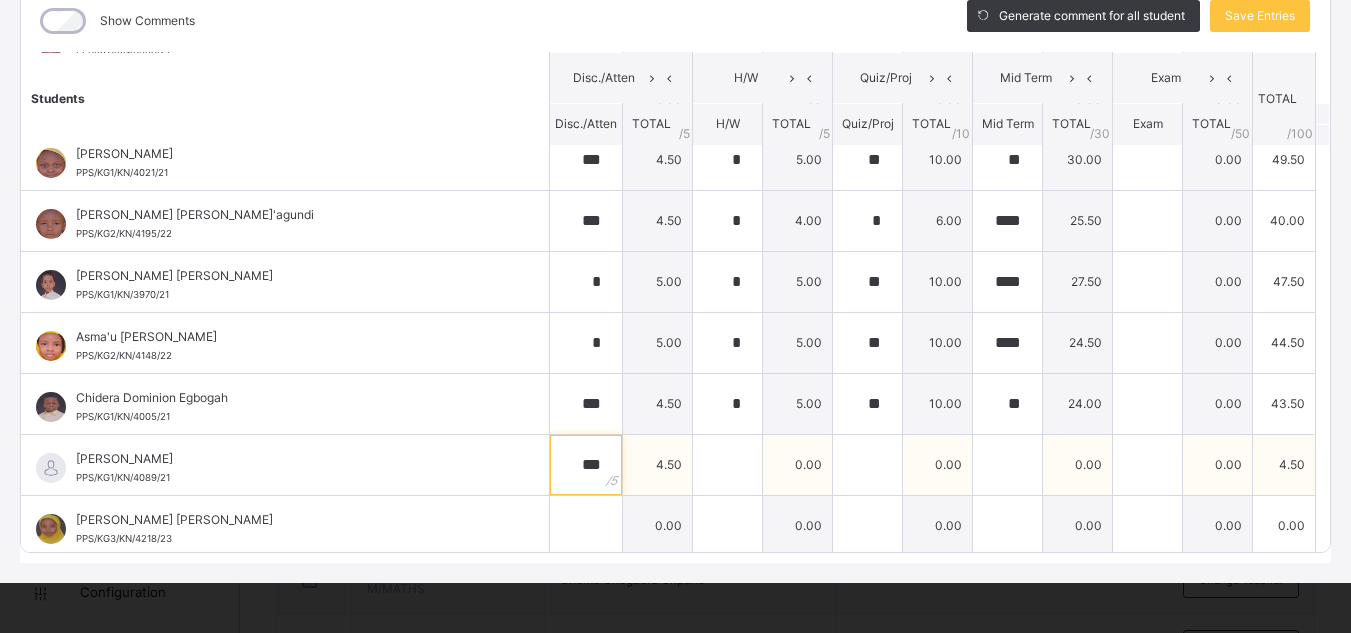 type on "***" 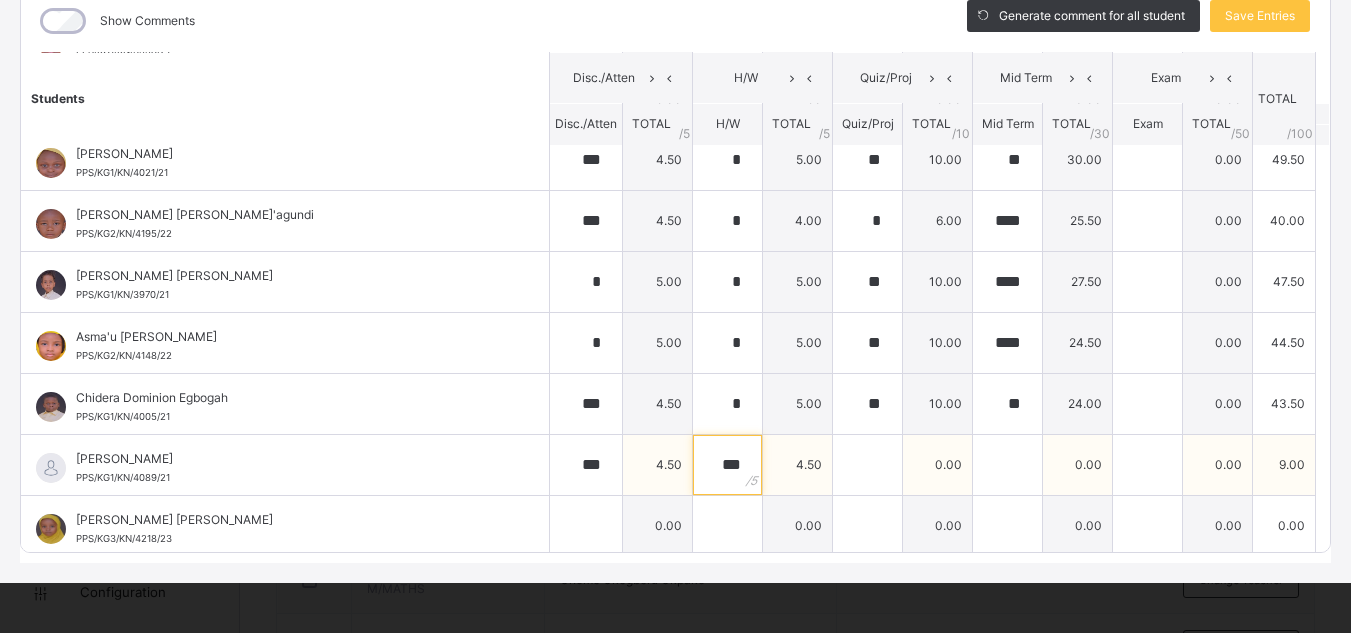 type on "***" 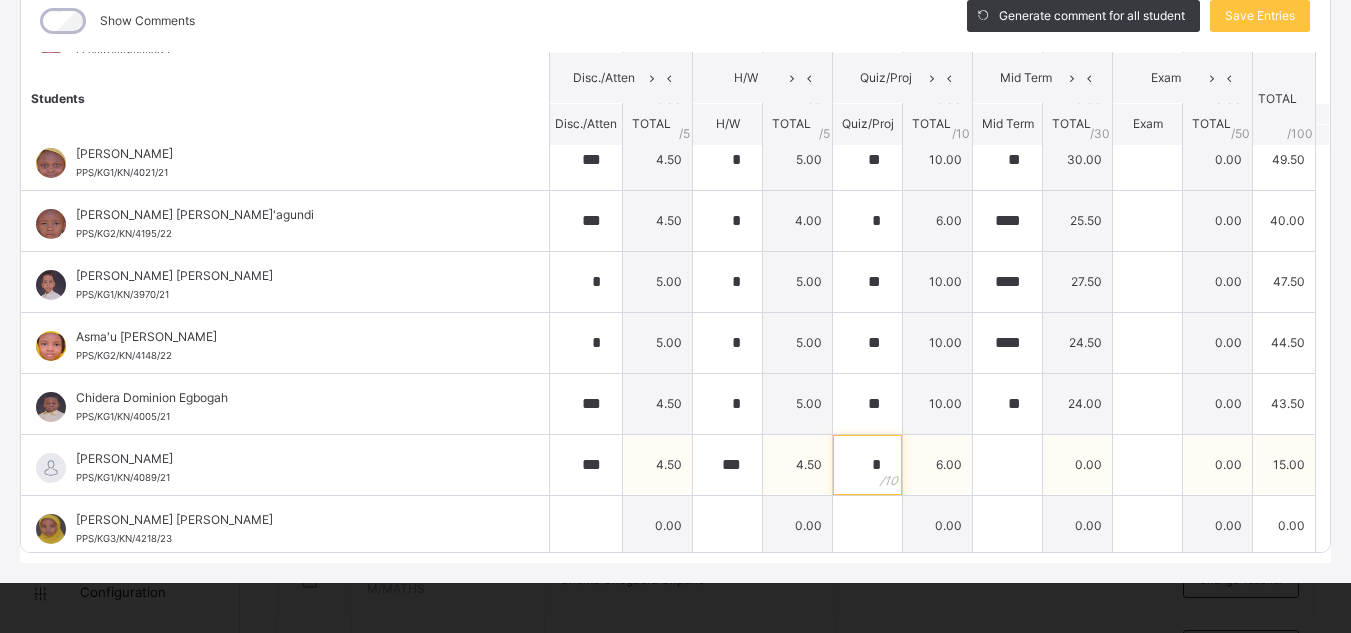 type on "*" 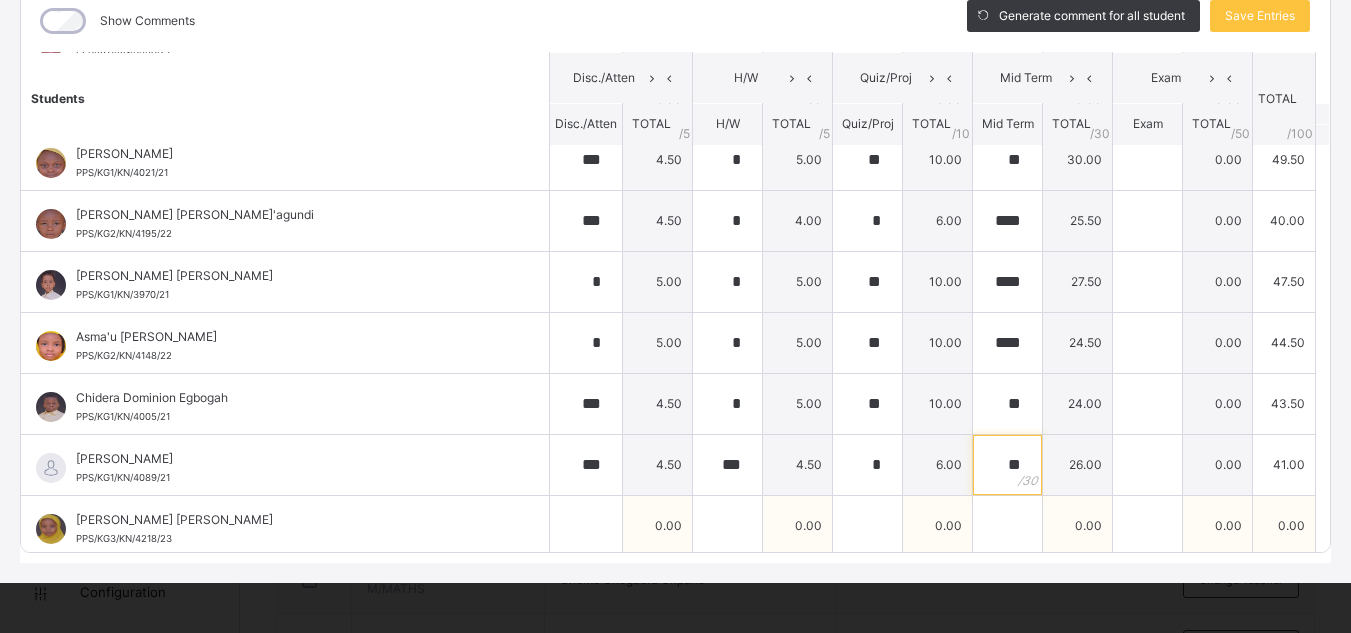 type on "**" 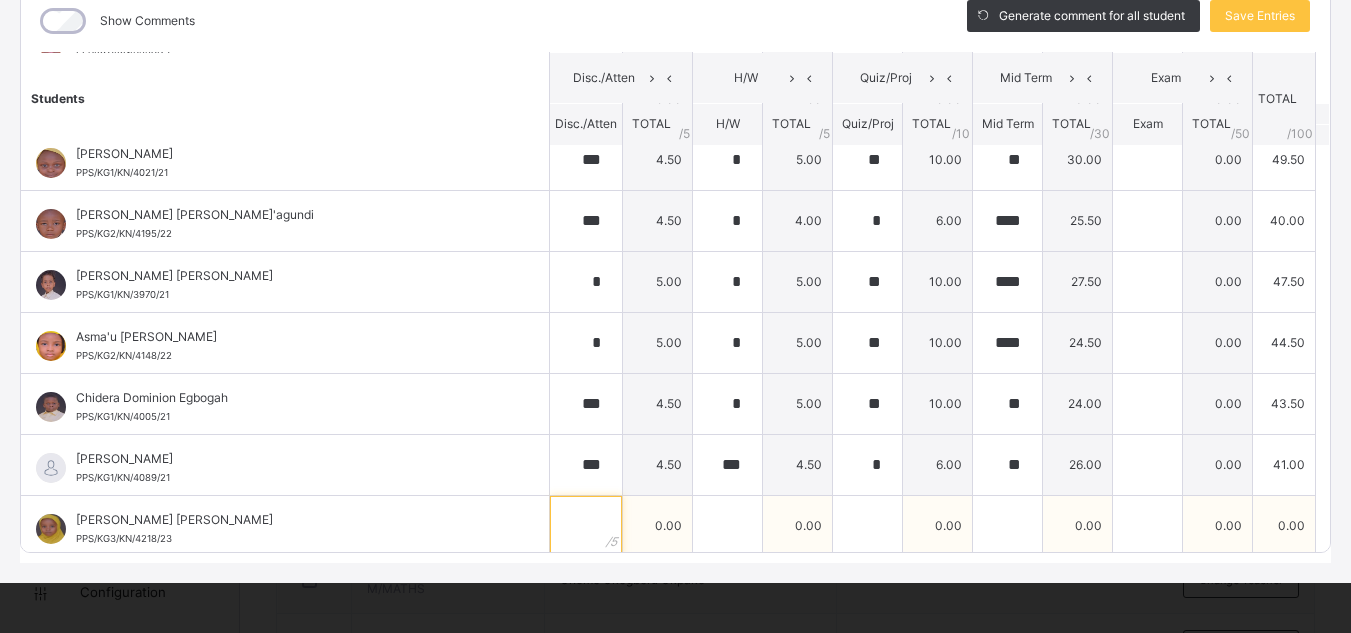 click at bounding box center (586, 526) 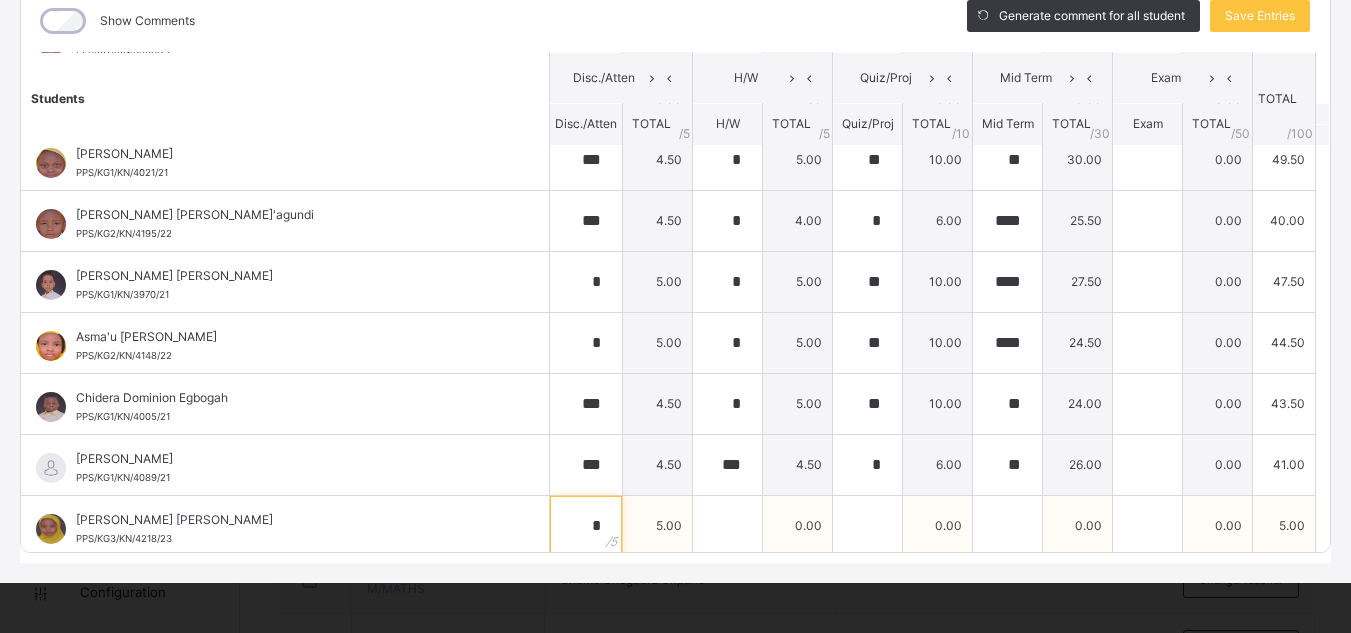 type on "*" 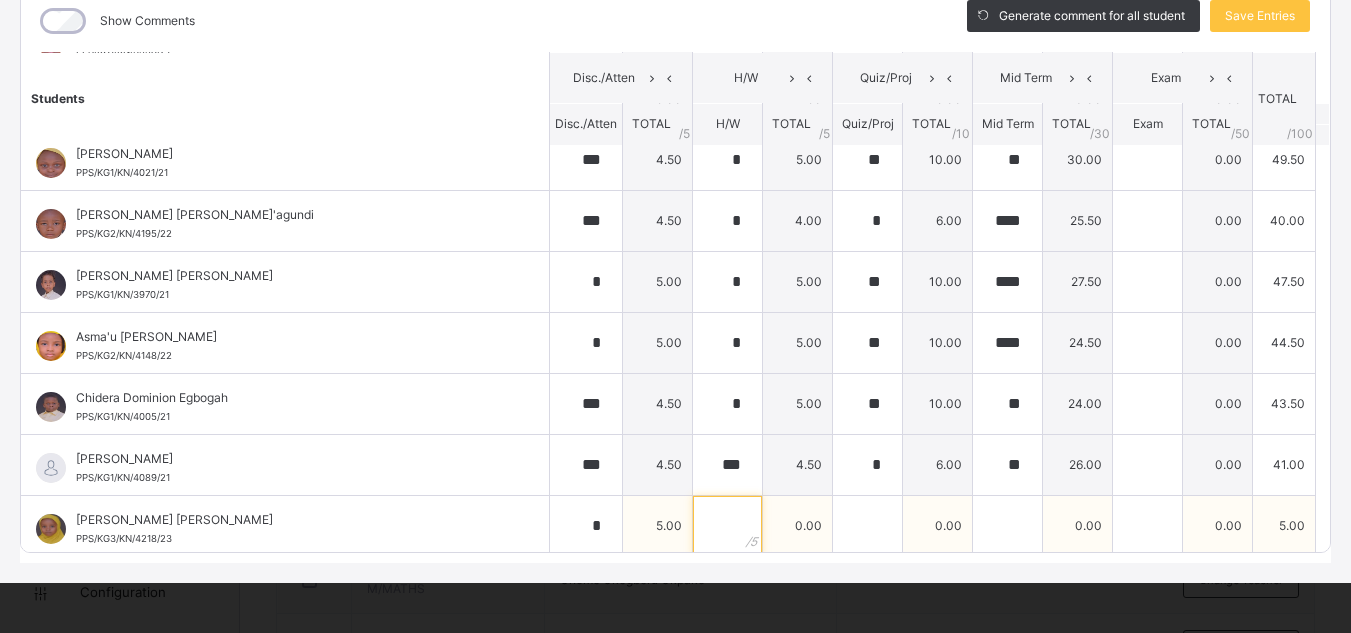 scroll, scrollTop: 325, scrollLeft: 0, axis: vertical 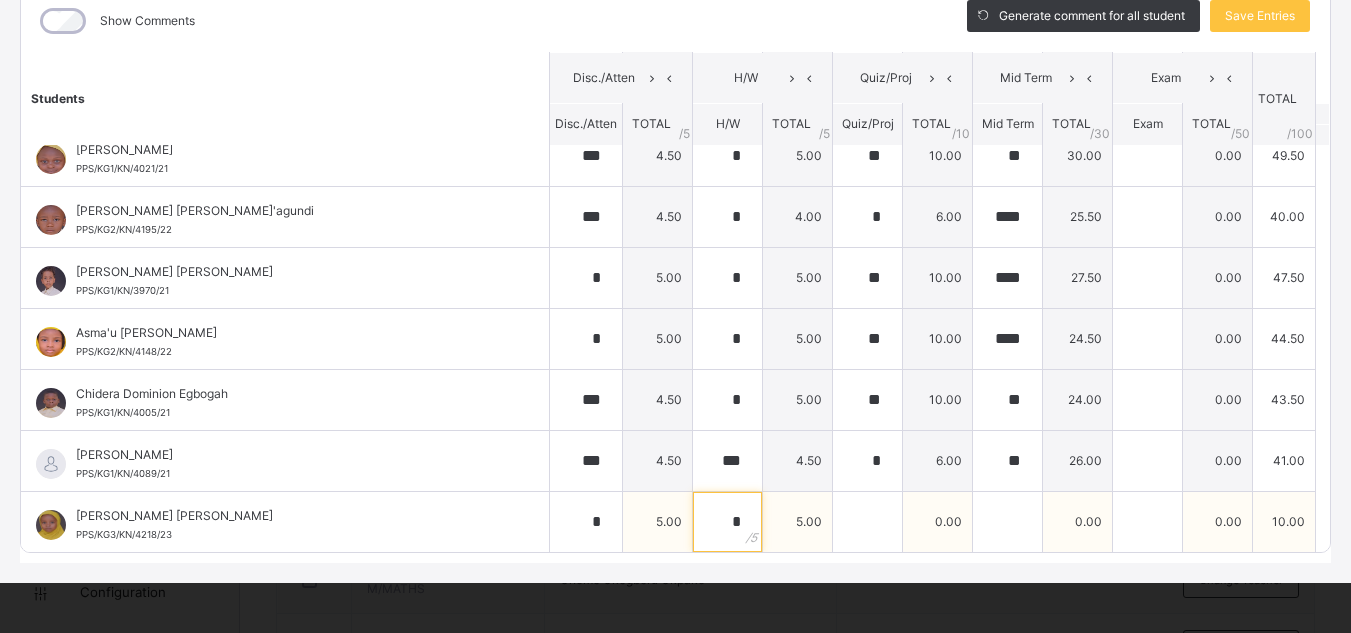 type on "*" 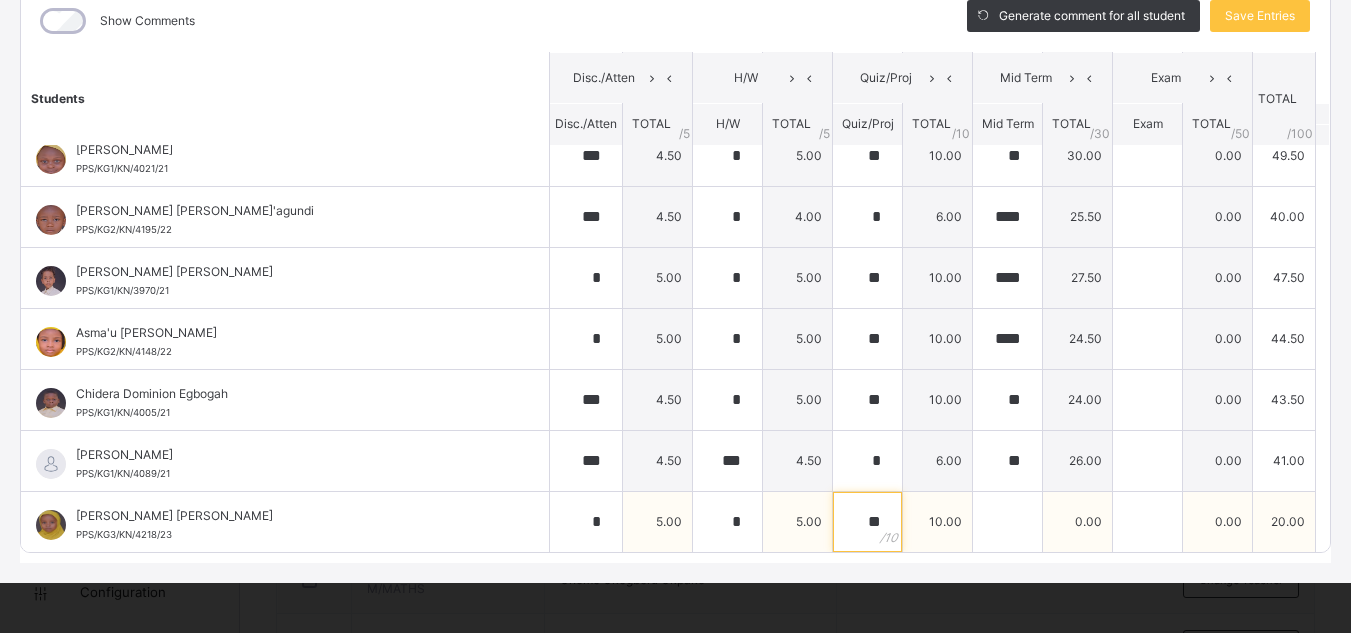 type on "**" 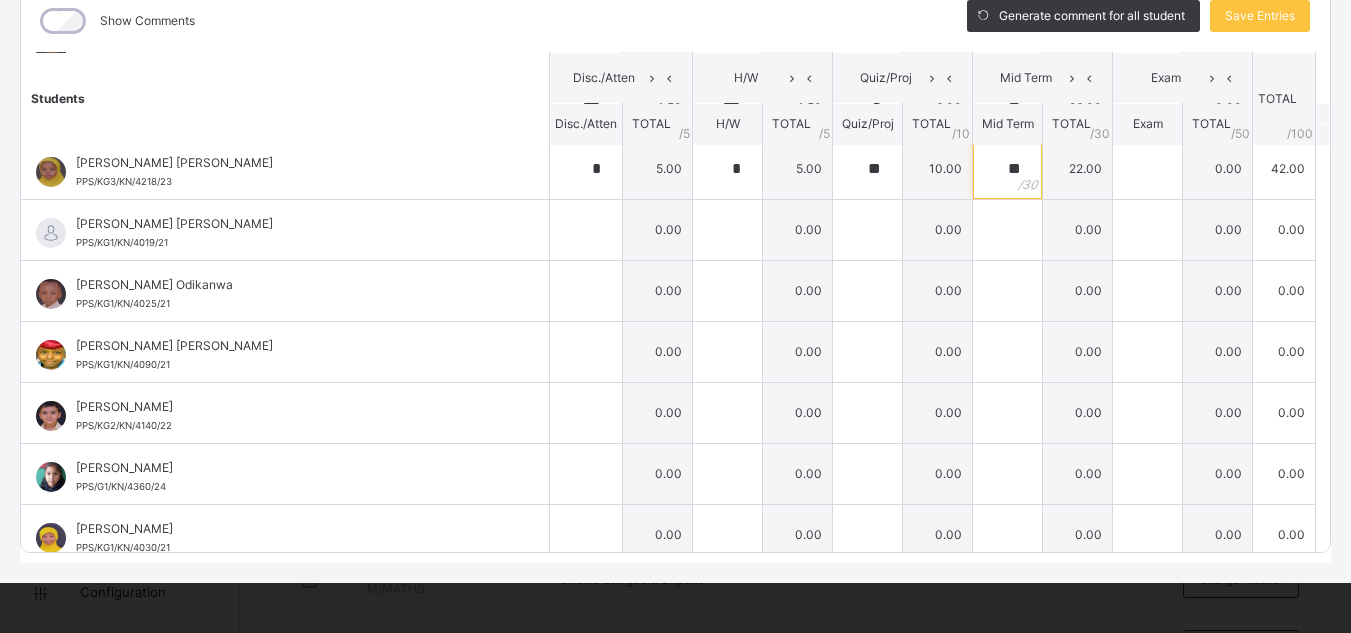 scroll, scrollTop: 685, scrollLeft: 0, axis: vertical 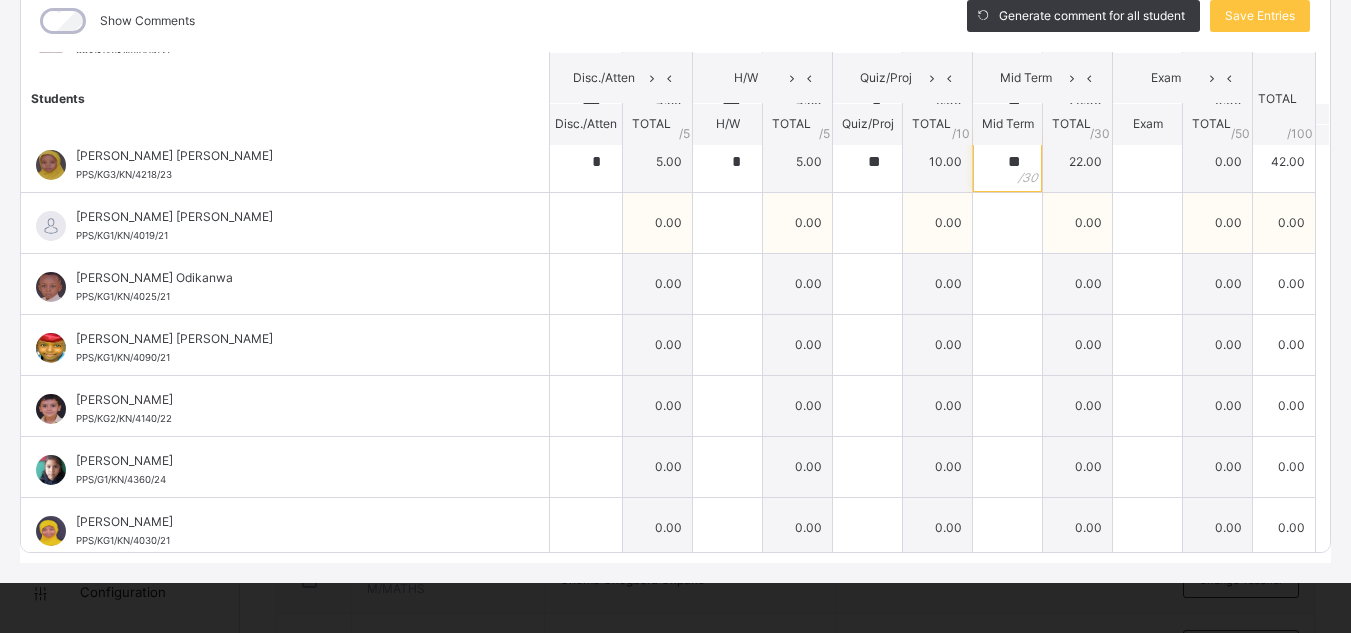 type on "**" 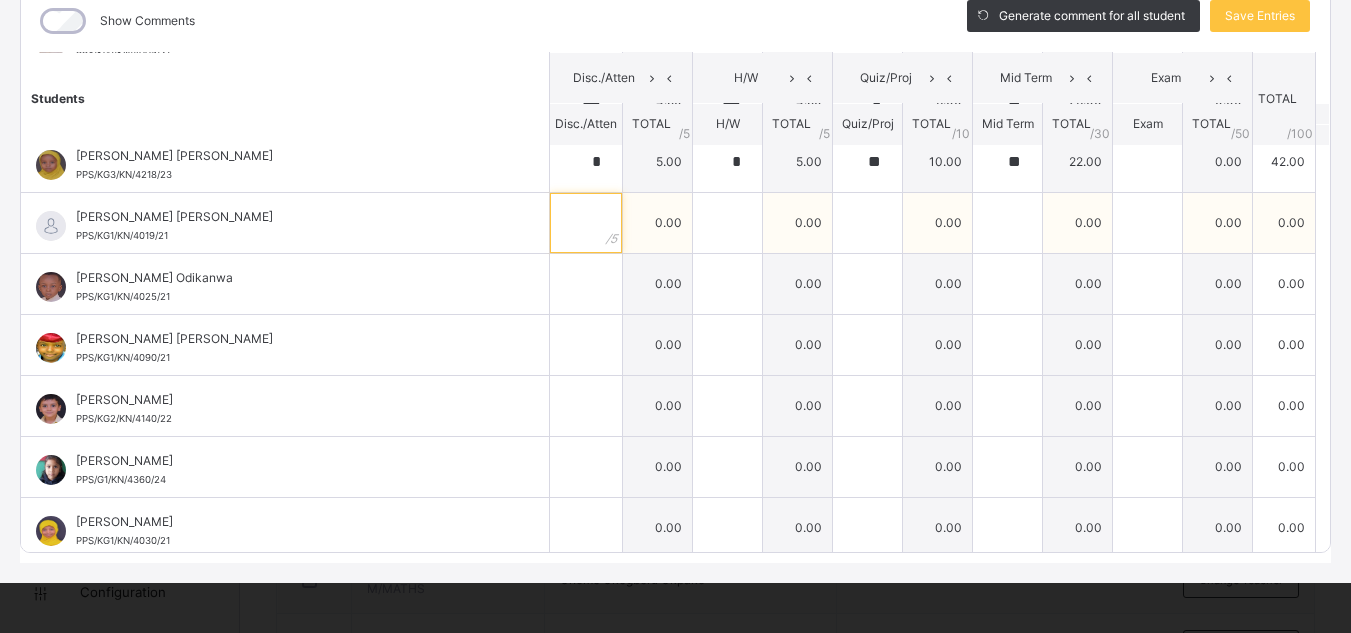 click at bounding box center (586, 223) 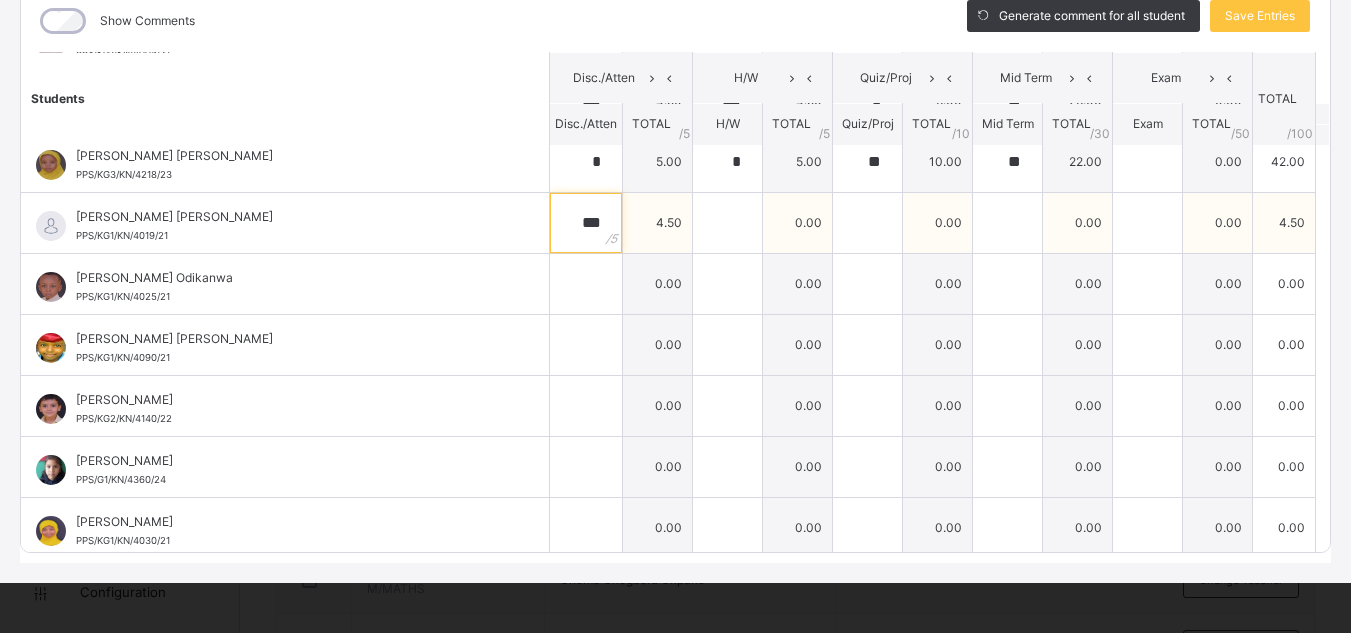 type on "***" 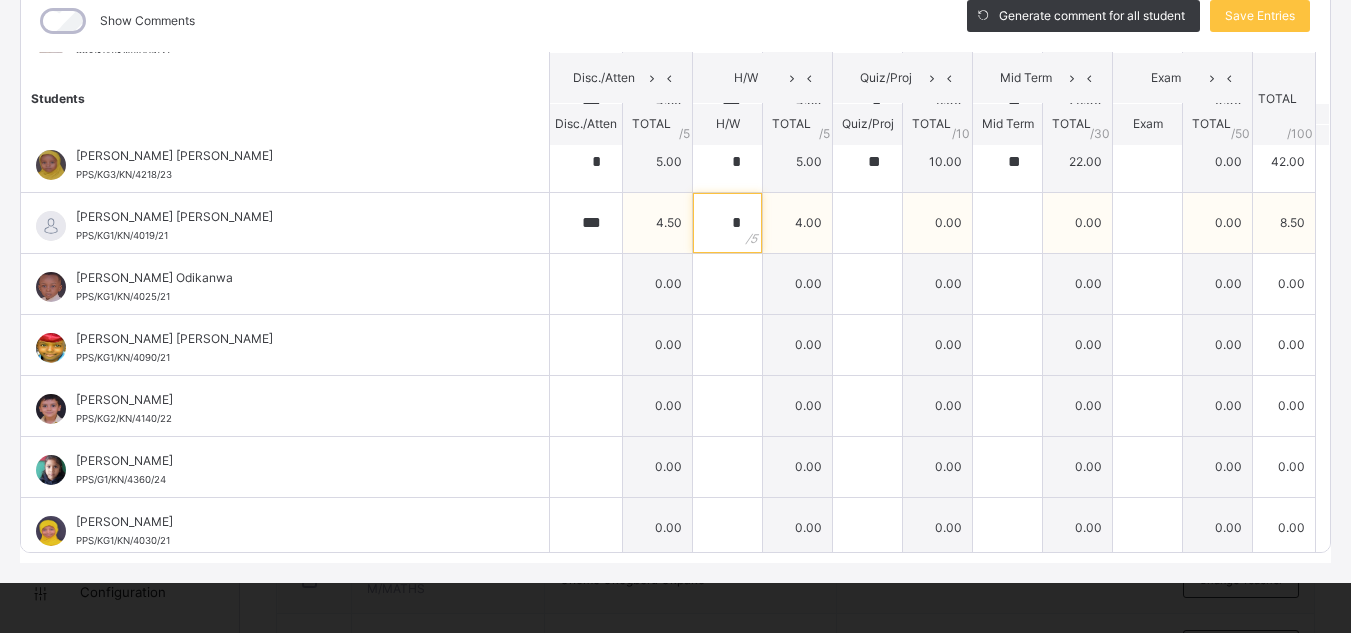 type on "*" 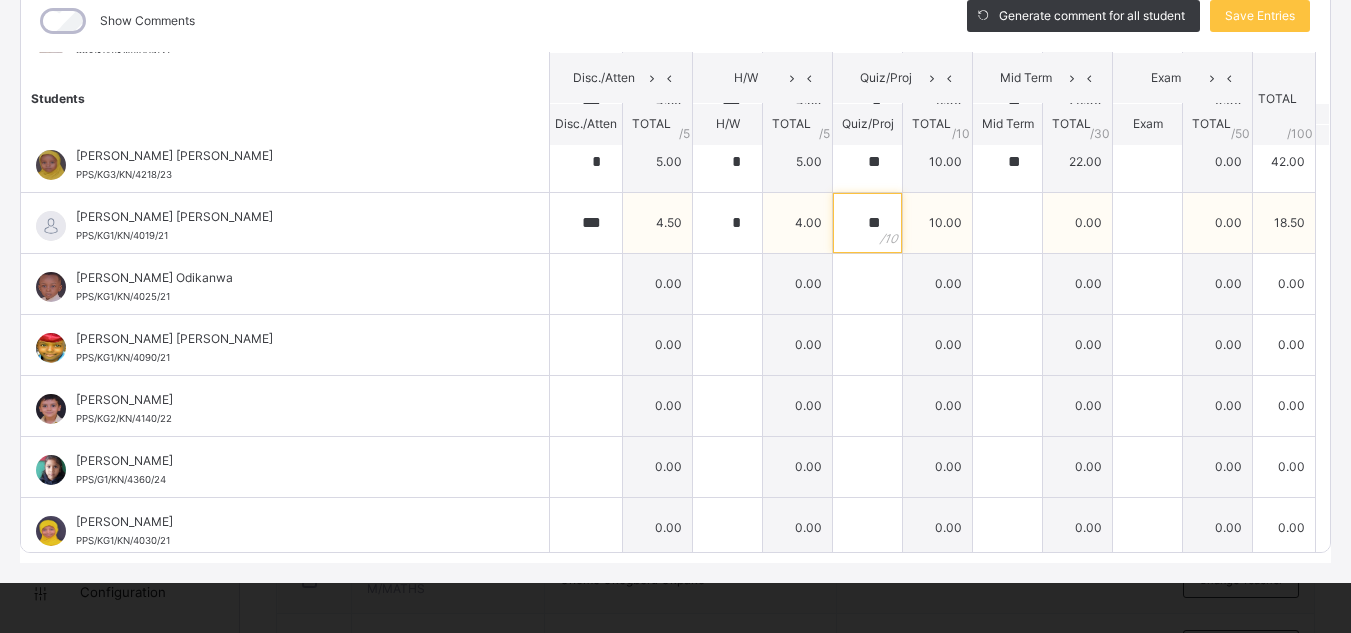 type on "**" 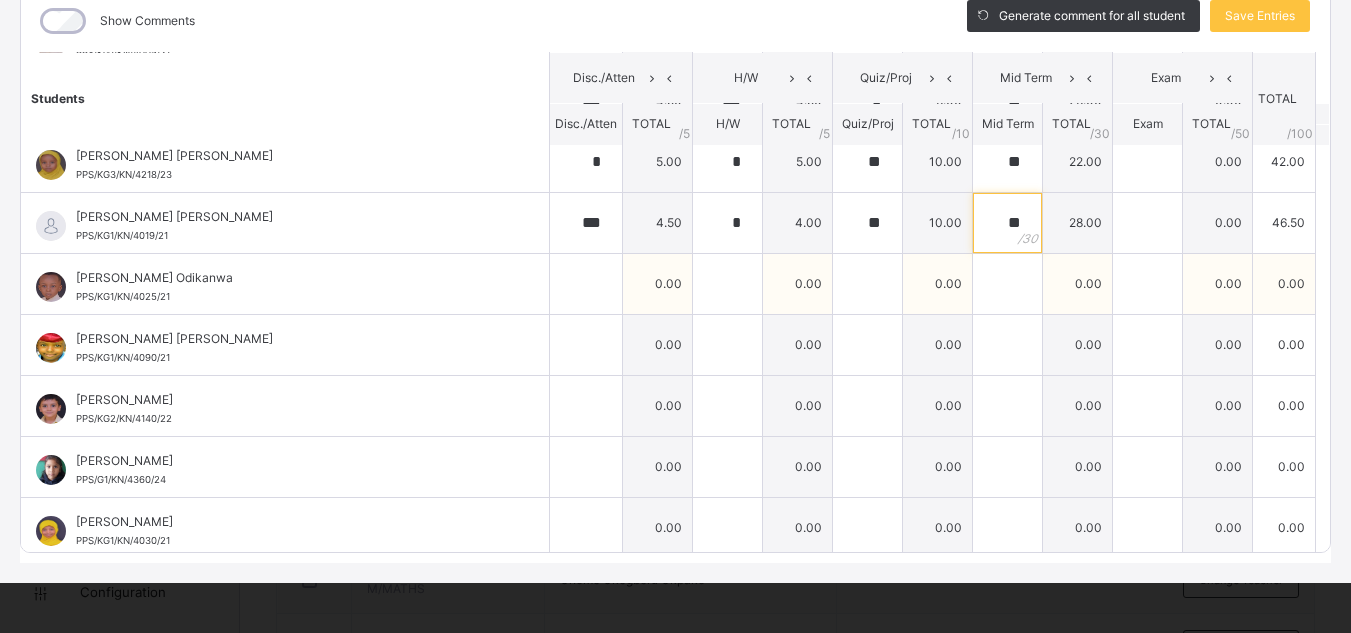 type on "**" 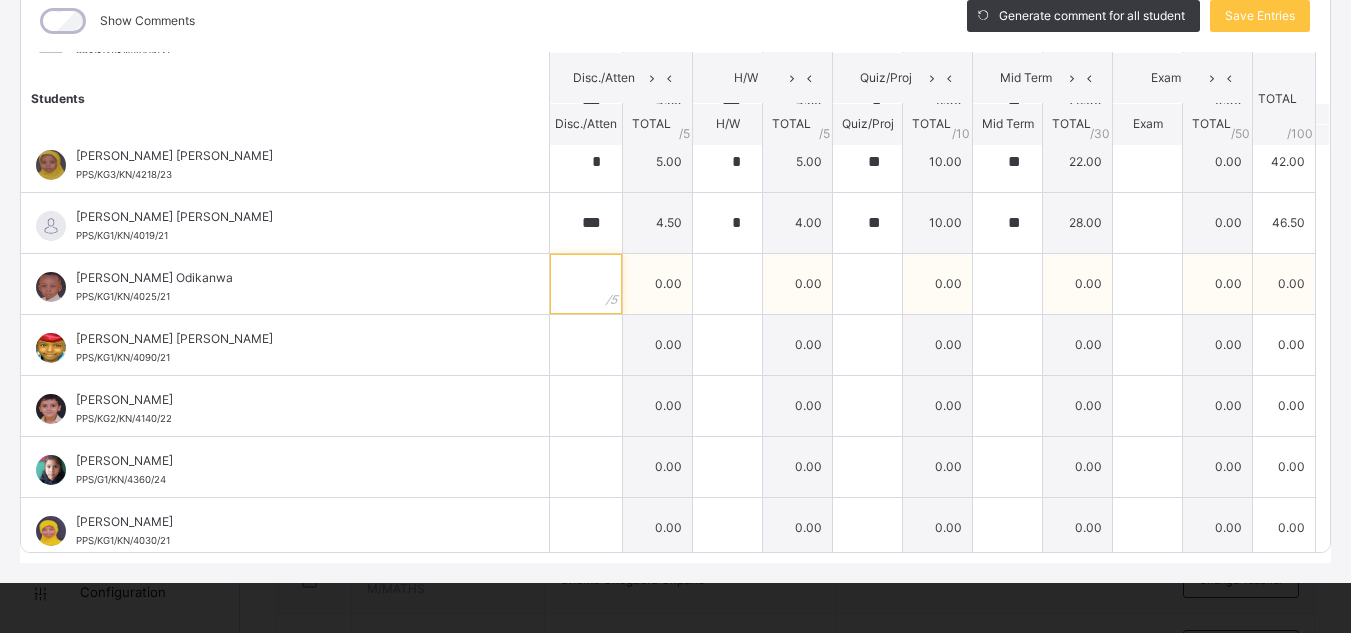 click at bounding box center [586, 284] 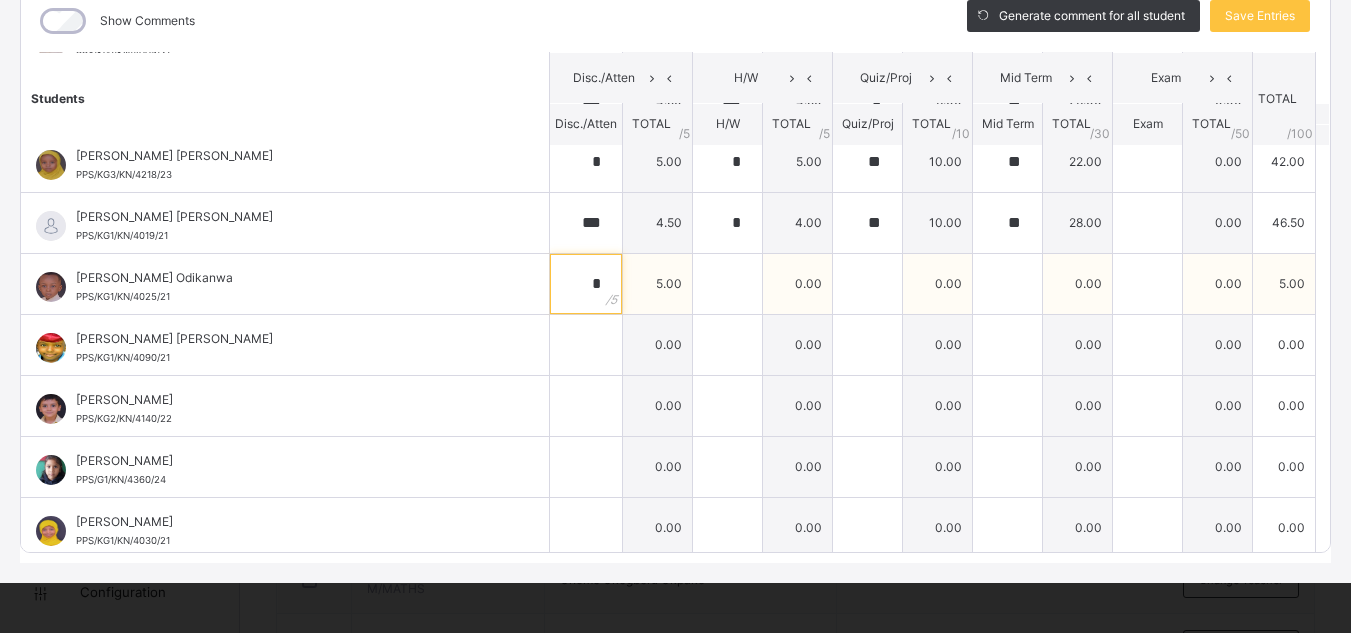 type on "*" 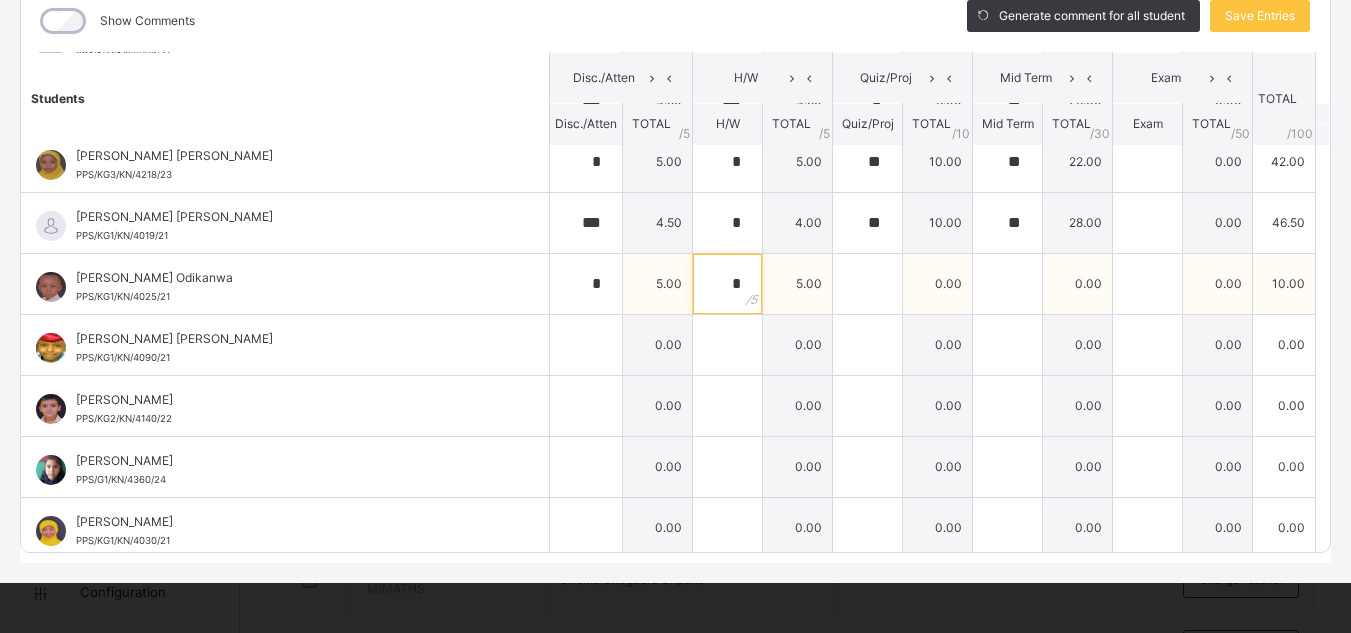 type on "*" 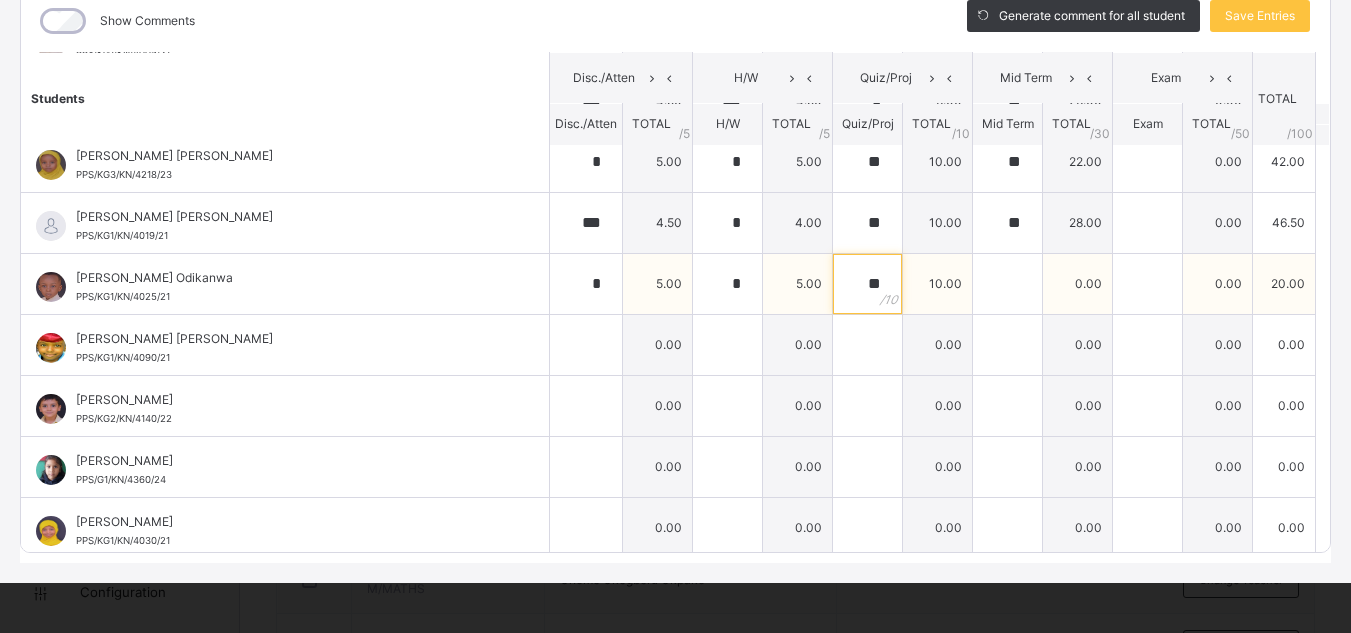 type on "**" 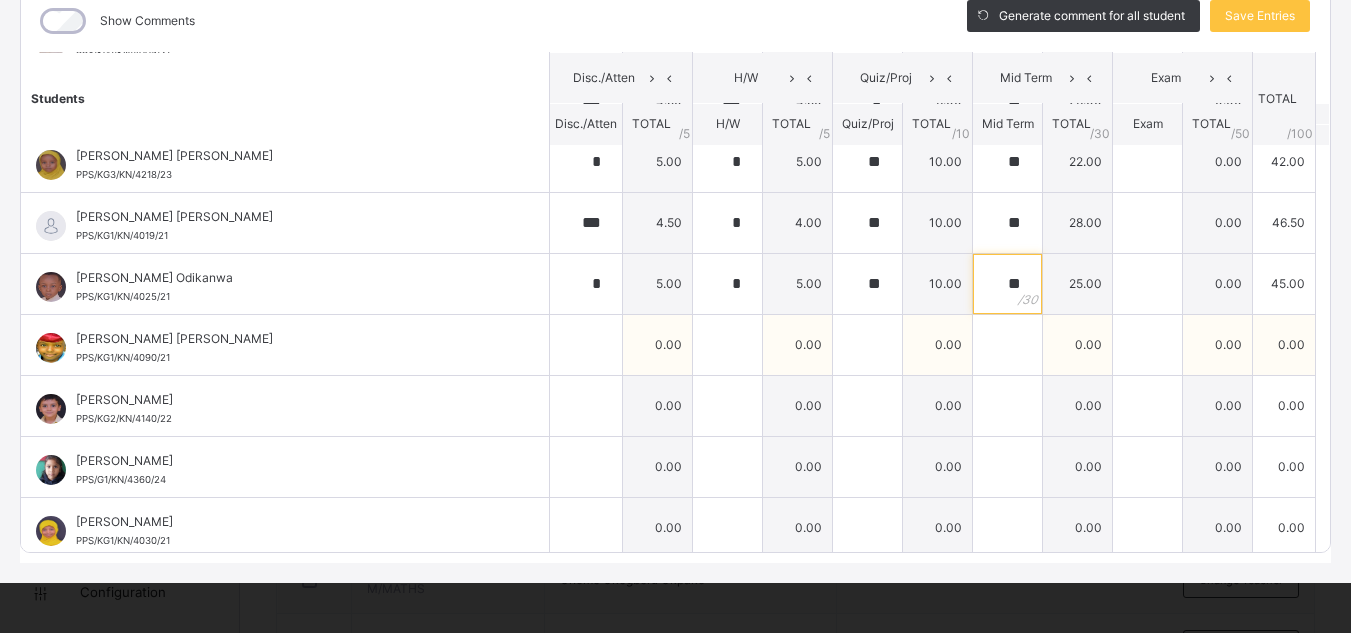 type on "**" 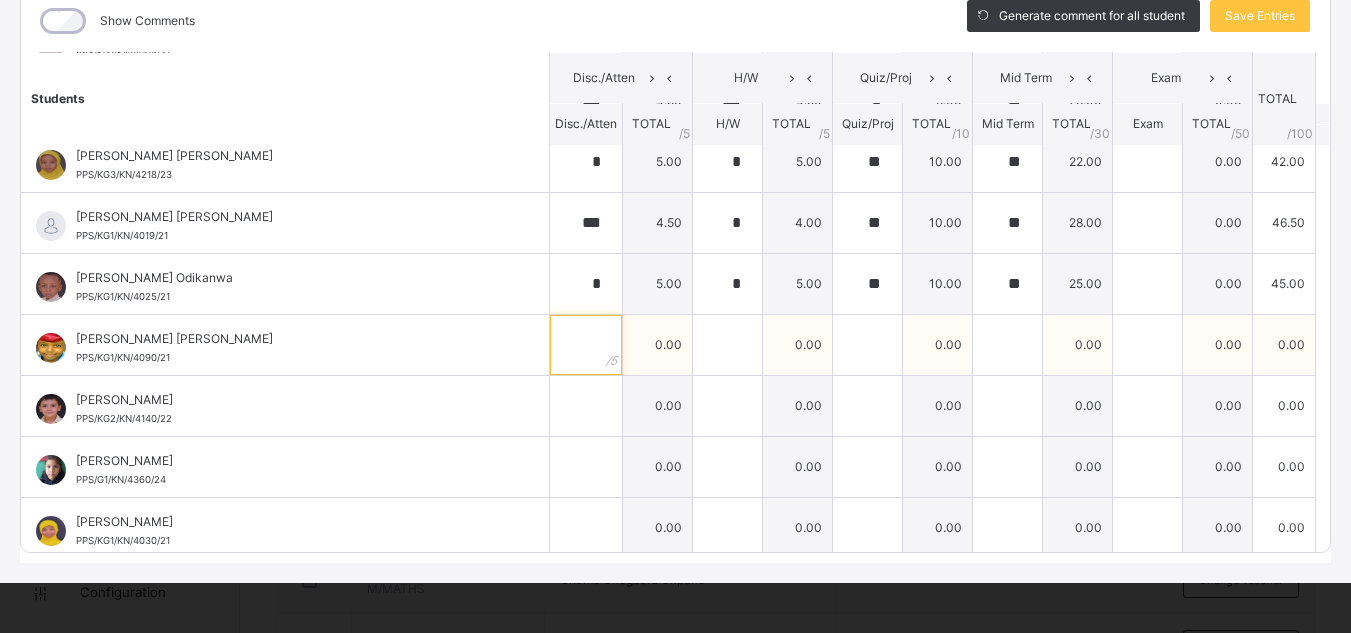 click at bounding box center [586, 345] 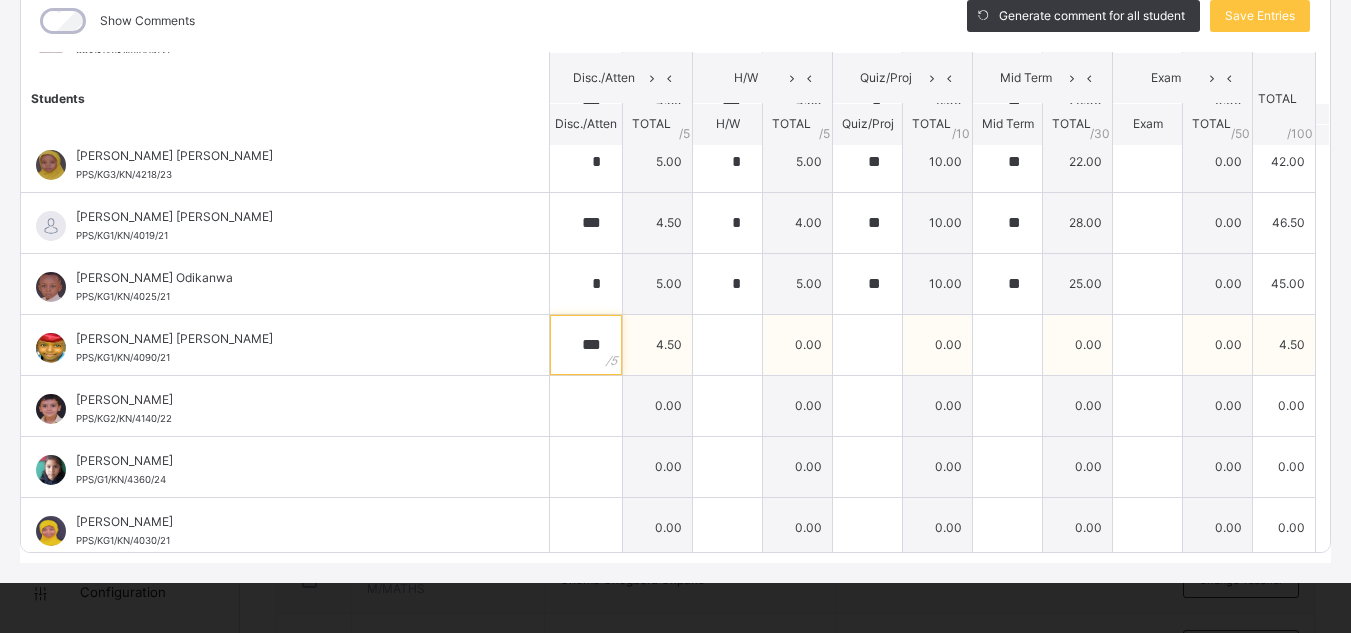 type on "***" 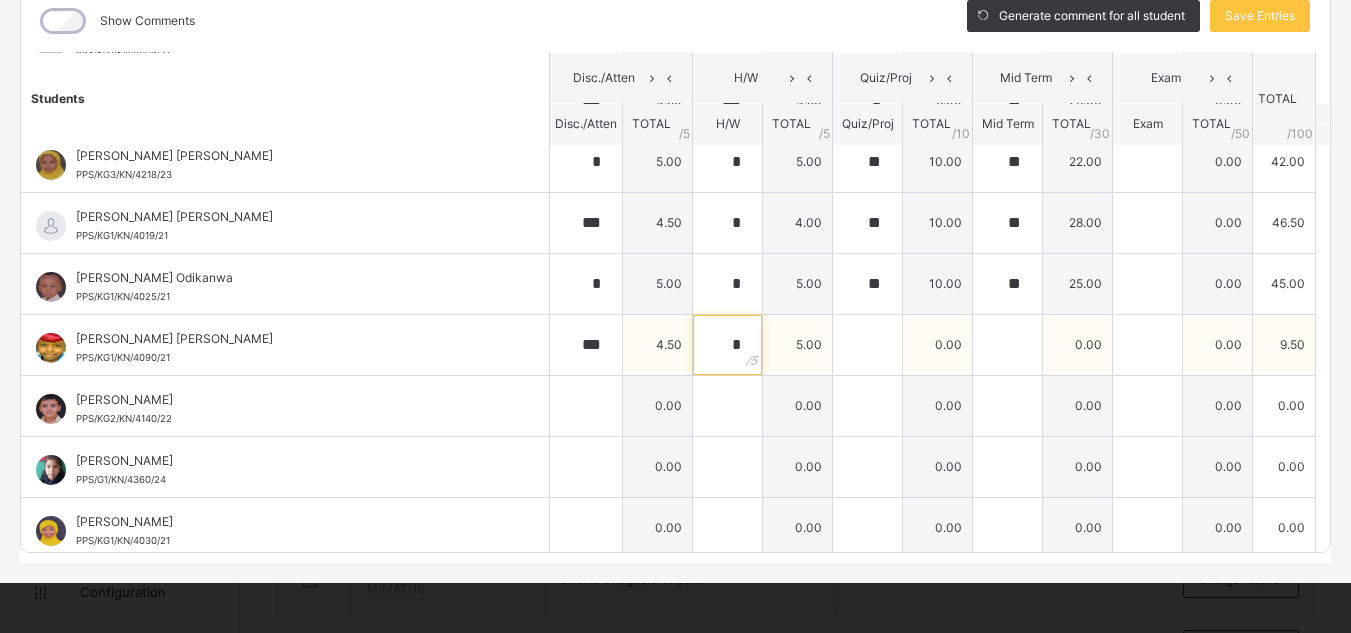 type on "*" 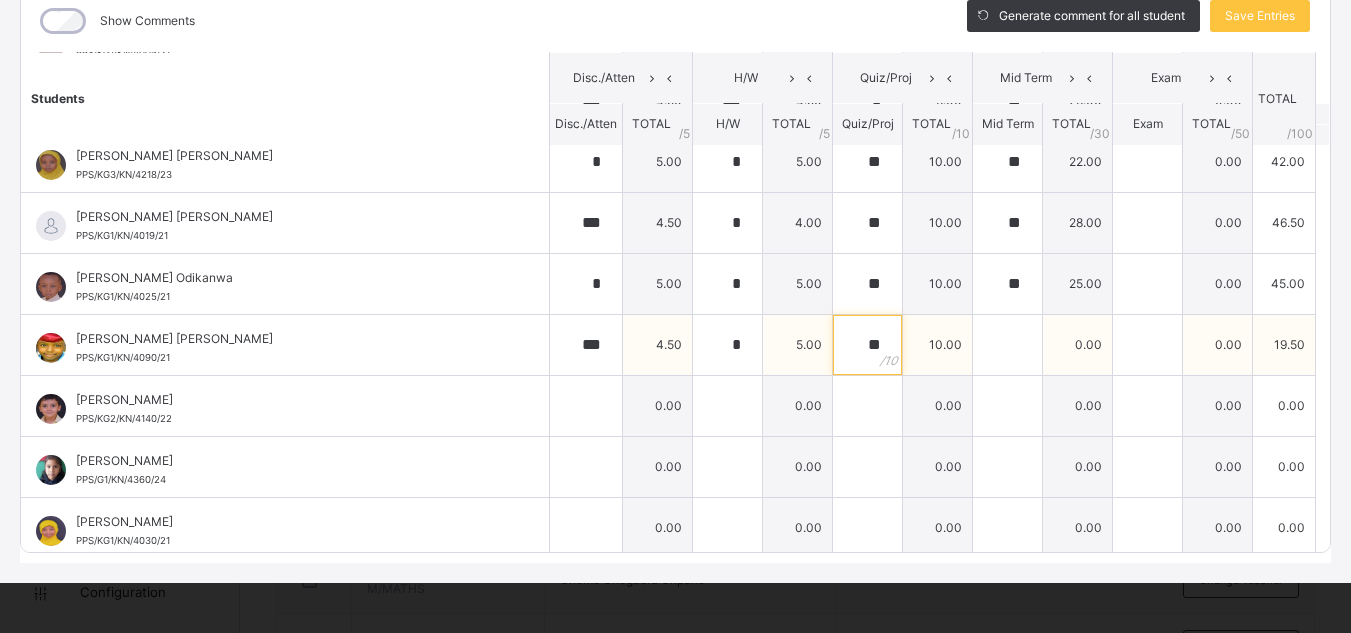 type on "**" 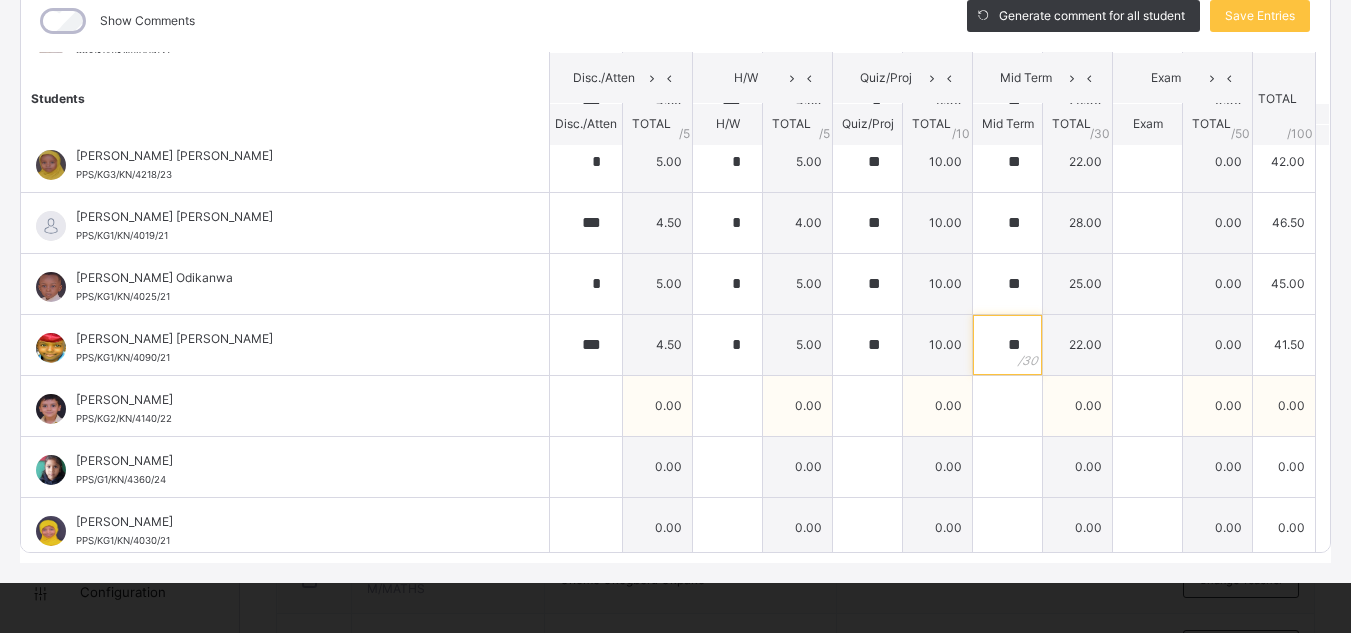 type on "**" 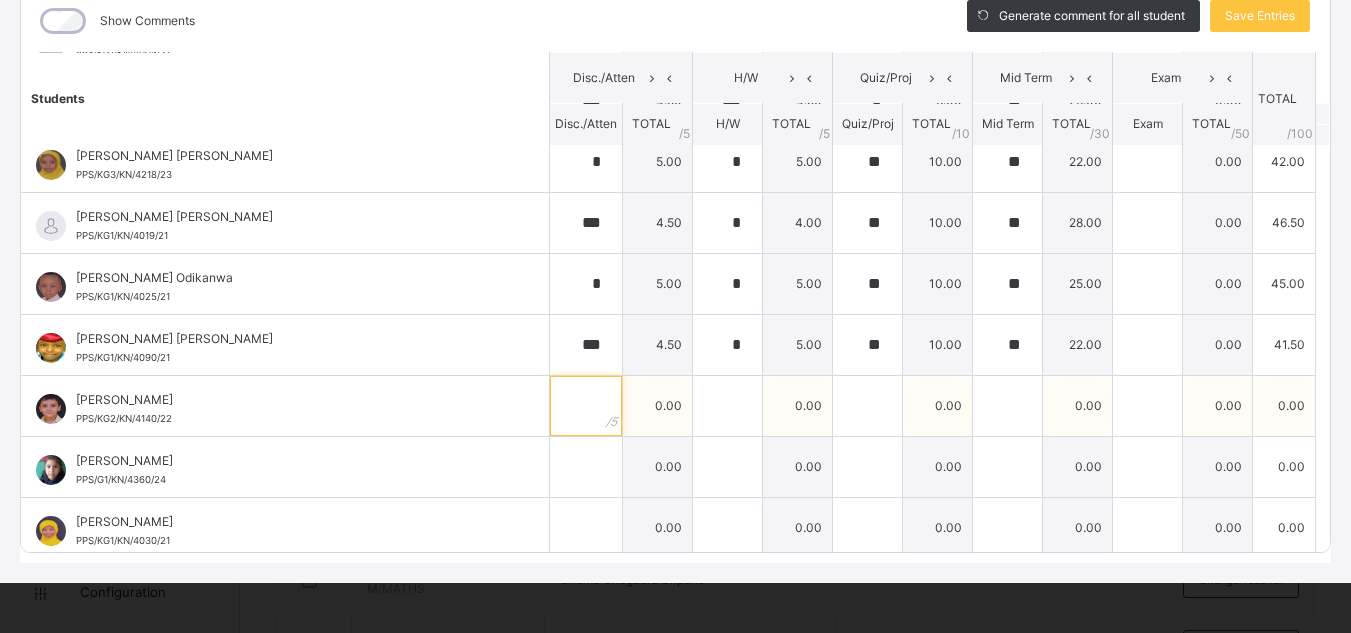 click at bounding box center (586, 406) 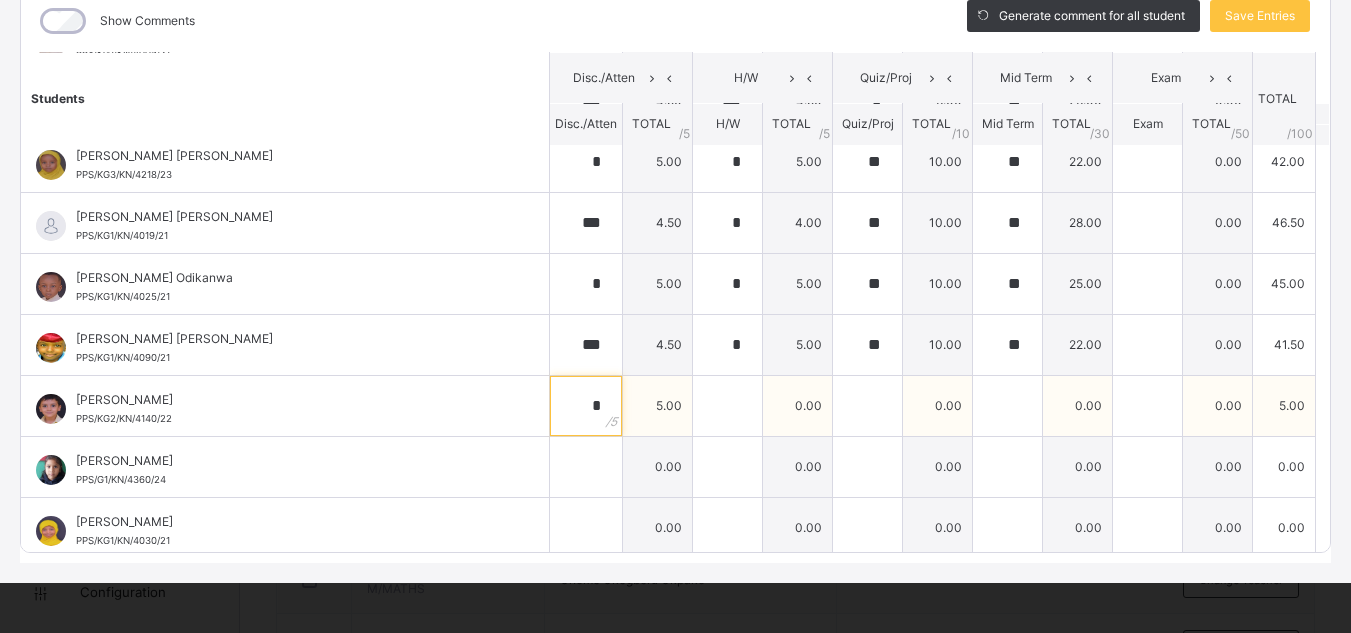 type on "*" 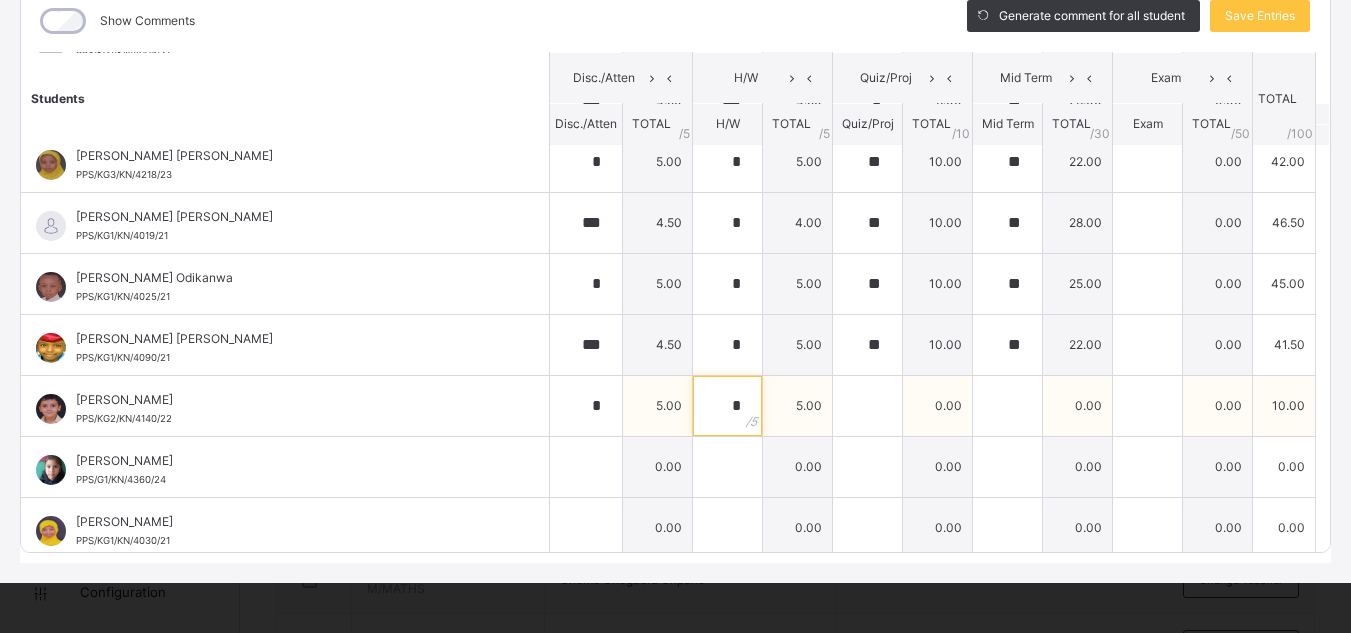 type on "*" 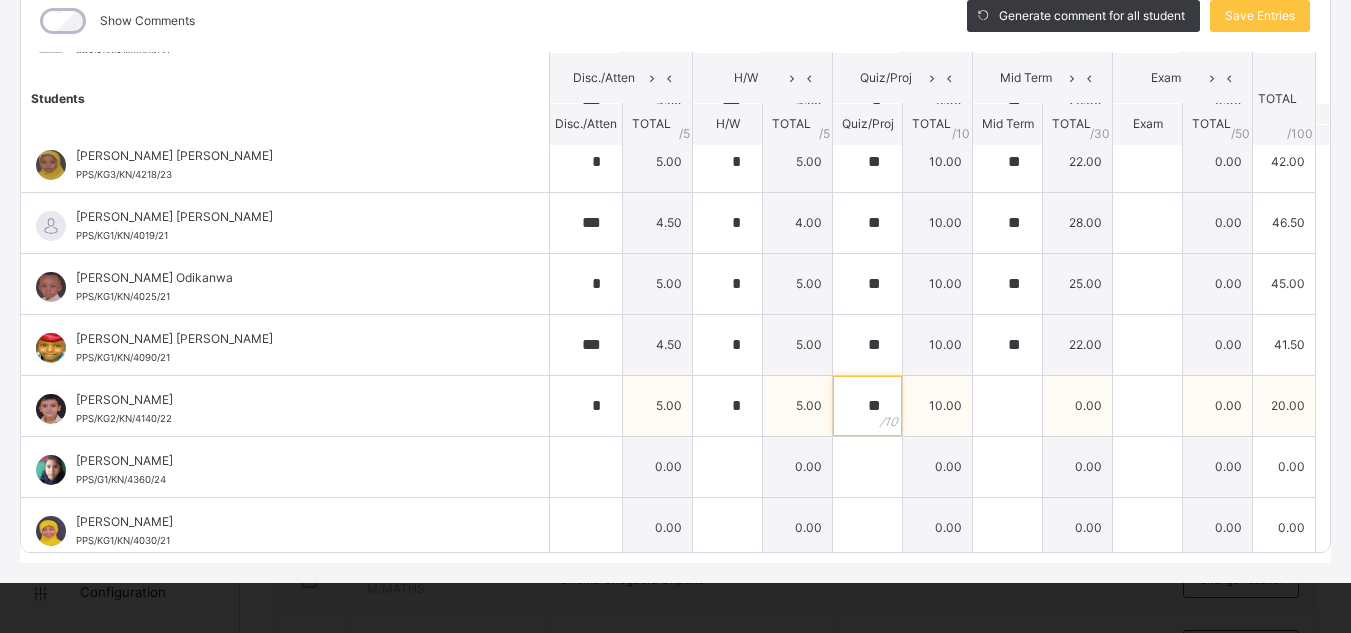 type on "**" 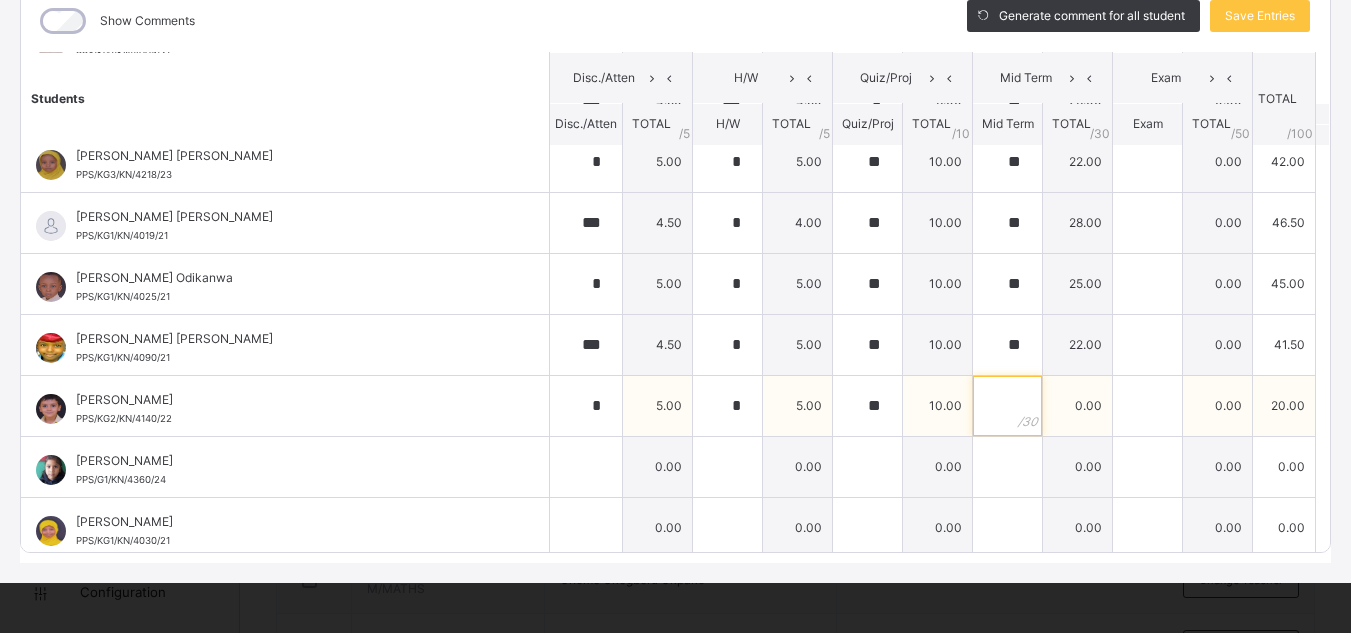 type on "*" 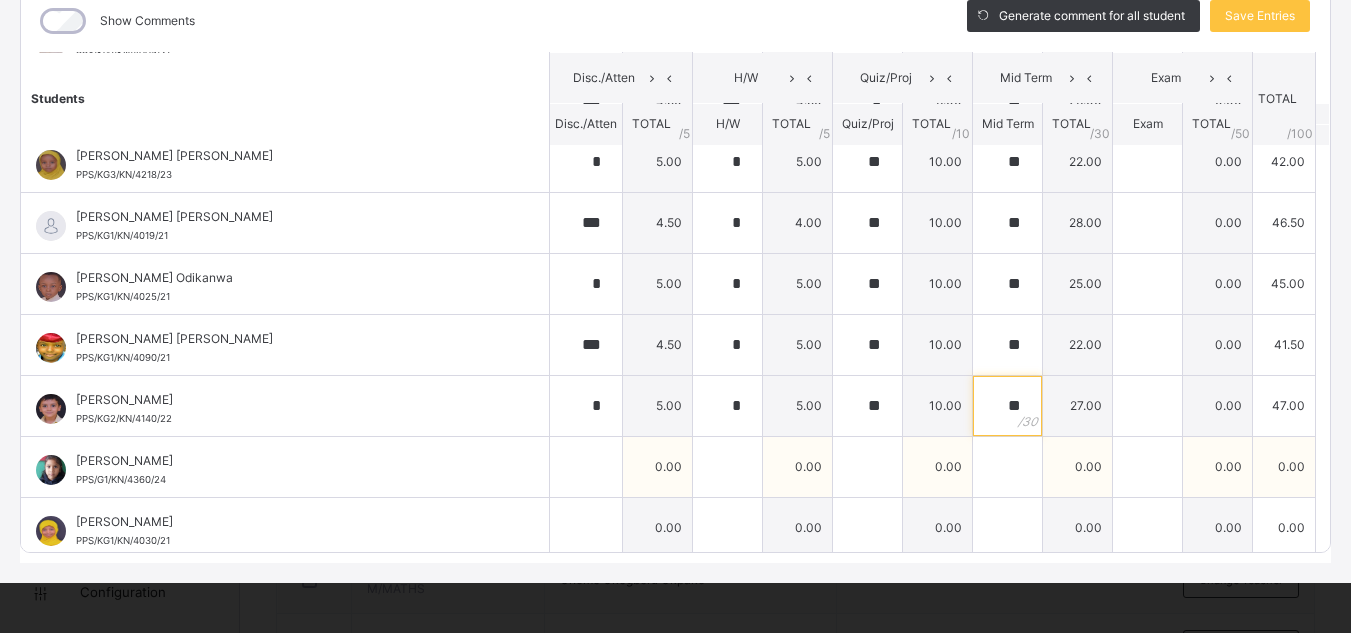type on "**" 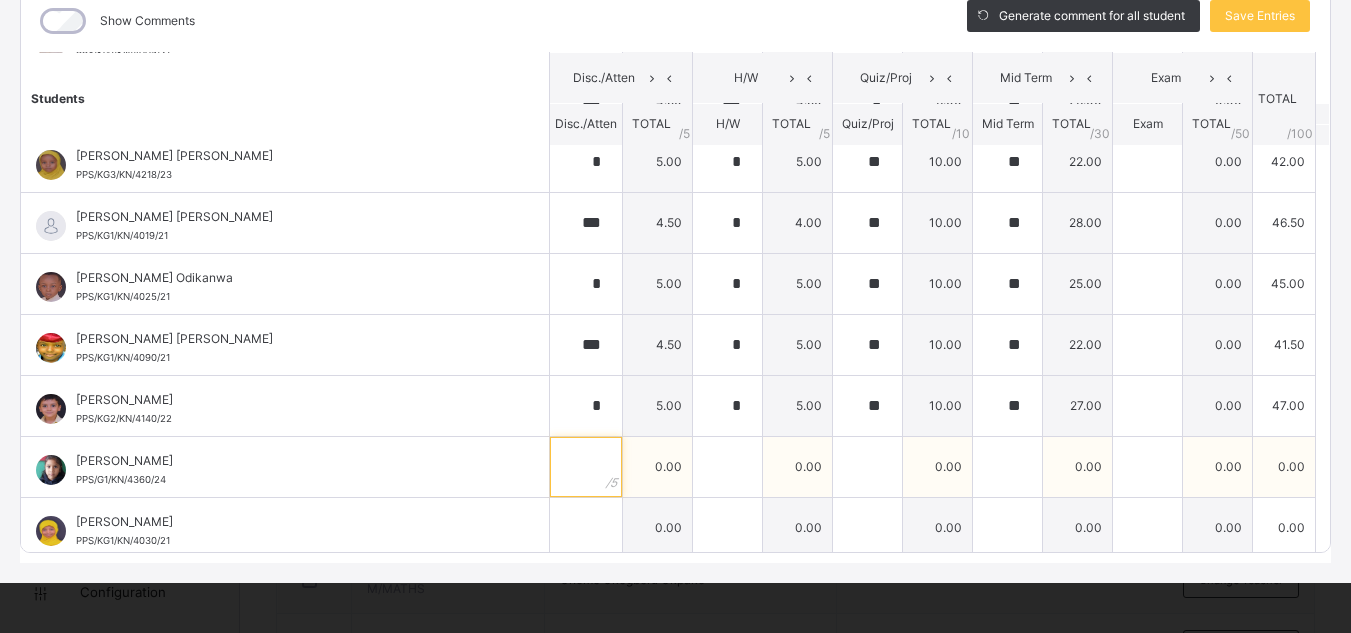 click at bounding box center [586, 467] 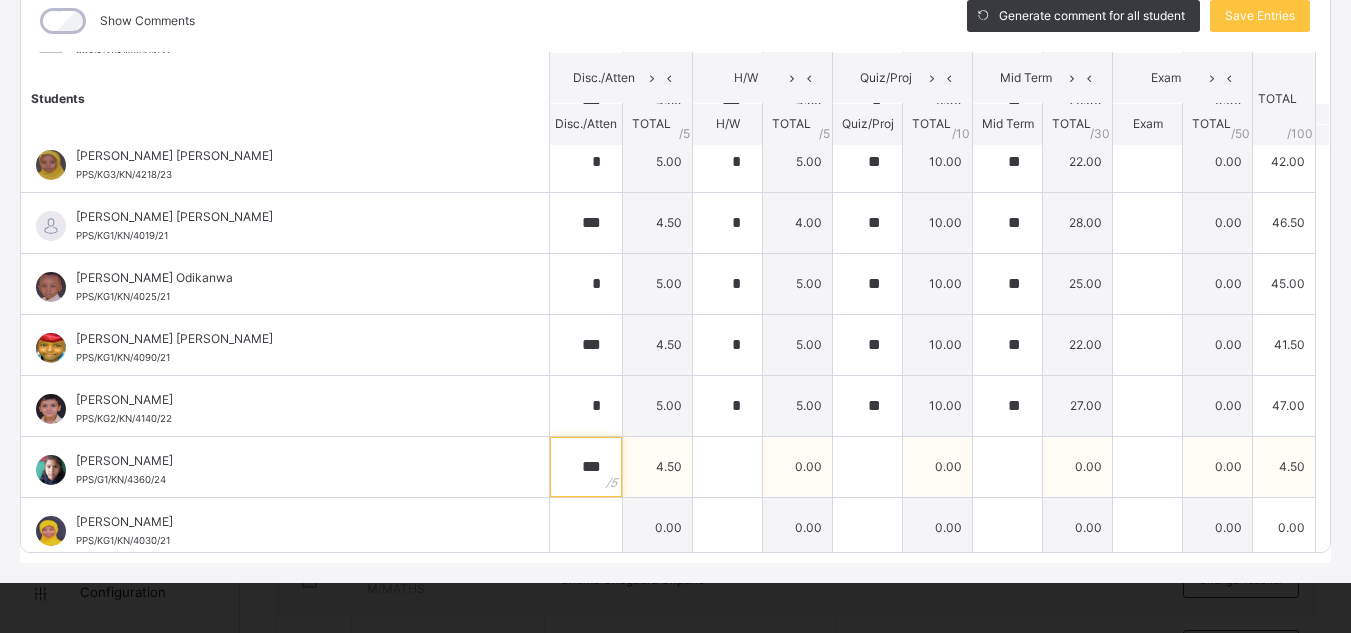 type on "***" 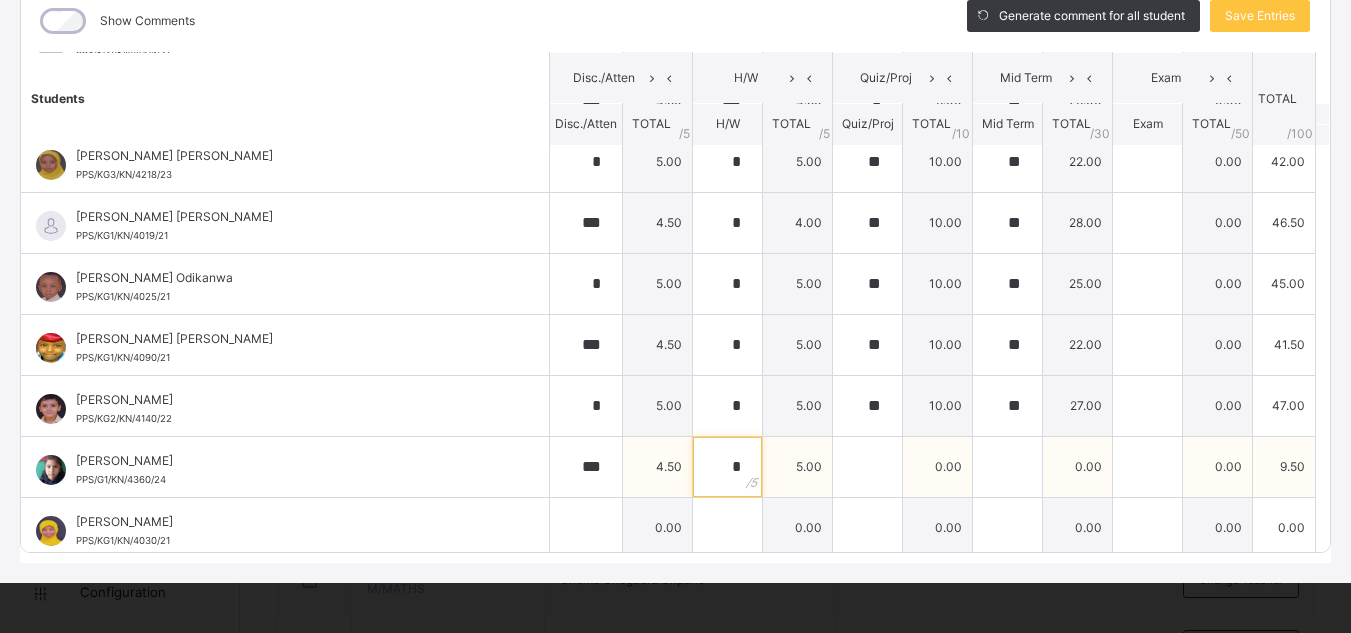 type on "*" 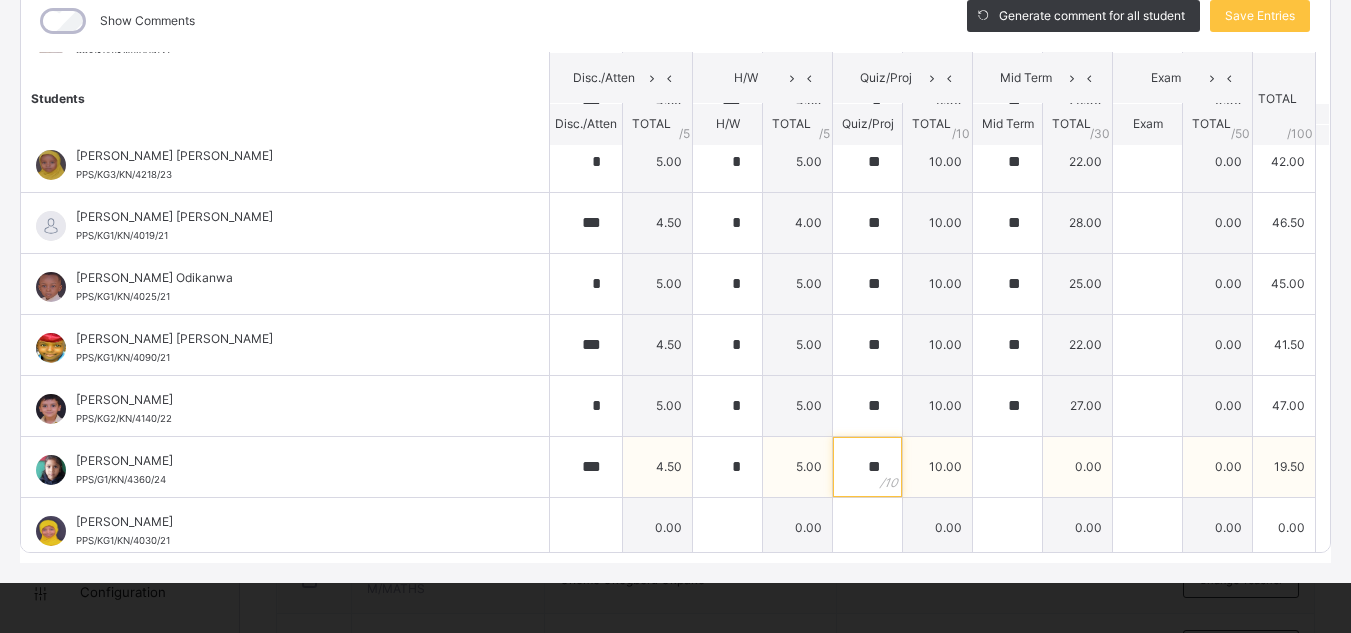 type on "**" 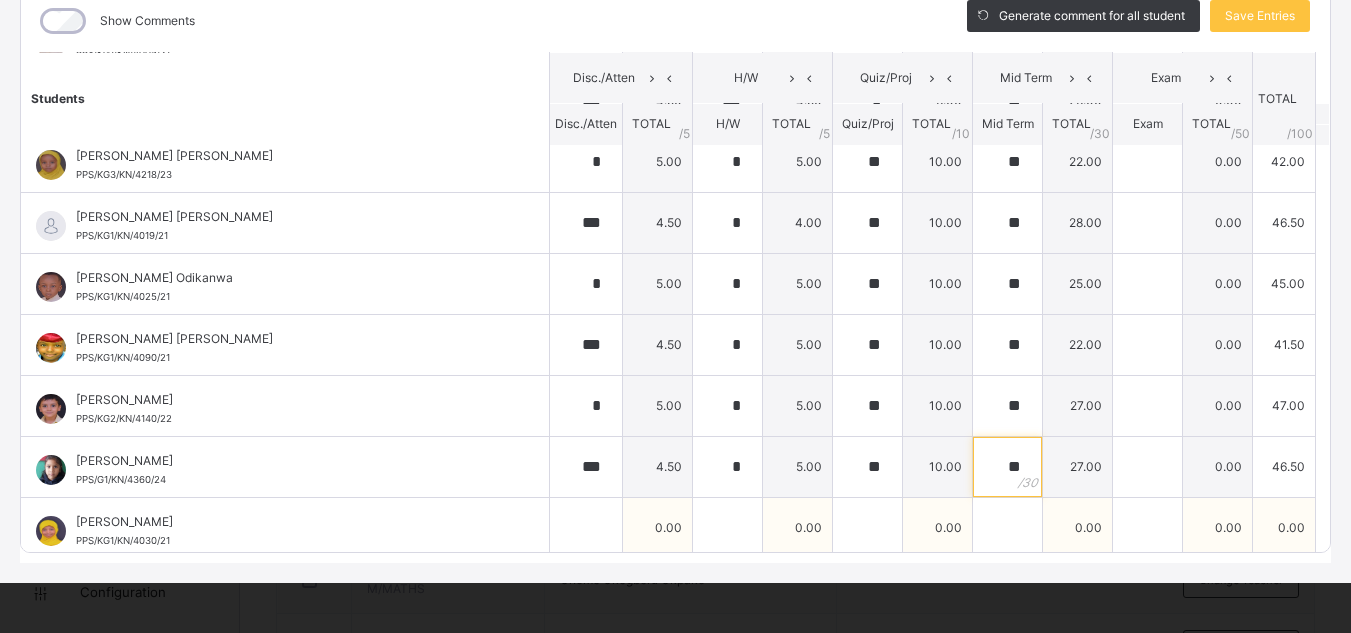 type on "**" 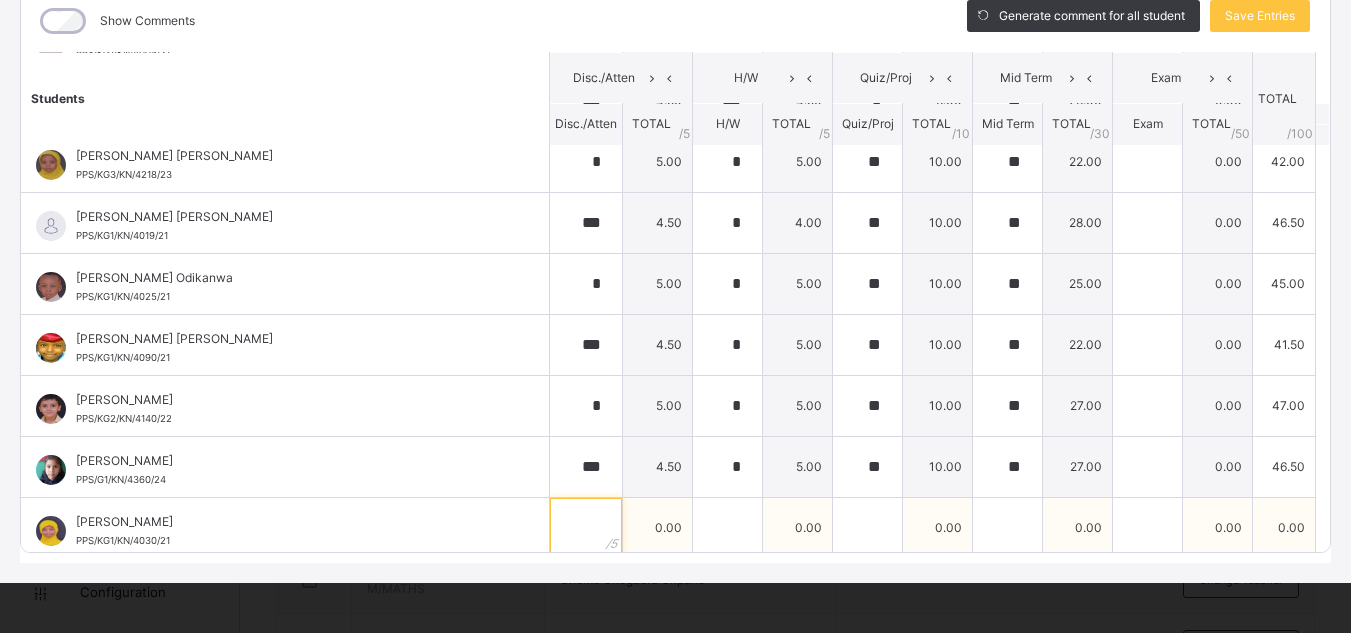 click at bounding box center [586, 528] 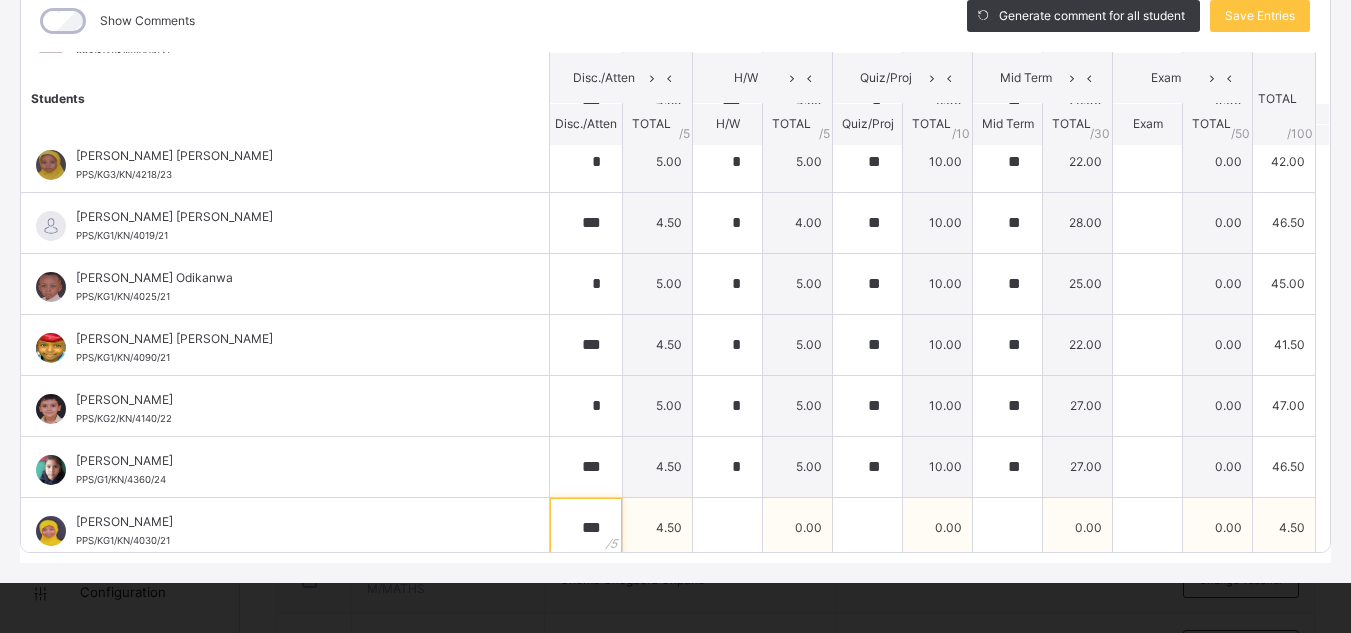 type on "***" 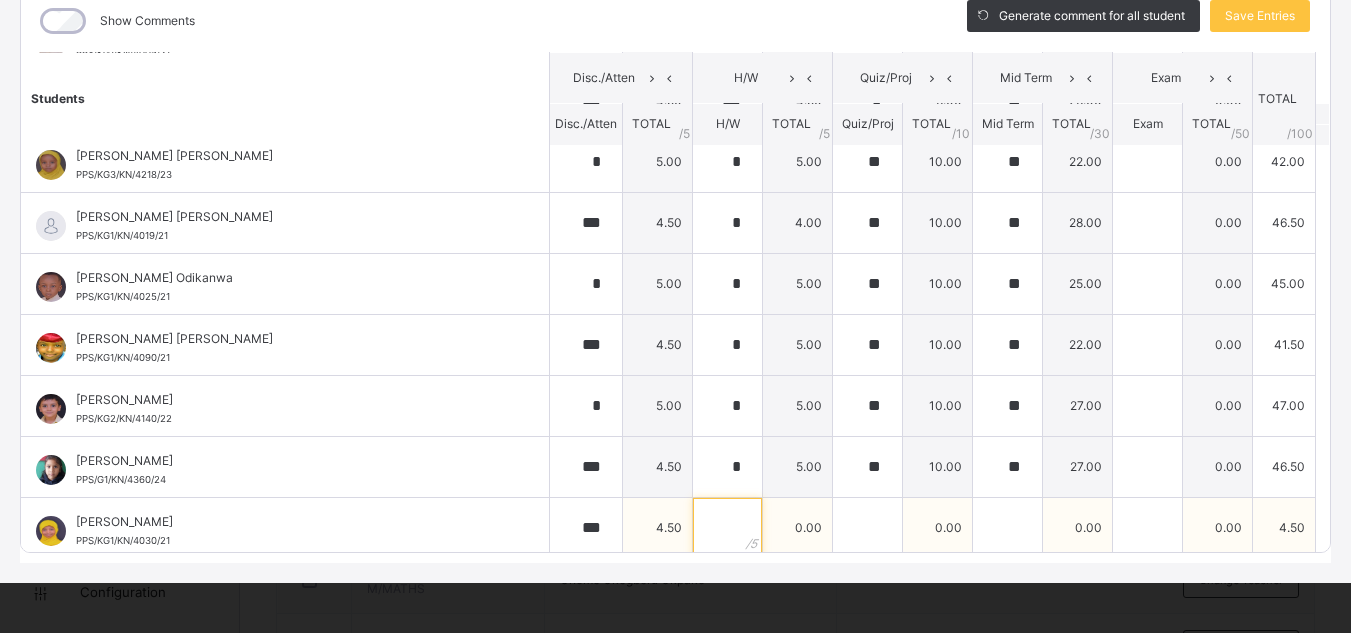 scroll, scrollTop: 691, scrollLeft: 0, axis: vertical 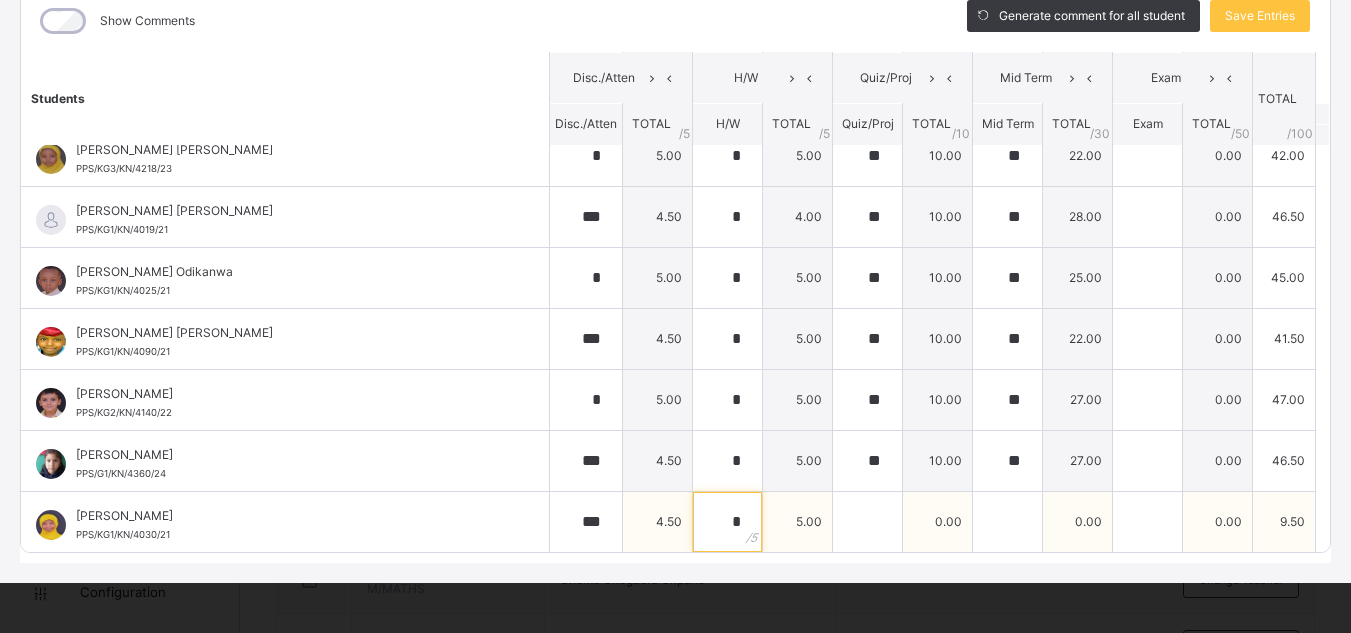 type on "*" 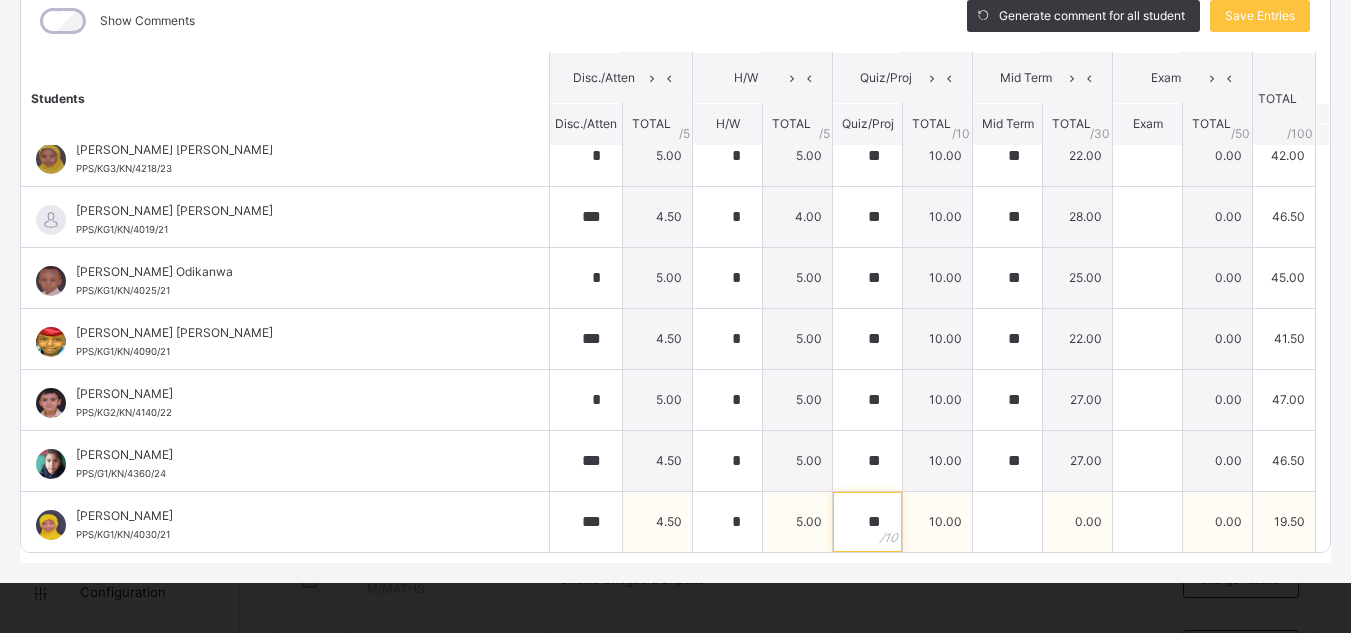 type on "**" 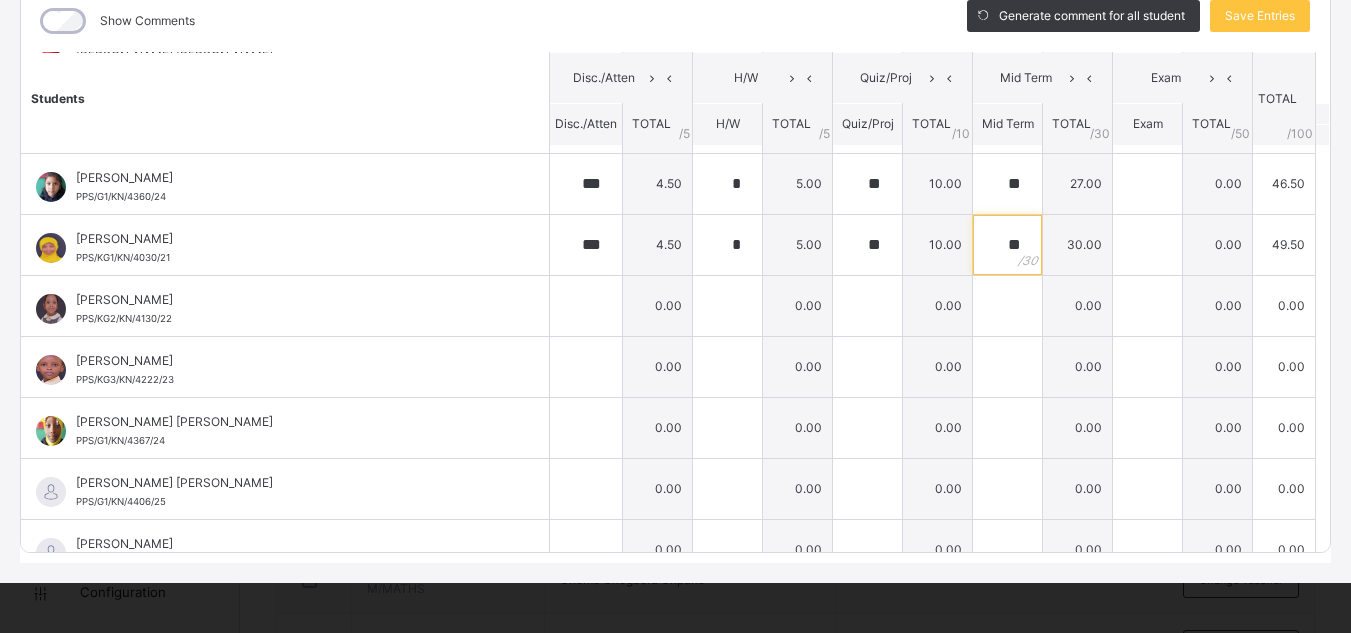 scroll, scrollTop: 971, scrollLeft: 0, axis: vertical 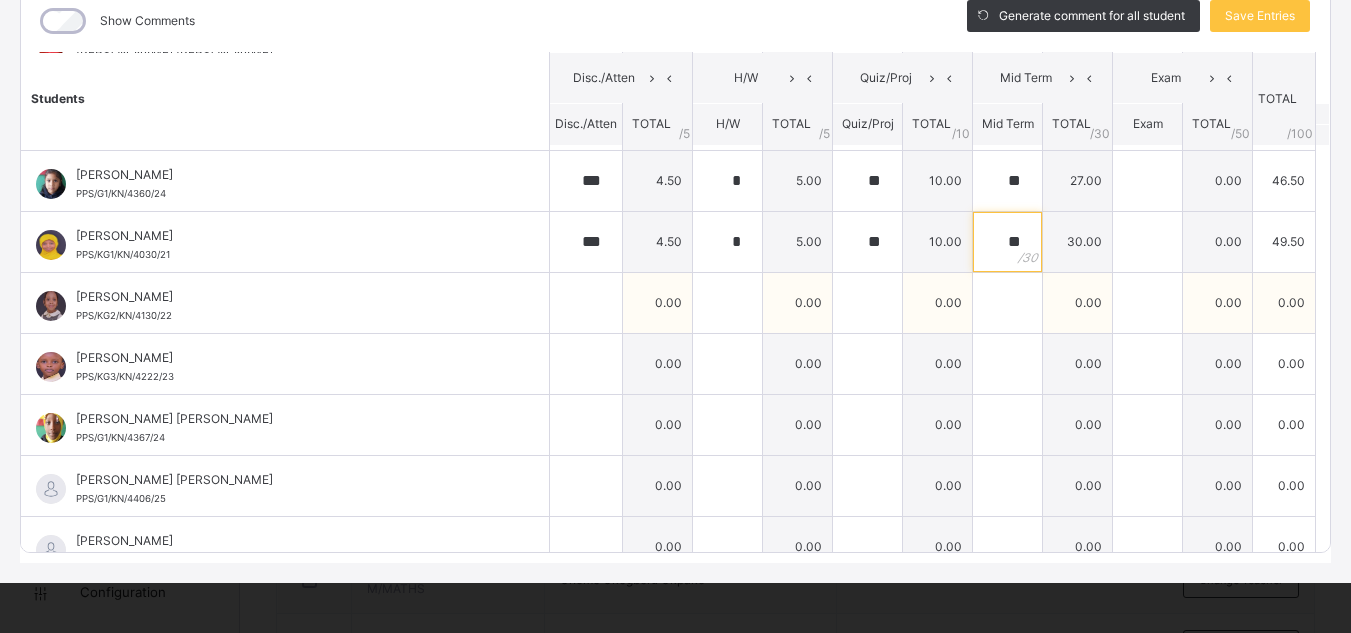 type on "**" 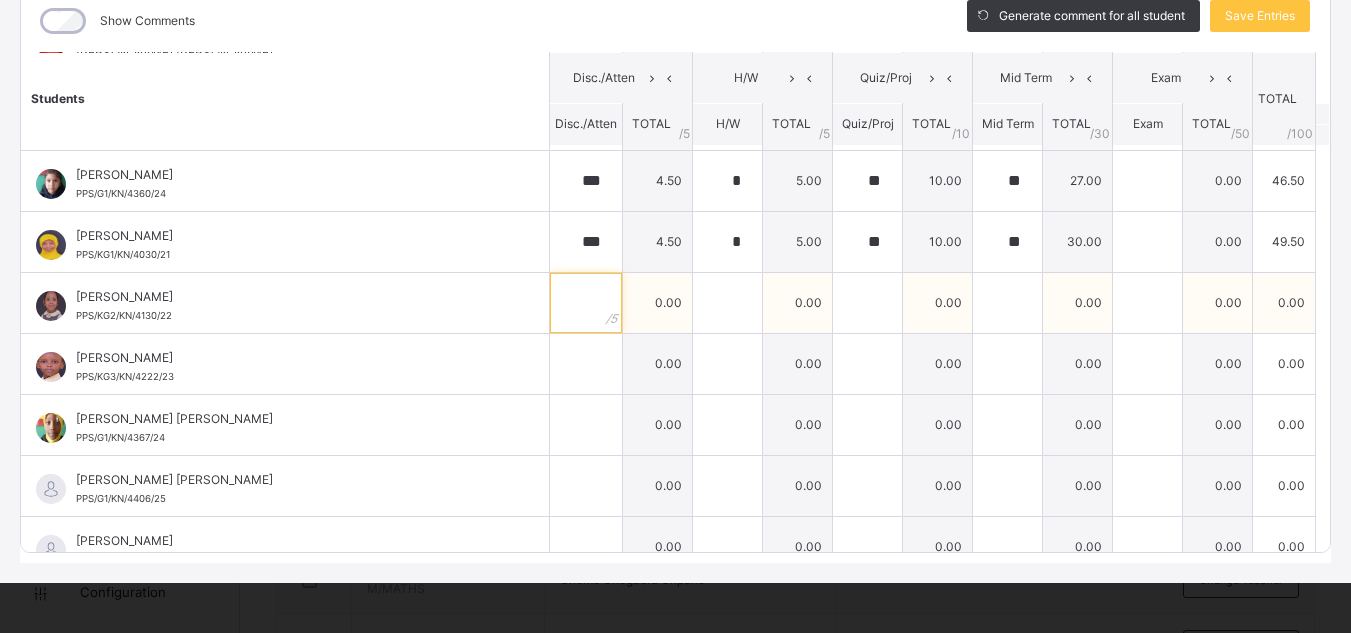 click at bounding box center (586, 303) 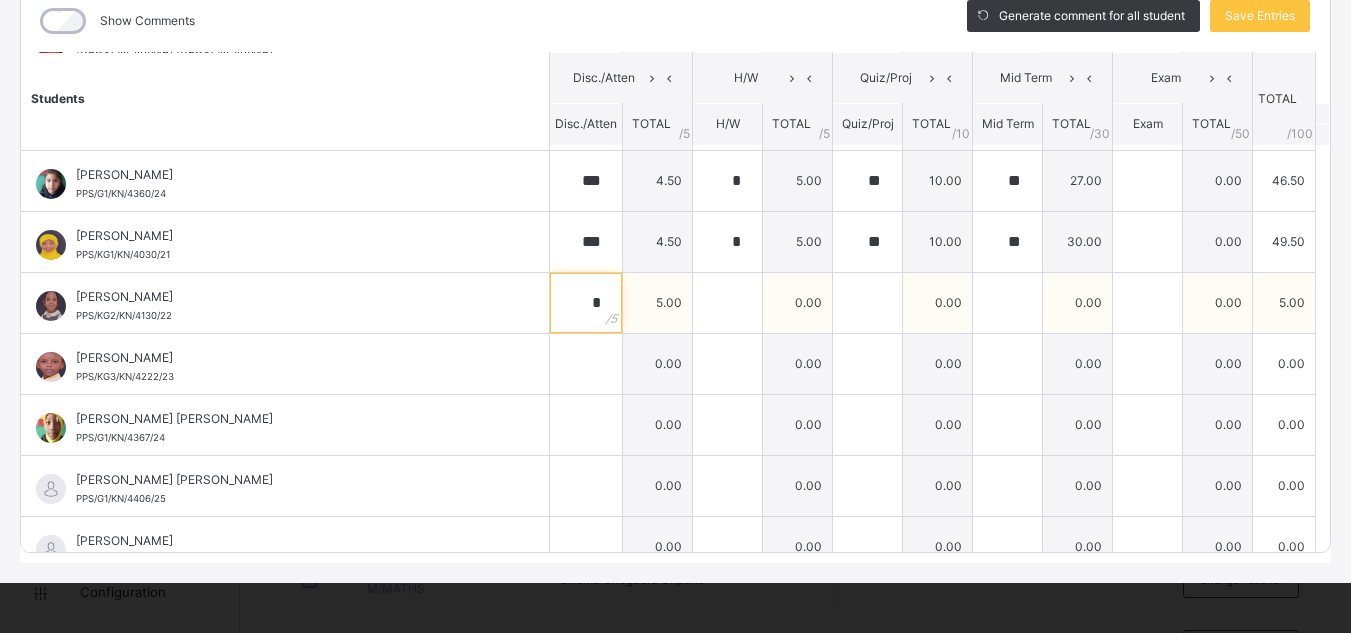 type on "*" 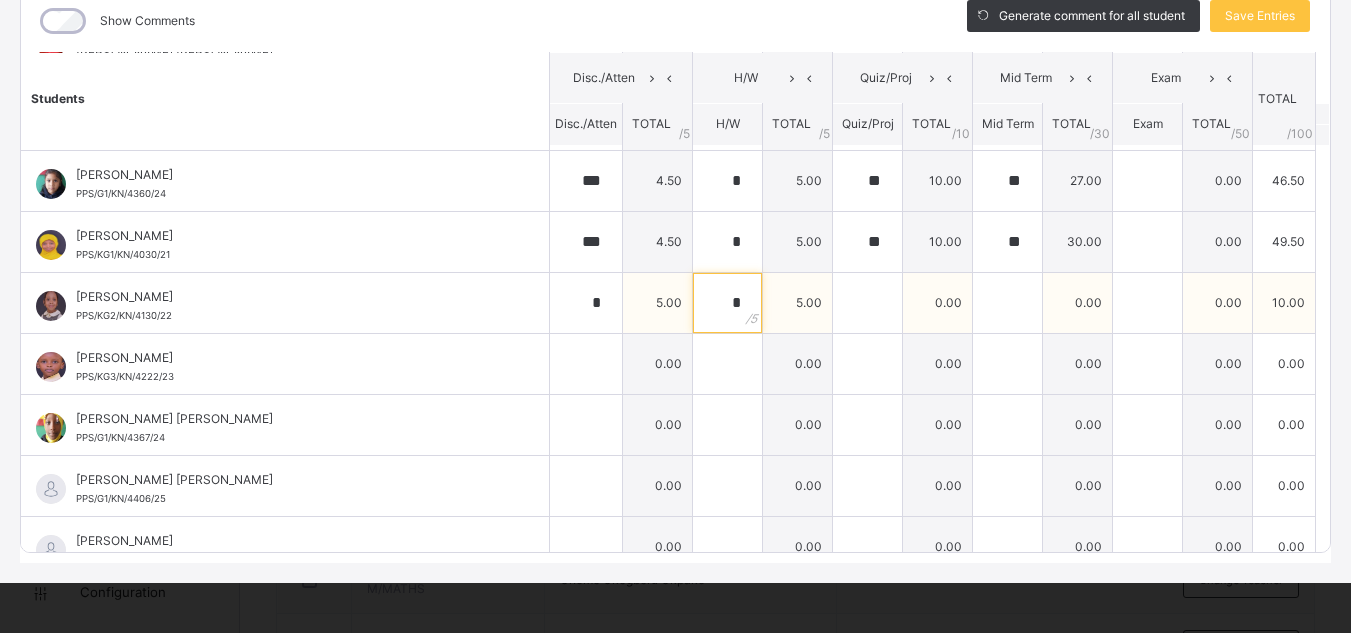 type on "*" 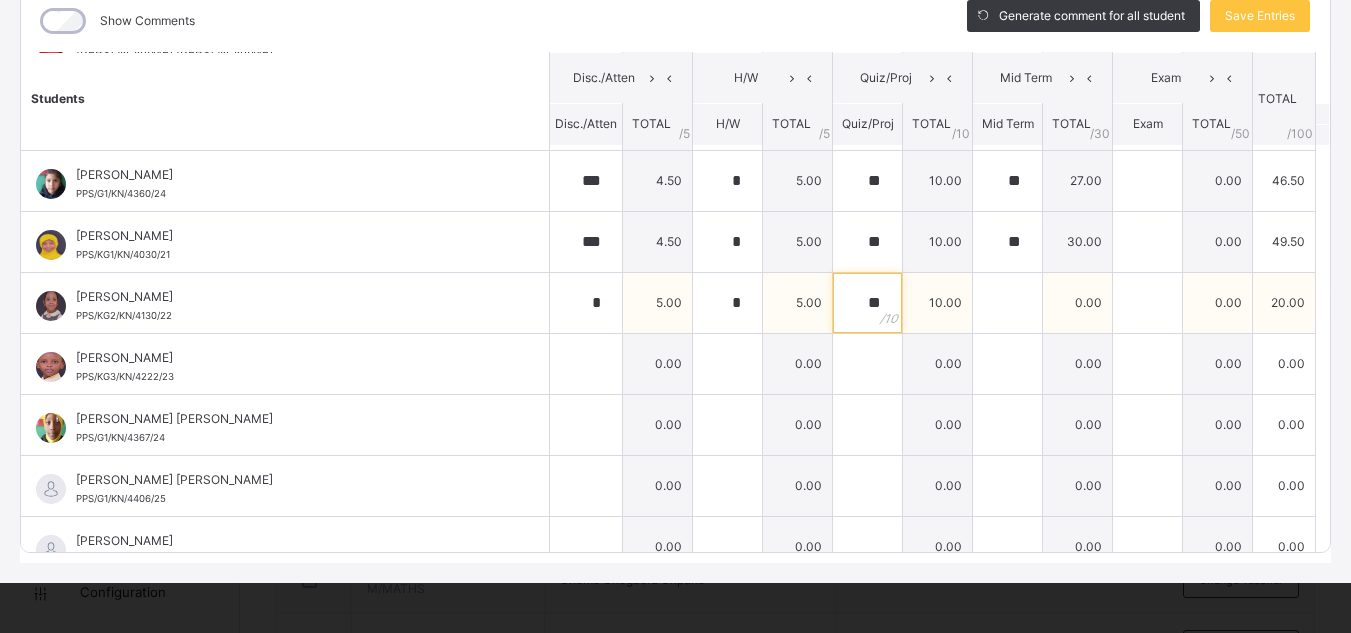 type on "**" 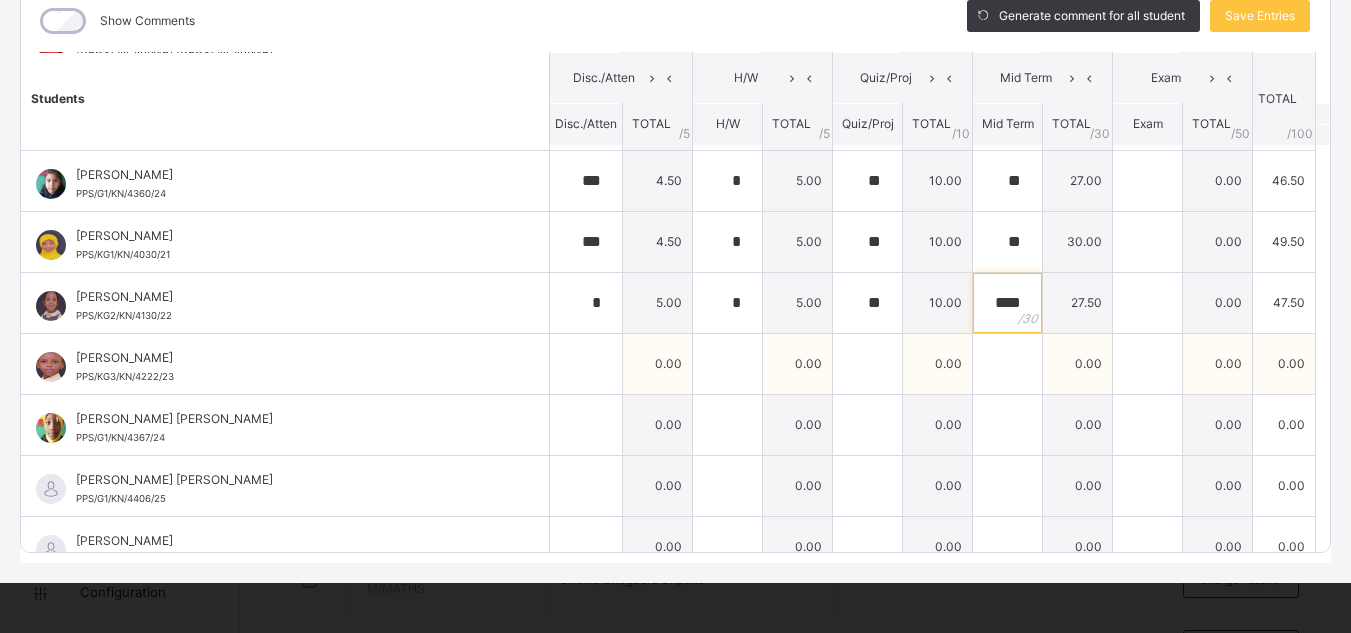type on "****" 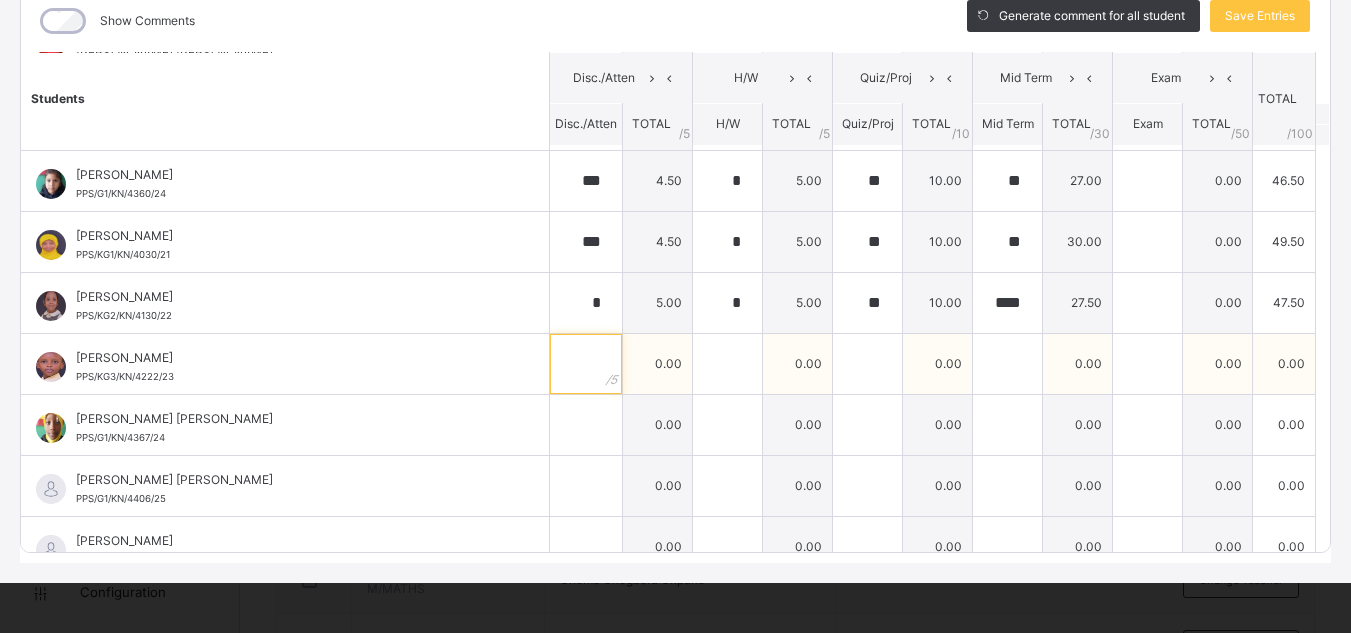 click at bounding box center [586, 364] 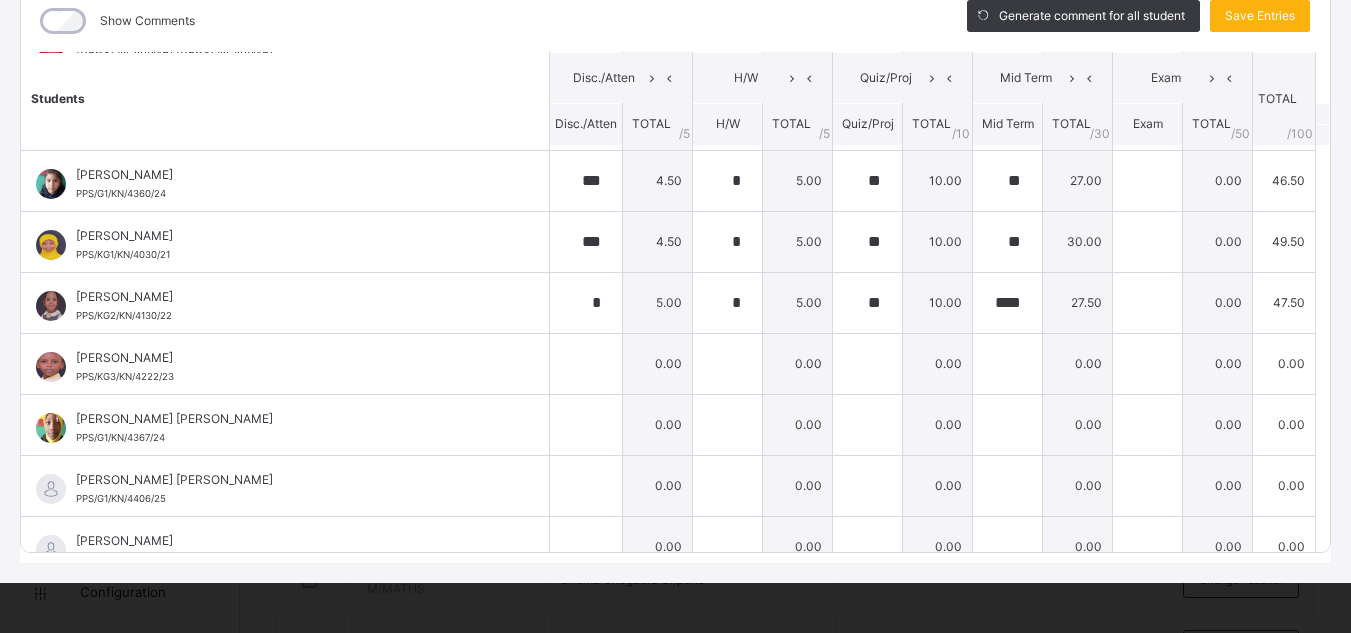 click on "Save Entries" at bounding box center [1260, 16] 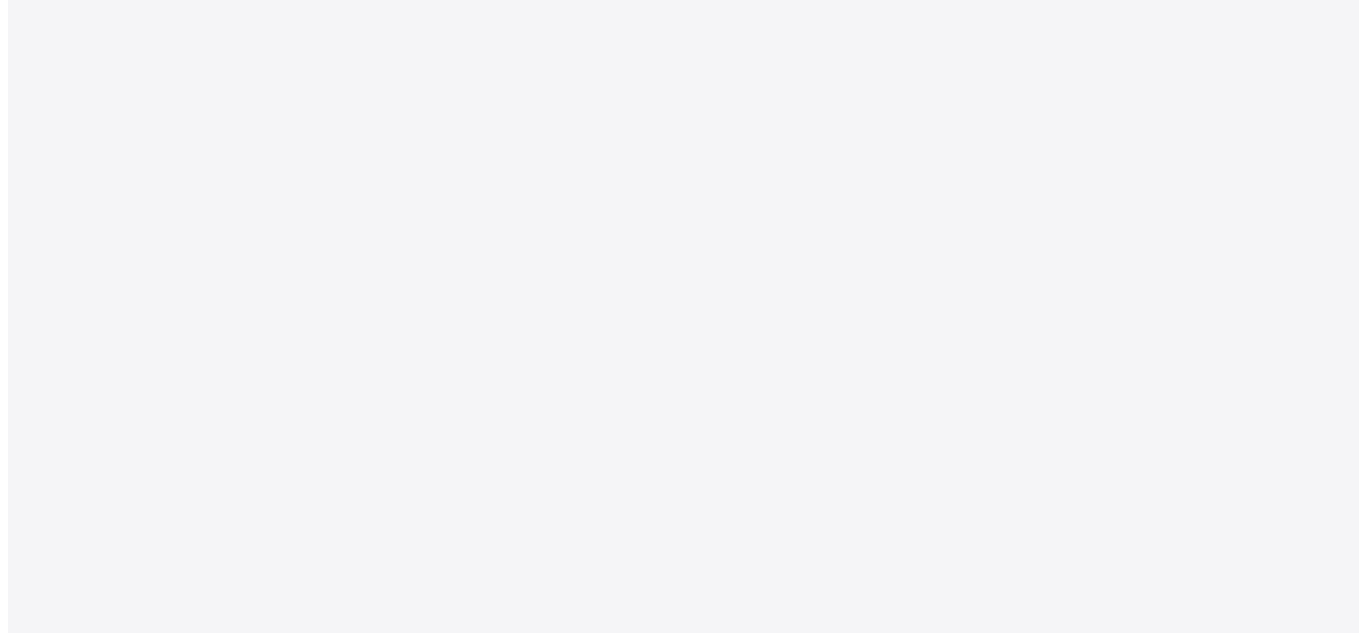 scroll, scrollTop: 0, scrollLeft: 0, axis: both 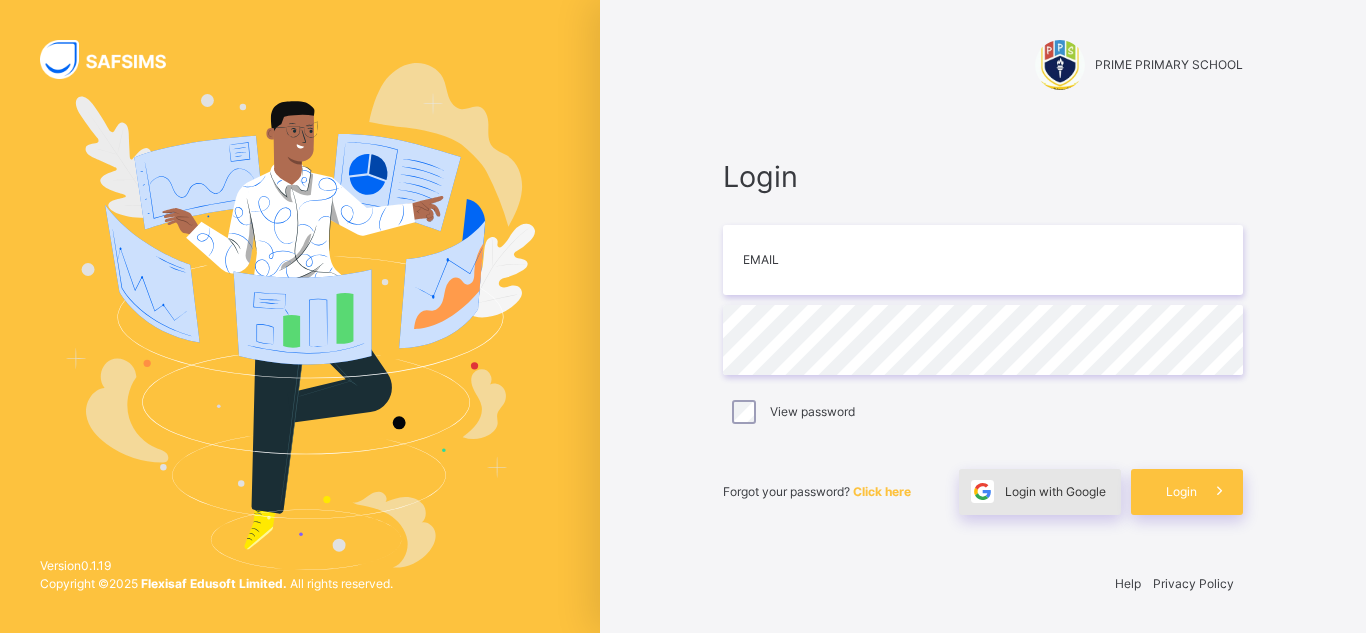 click on "Login with Google" at bounding box center [1055, 492] 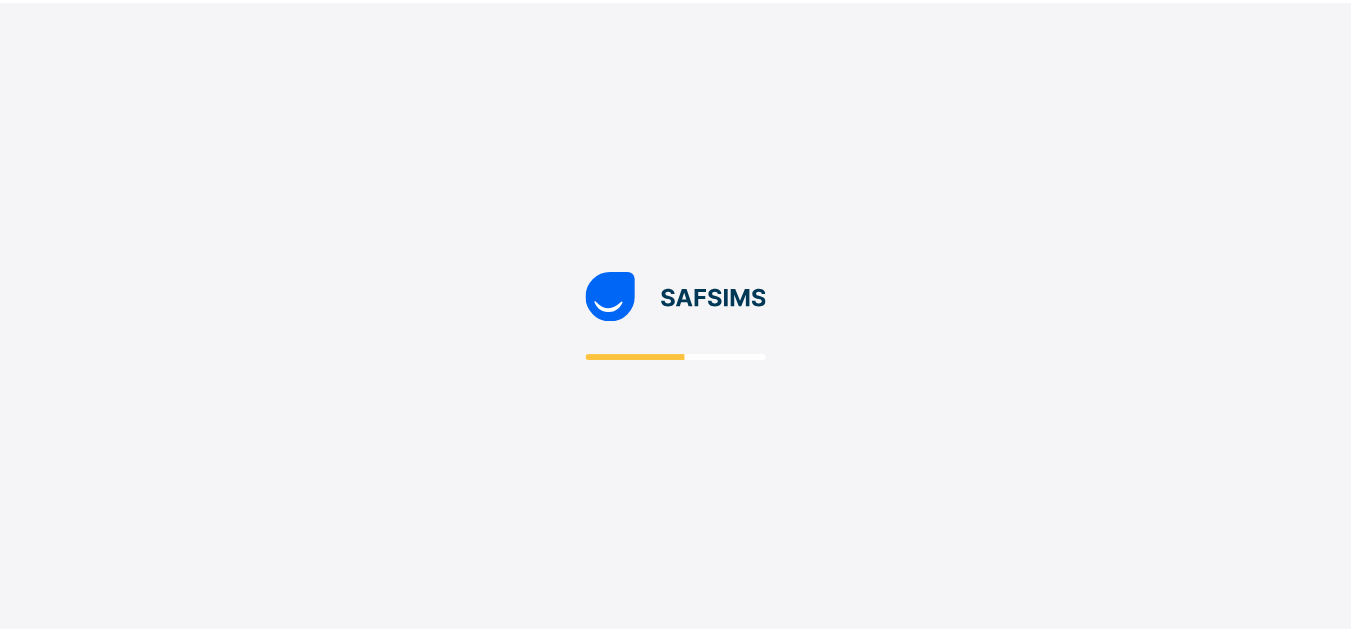 scroll, scrollTop: 0, scrollLeft: 0, axis: both 